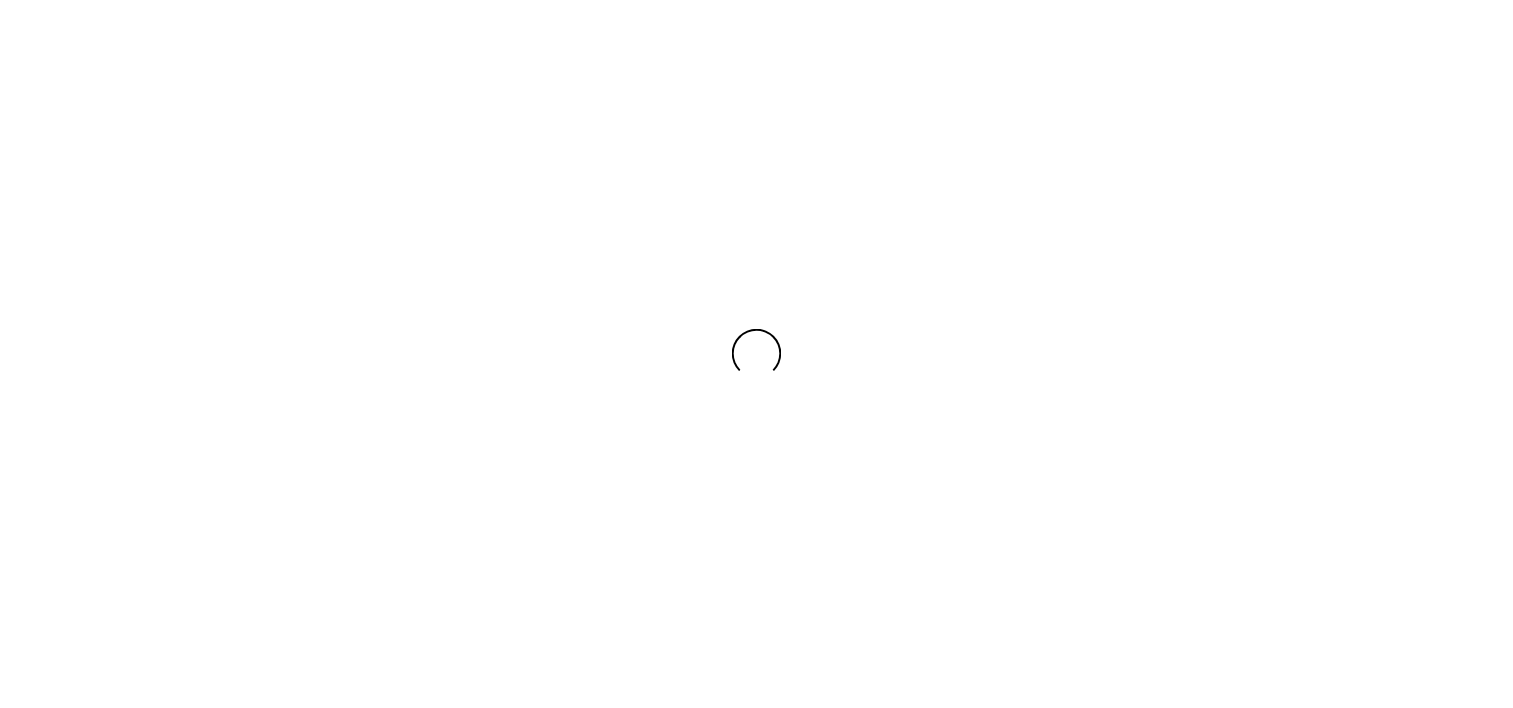 scroll, scrollTop: 0, scrollLeft: 0, axis: both 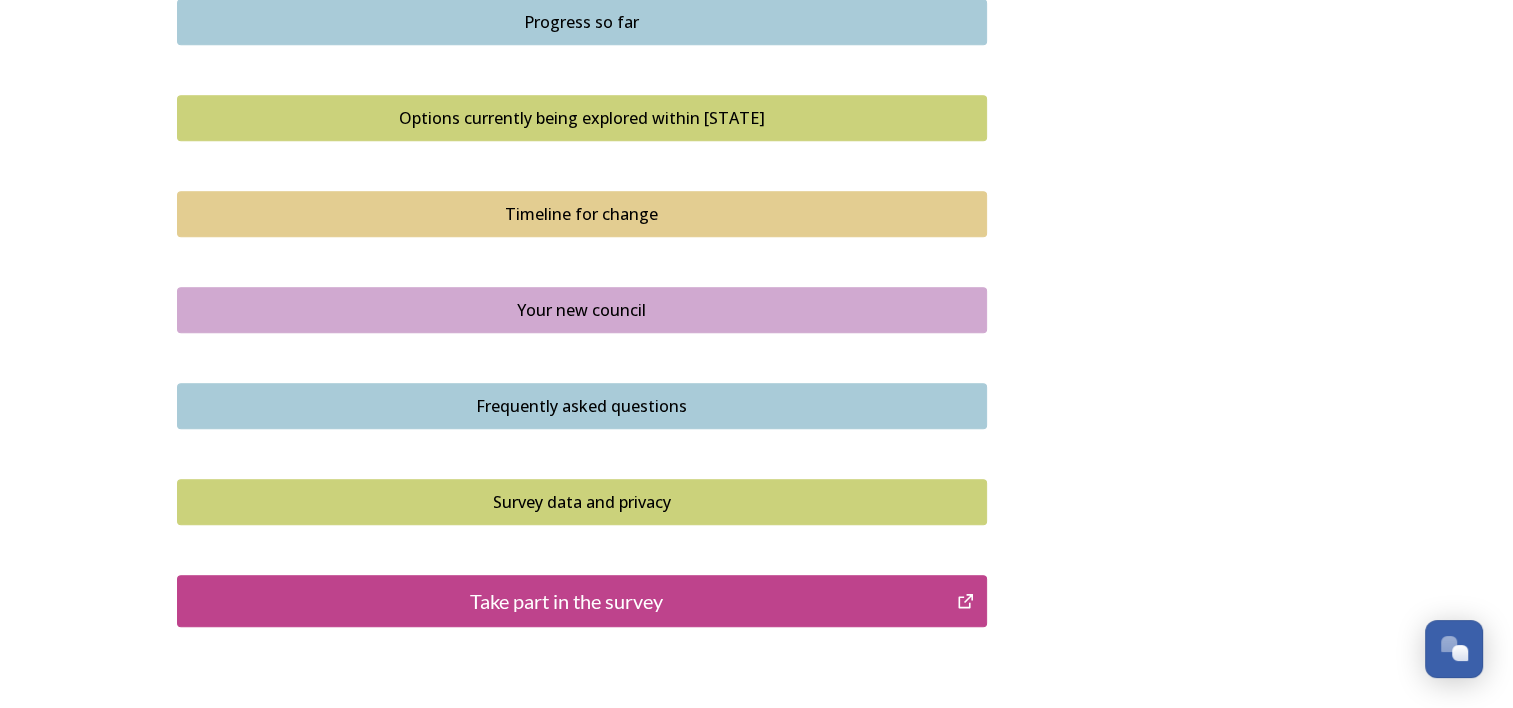 click on "Your new council" at bounding box center [582, 310] 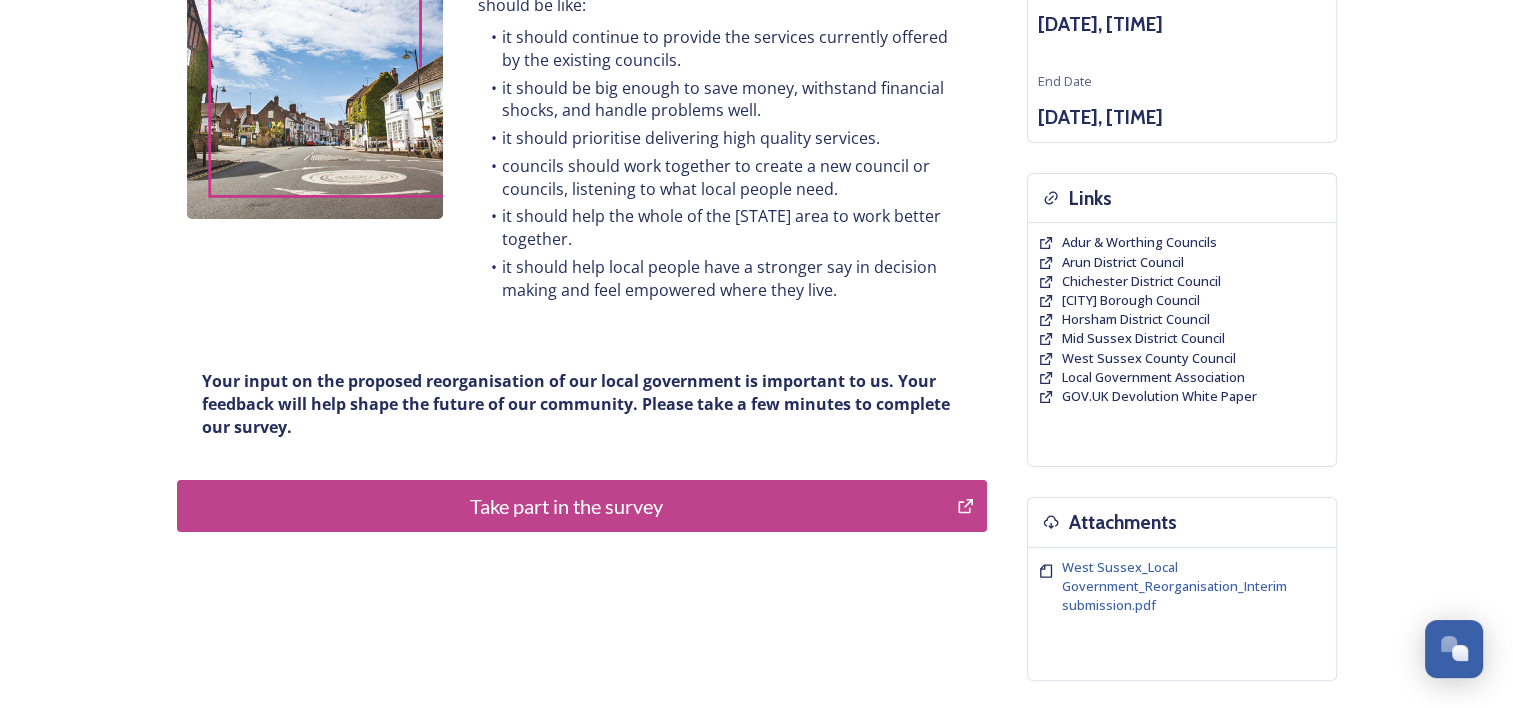 scroll, scrollTop: 320, scrollLeft: 0, axis: vertical 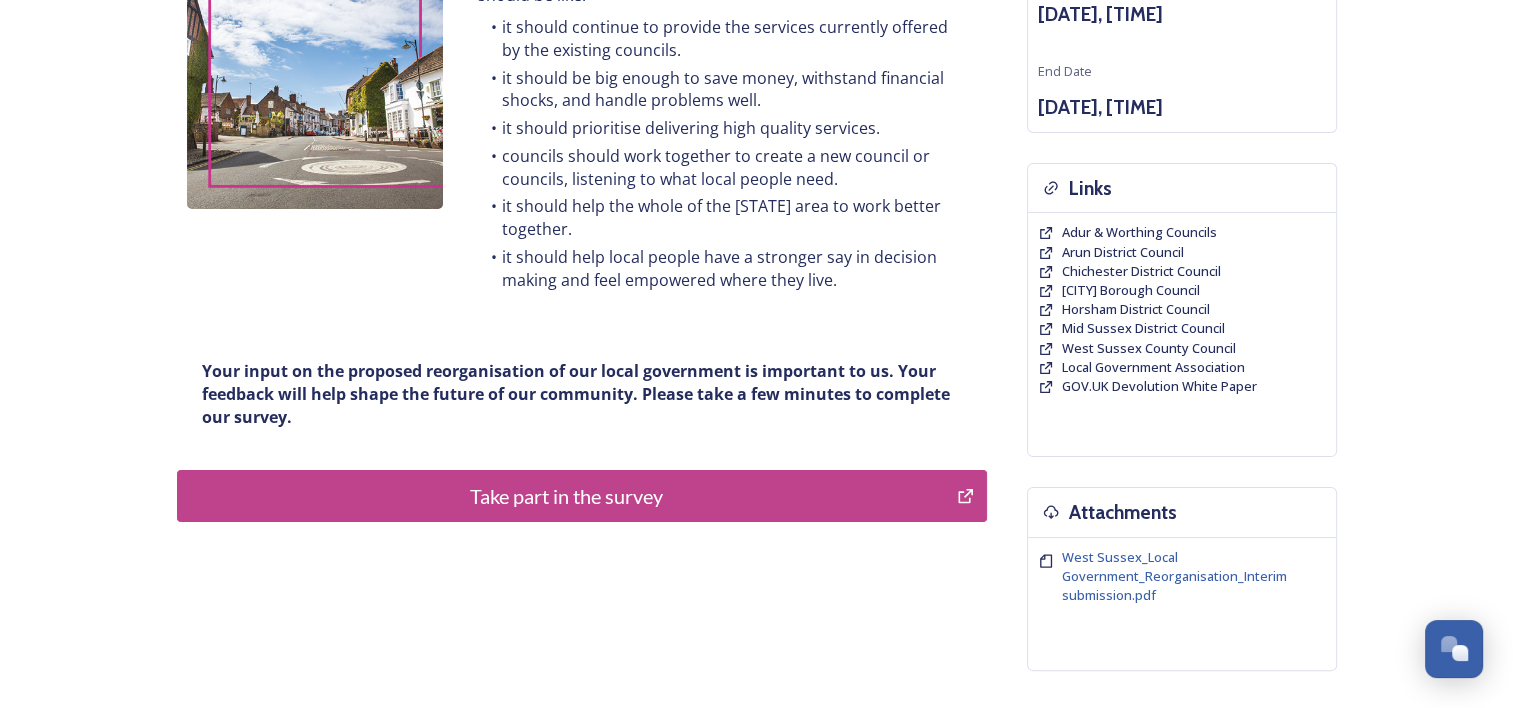 click on "Take part in the survey" at bounding box center [567, 496] 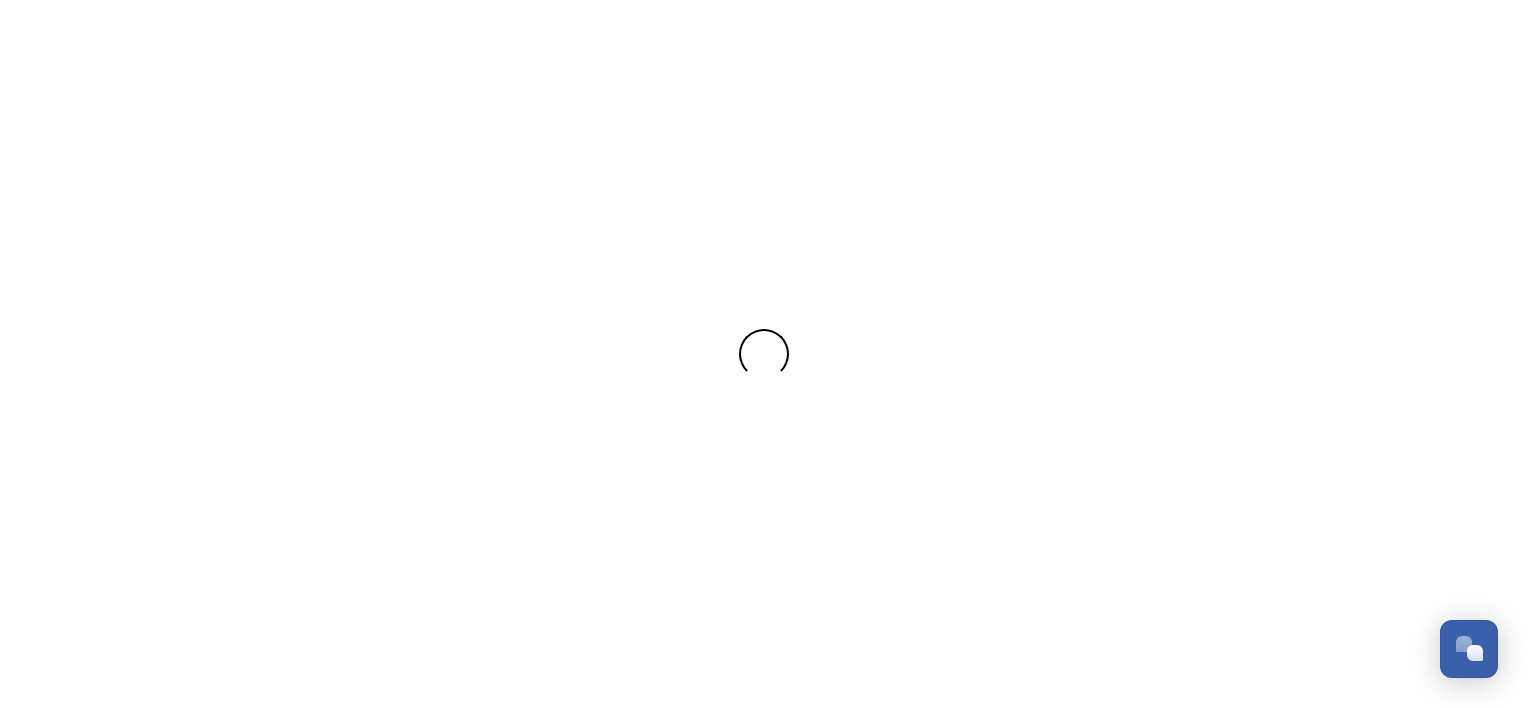 scroll, scrollTop: 0, scrollLeft: 0, axis: both 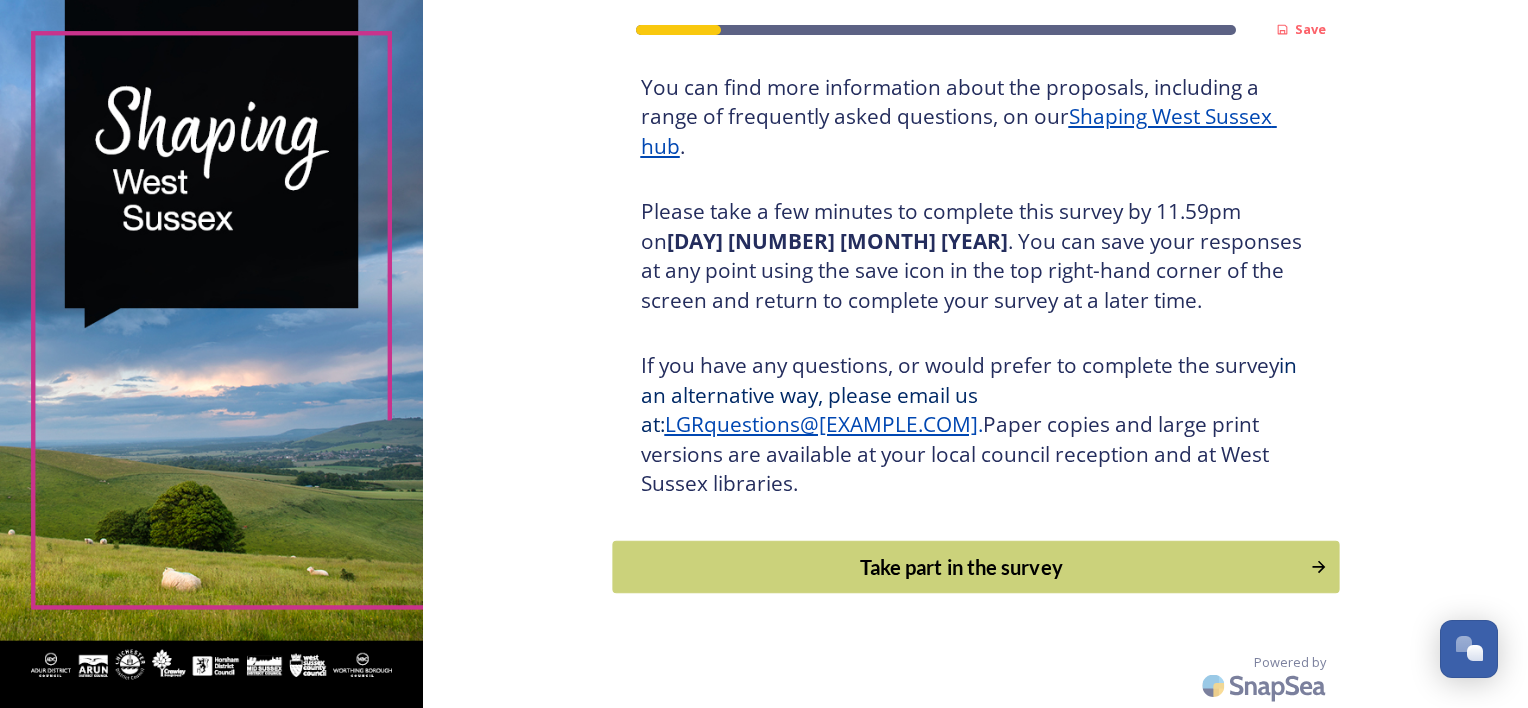 click on "Take part in the survey" at bounding box center [961, 567] 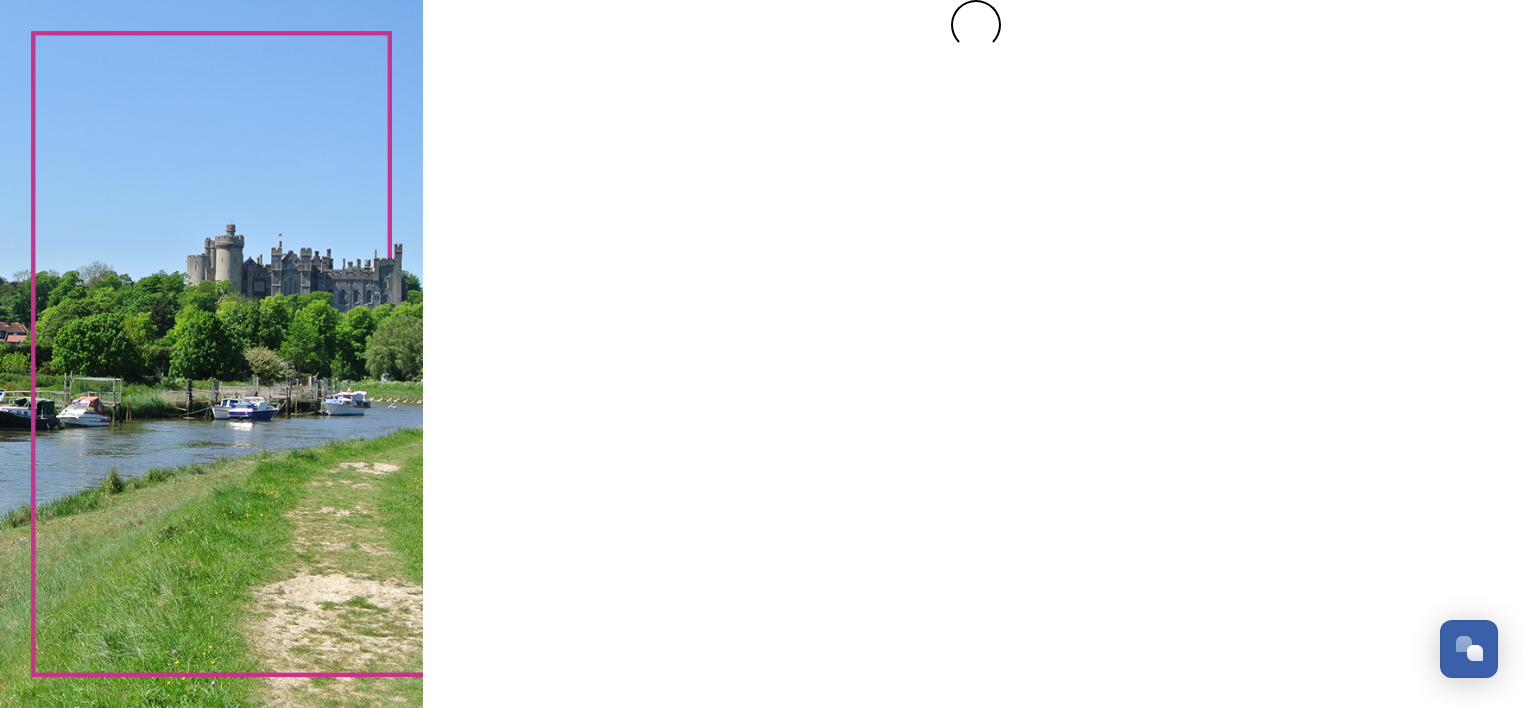 scroll, scrollTop: 0, scrollLeft: 0, axis: both 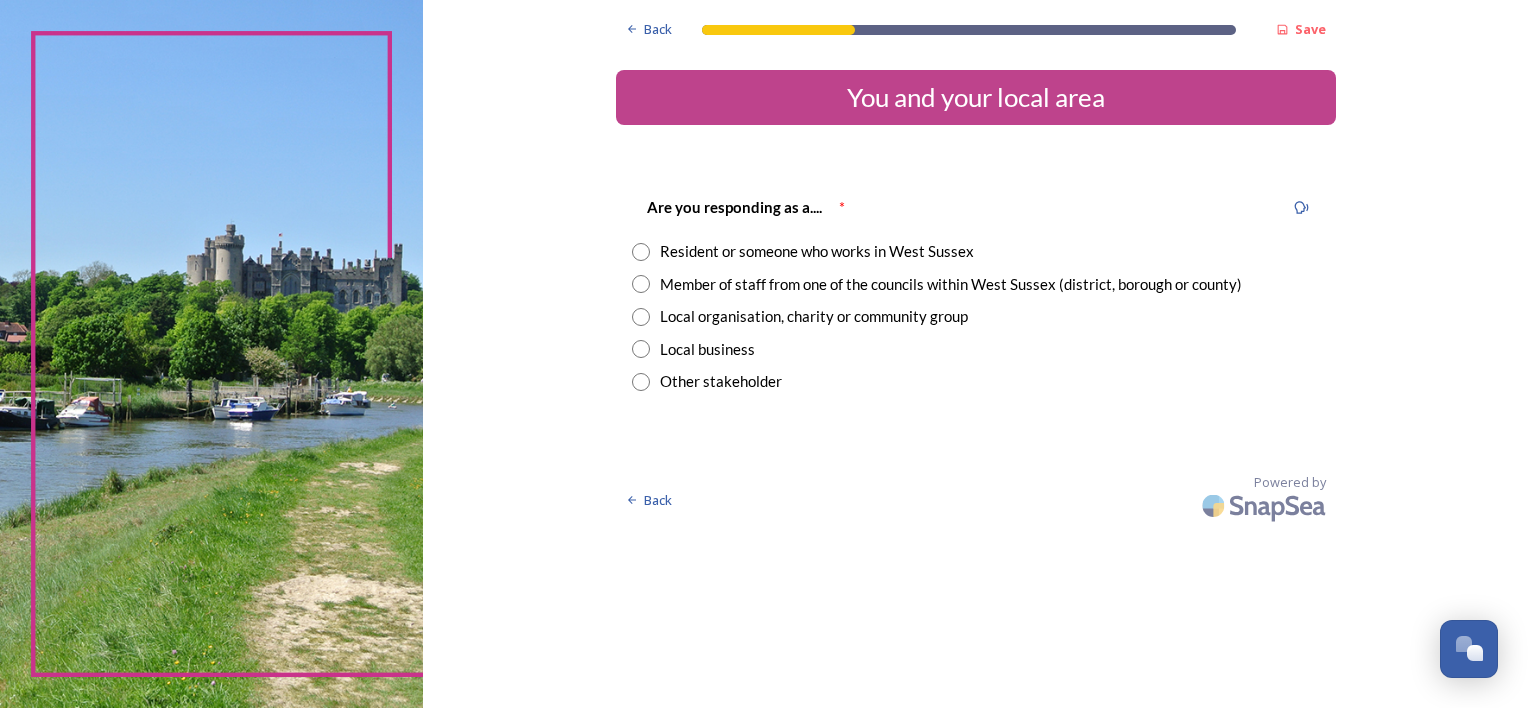 click on "Back Save You and your local area Are you responding as a.... * Resident or someone who works in West Sussex Member of staff from one of the councils within West Sussex (district, borough or county) Local organisation, charity or community group Local business Other stakeholder Back Powered by" at bounding box center (976, 264) 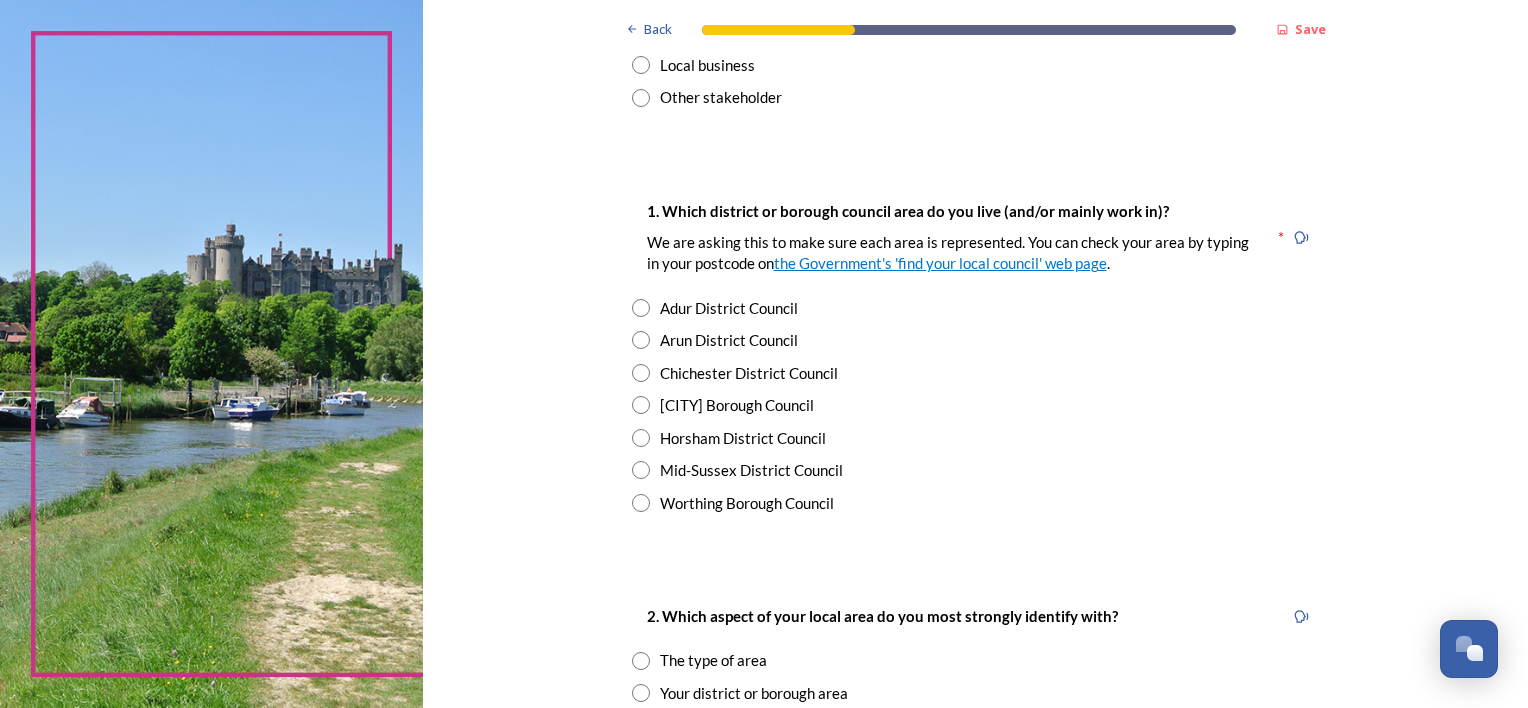 scroll, scrollTop: 290, scrollLeft: 0, axis: vertical 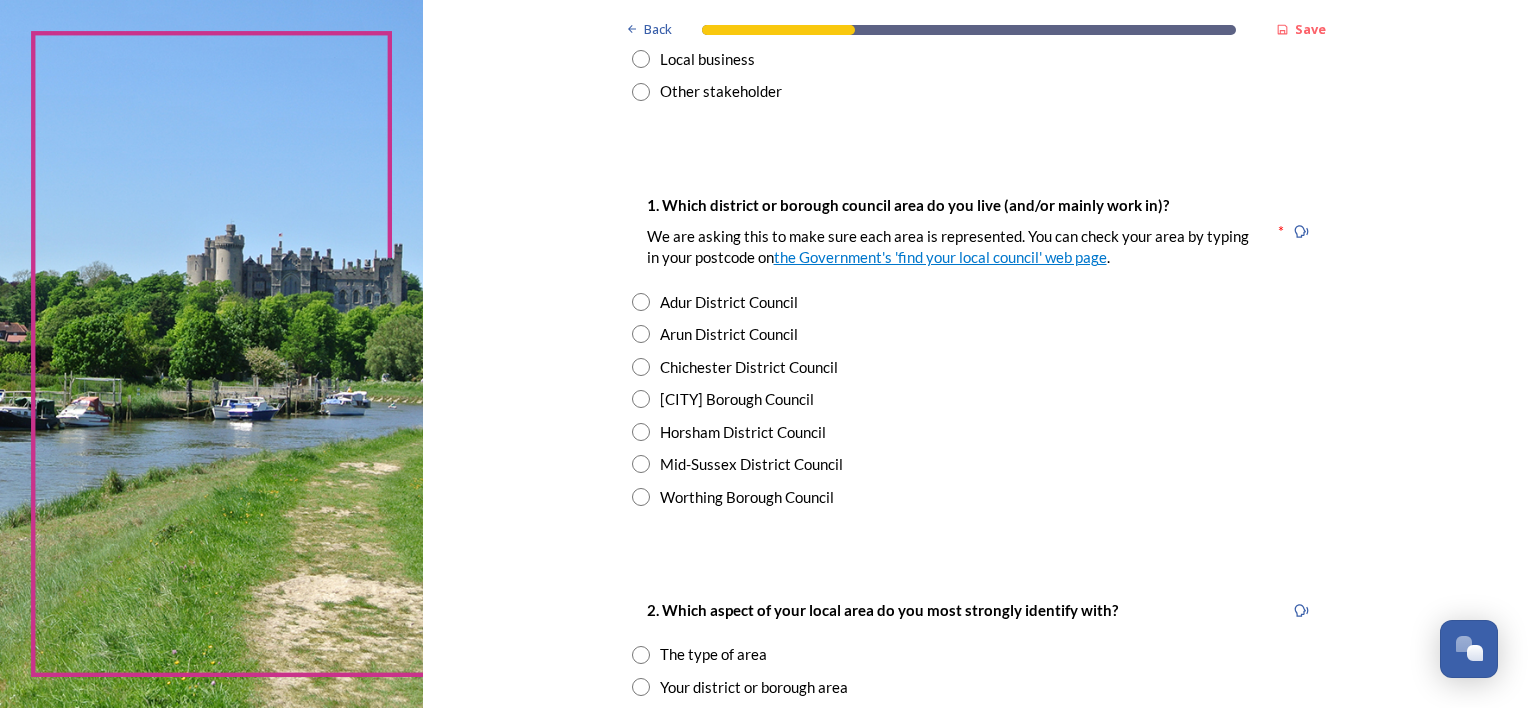 click on "Mid-Sussex District Council" at bounding box center [751, 464] 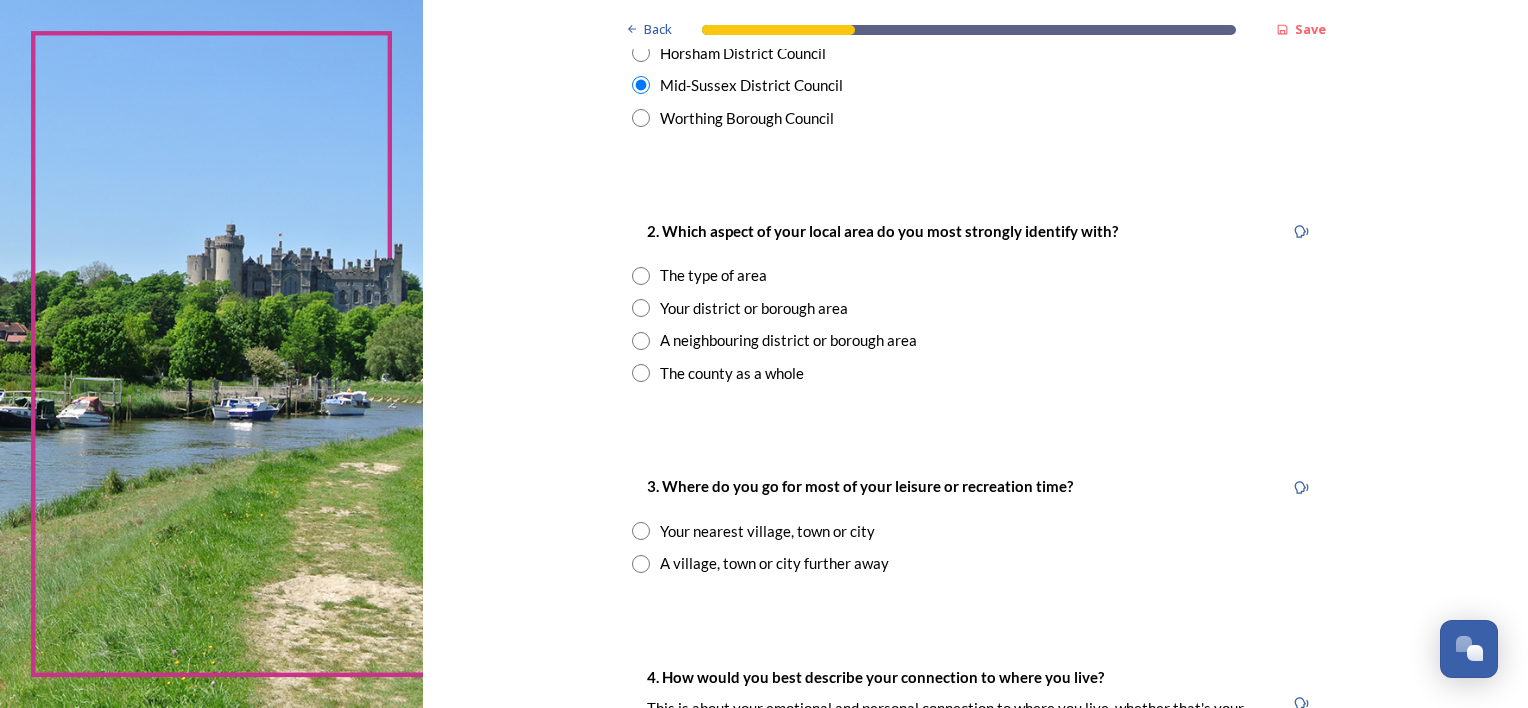 scroll, scrollTop: 672, scrollLeft: 0, axis: vertical 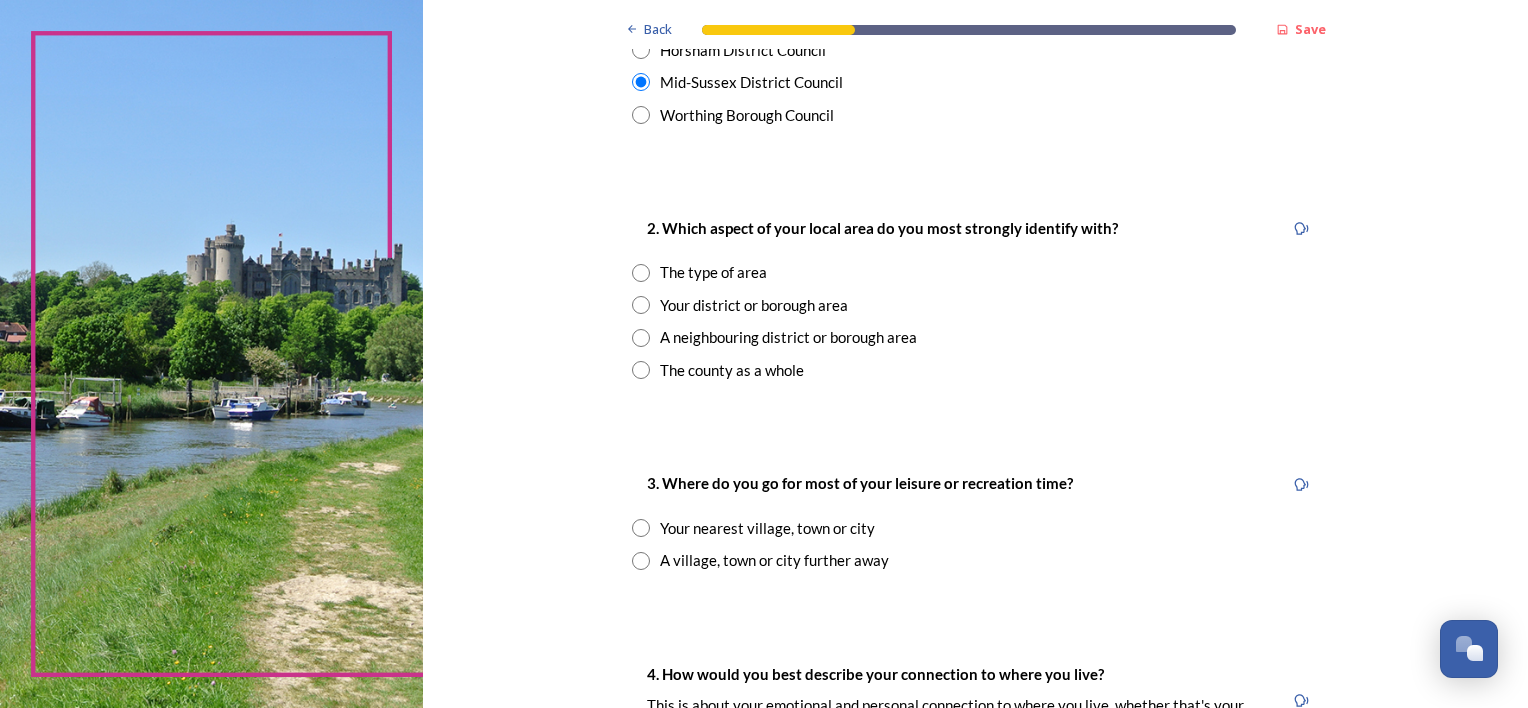 click at bounding box center [641, 305] 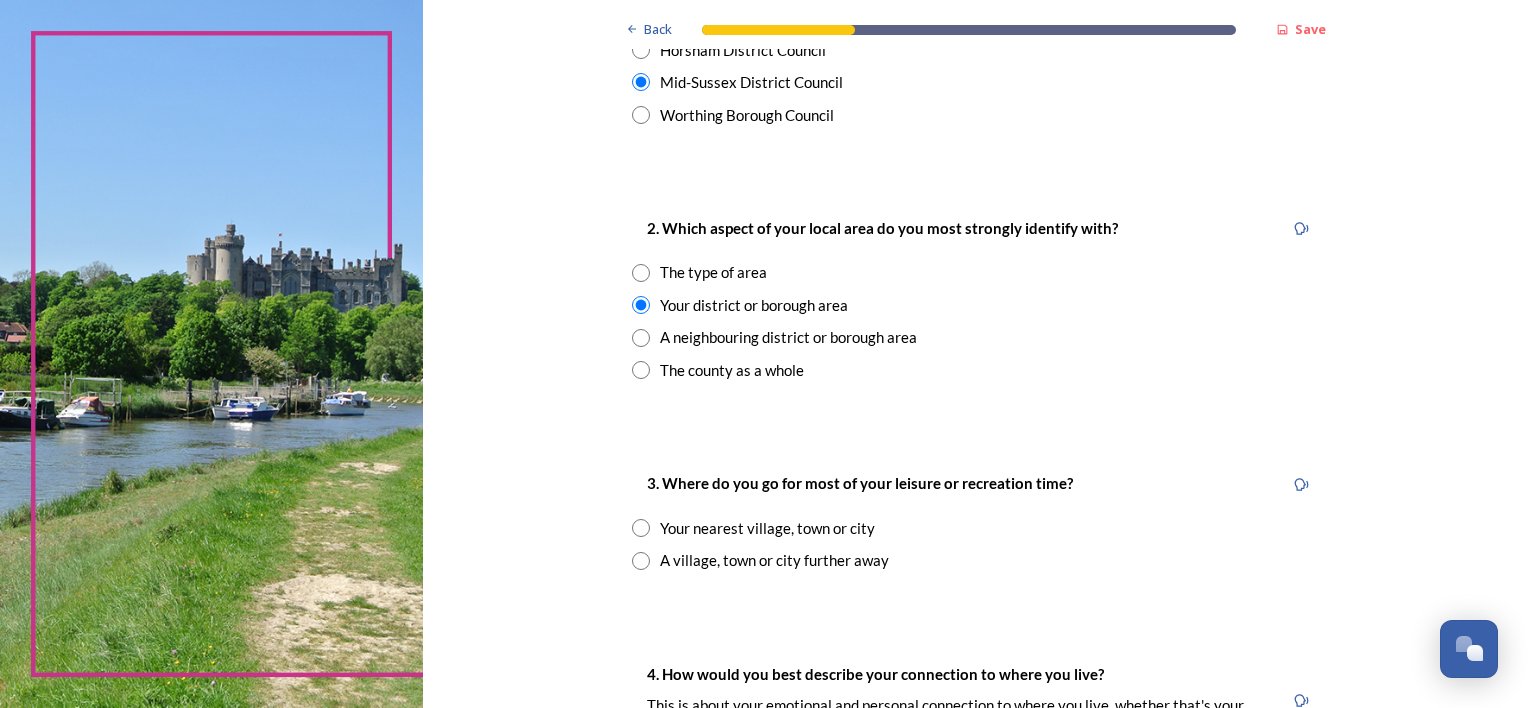 click at bounding box center [641, 528] 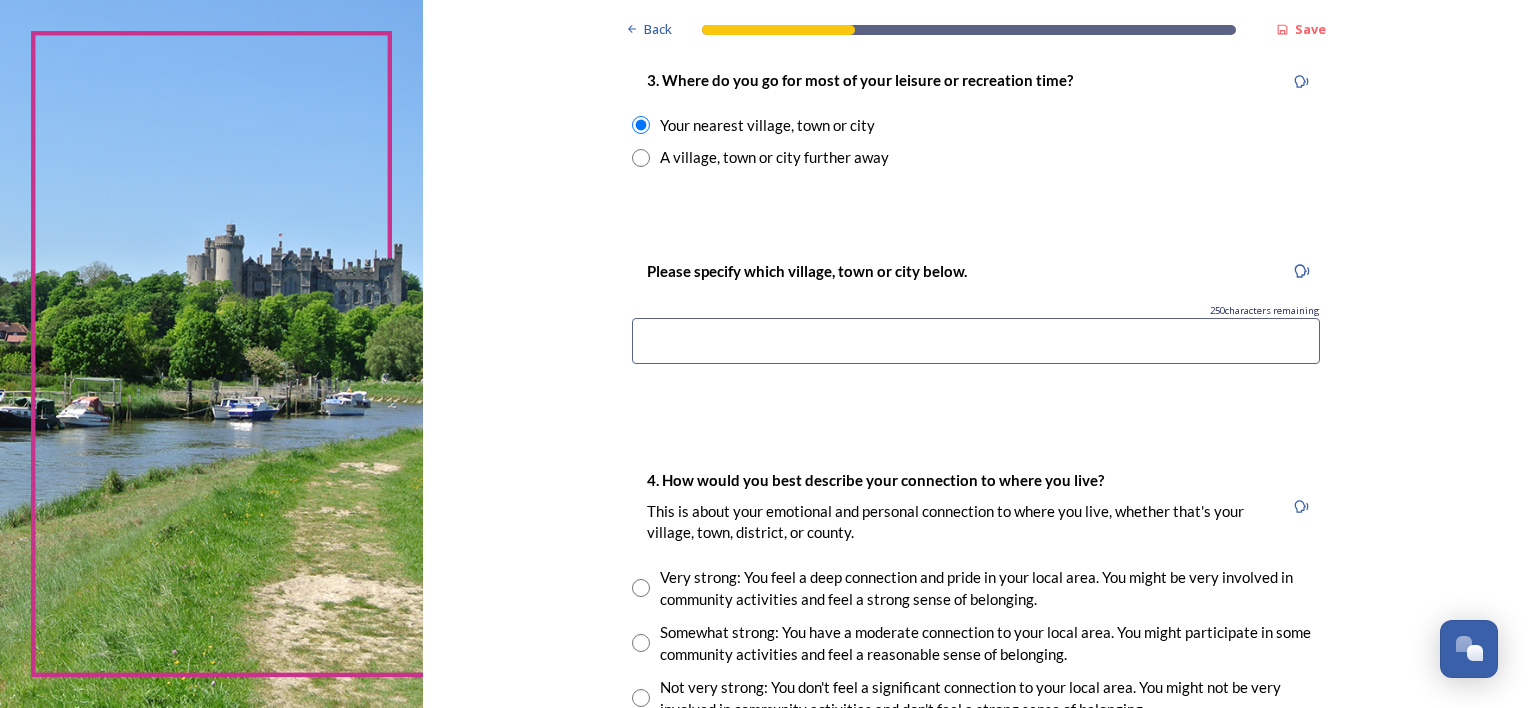 scroll, scrollTop: 1077, scrollLeft: 0, axis: vertical 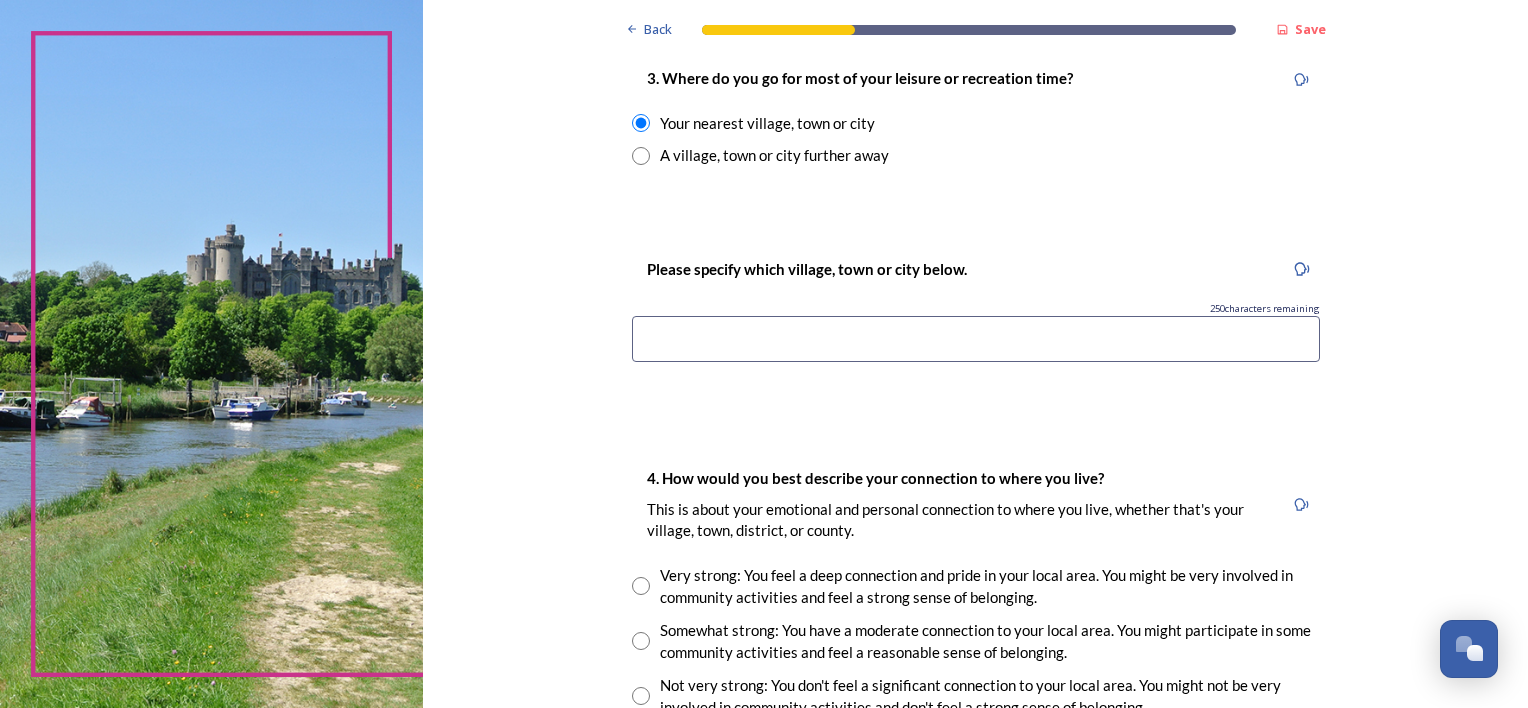 click at bounding box center [976, 339] 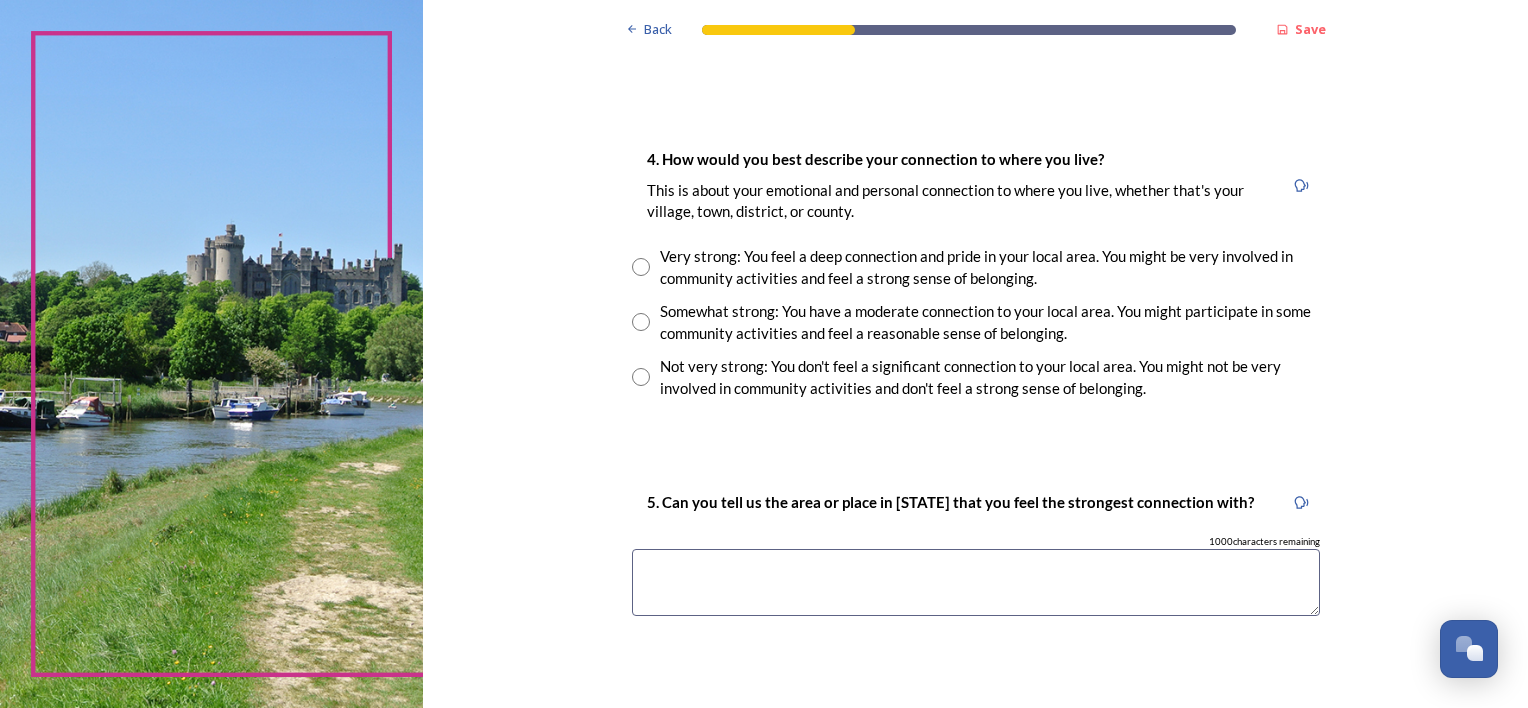 scroll, scrollTop: 1421, scrollLeft: 0, axis: vertical 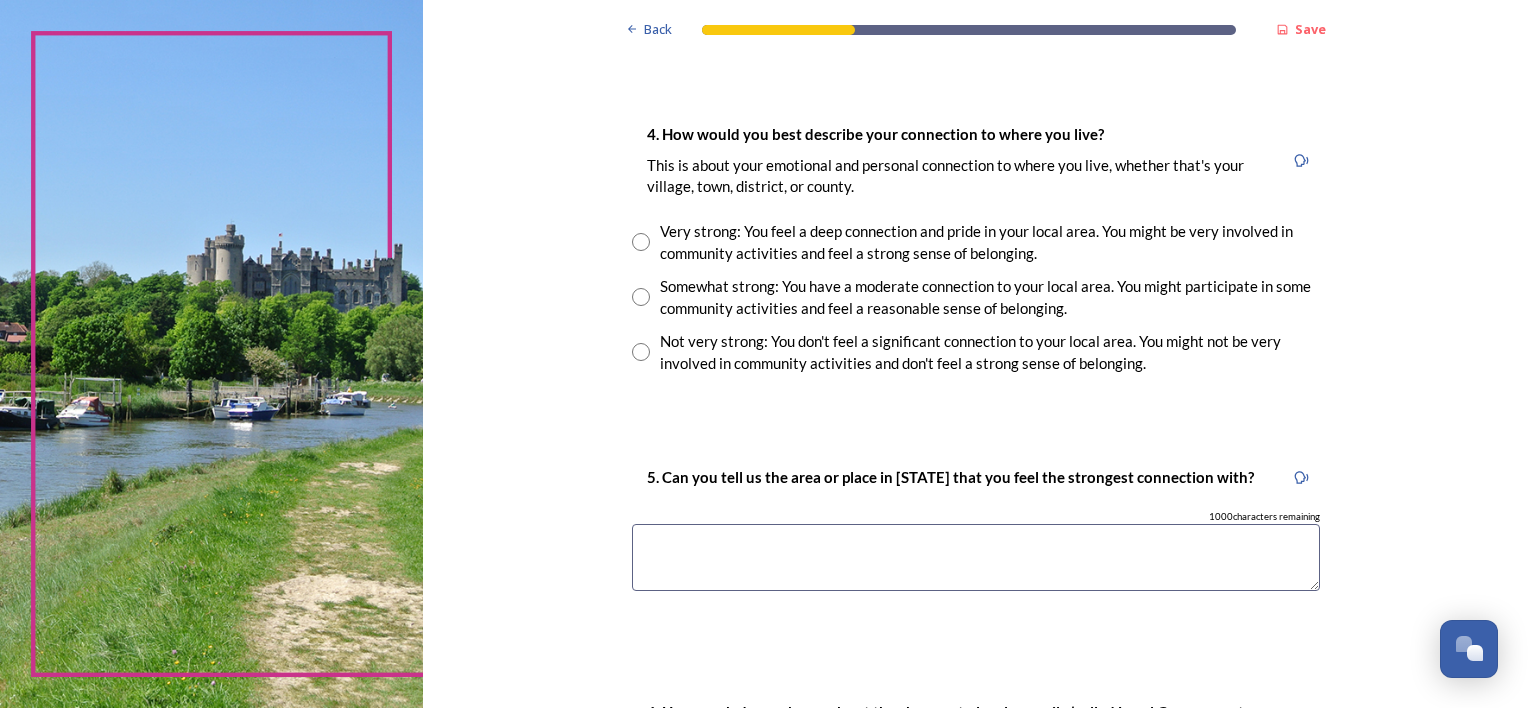 type on "[CITY] Heath and Lindfield" 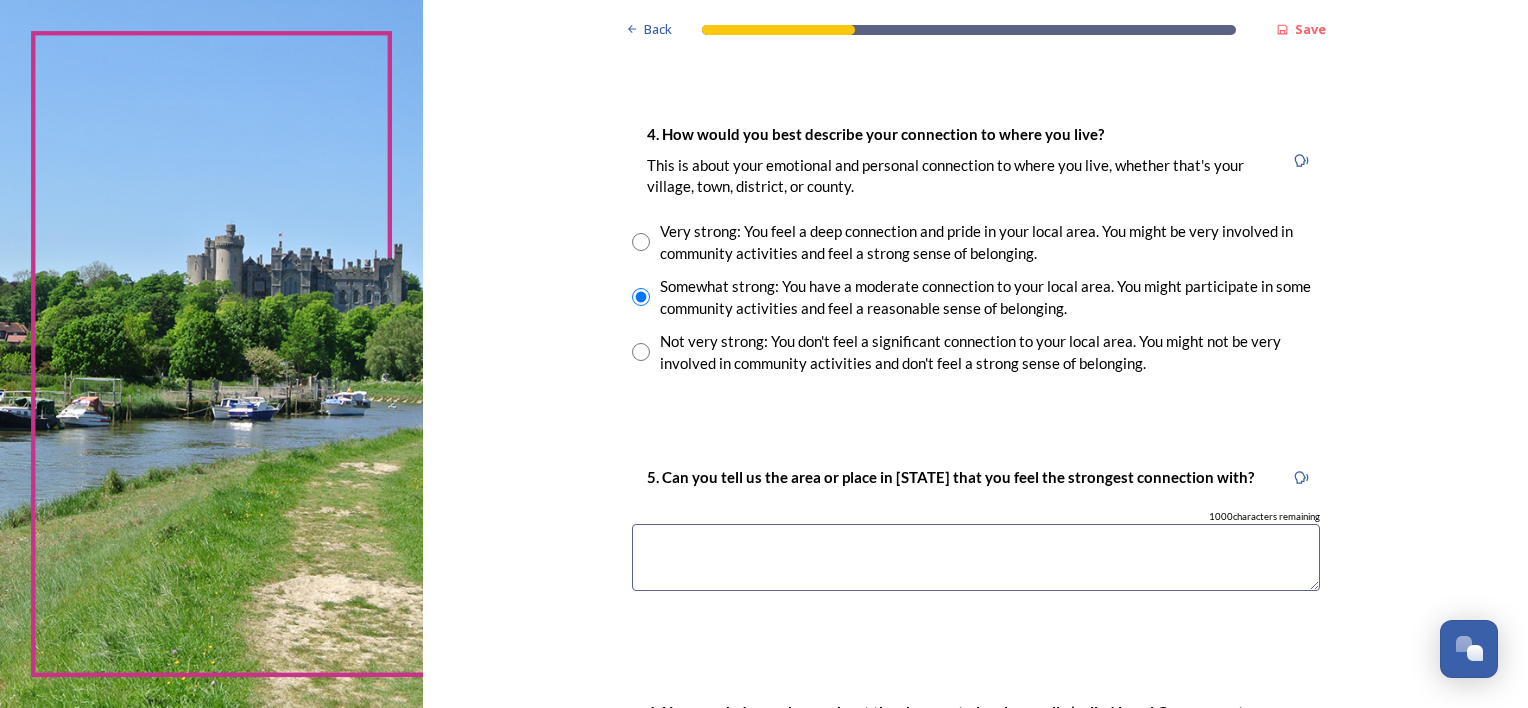 click at bounding box center [976, 557] 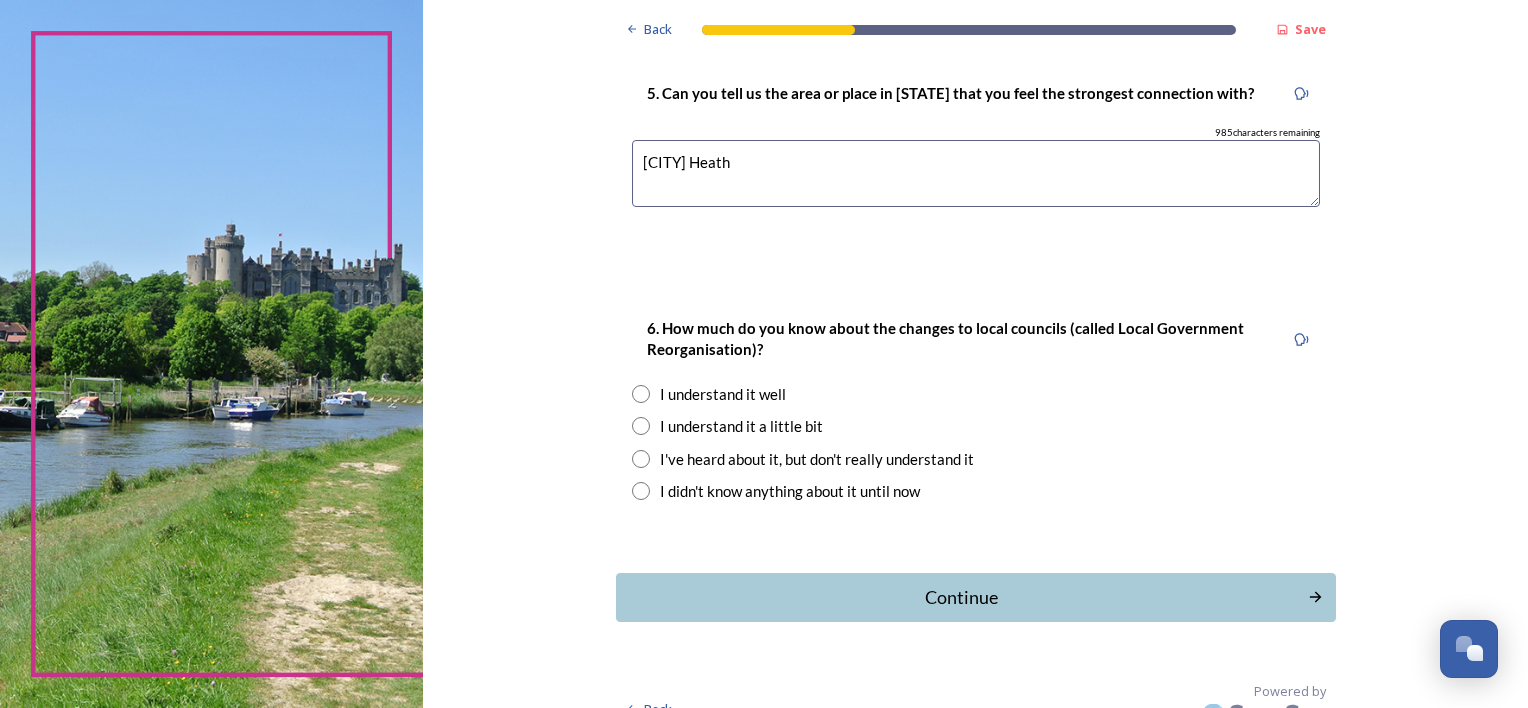 scroll, scrollTop: 1855, scrollLeft: 0, axis: vertical 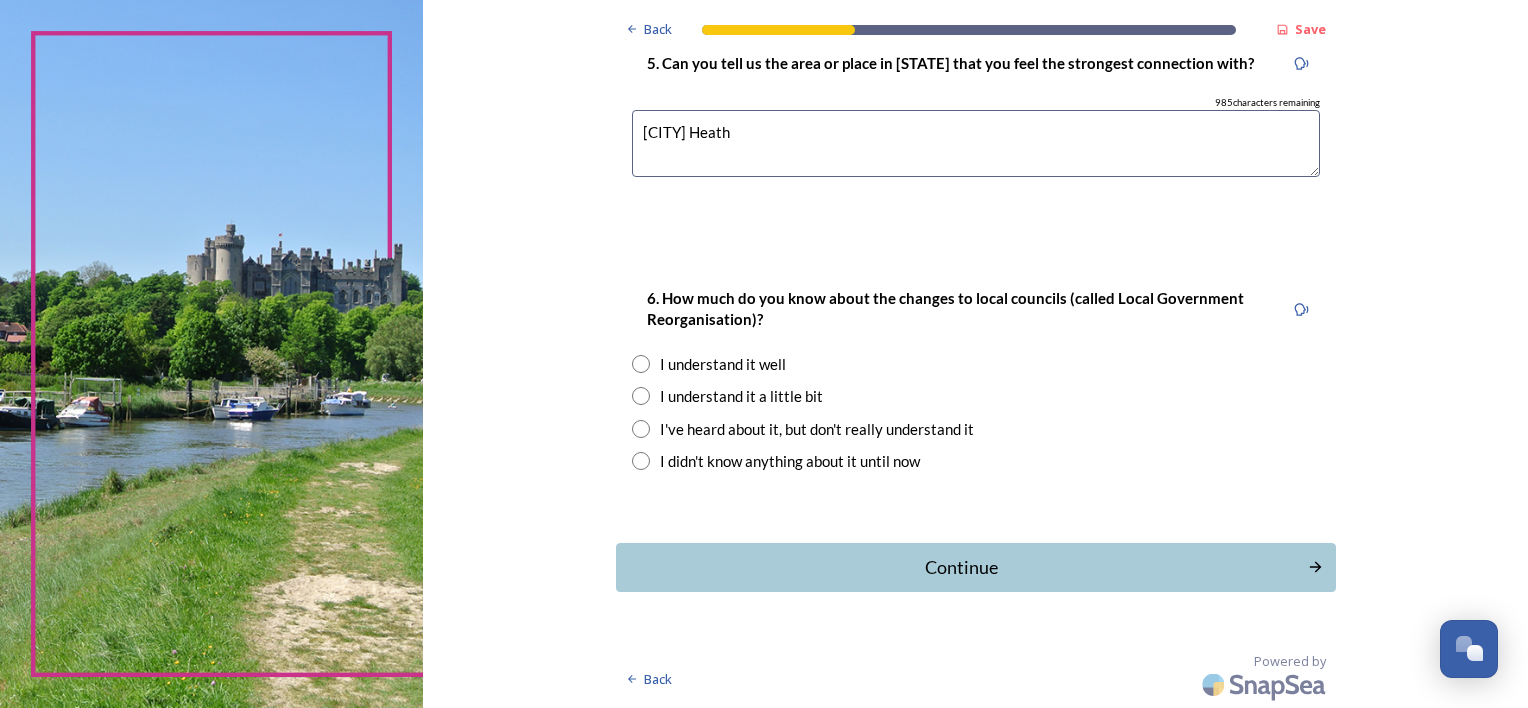 type on "[CITY] Heath" 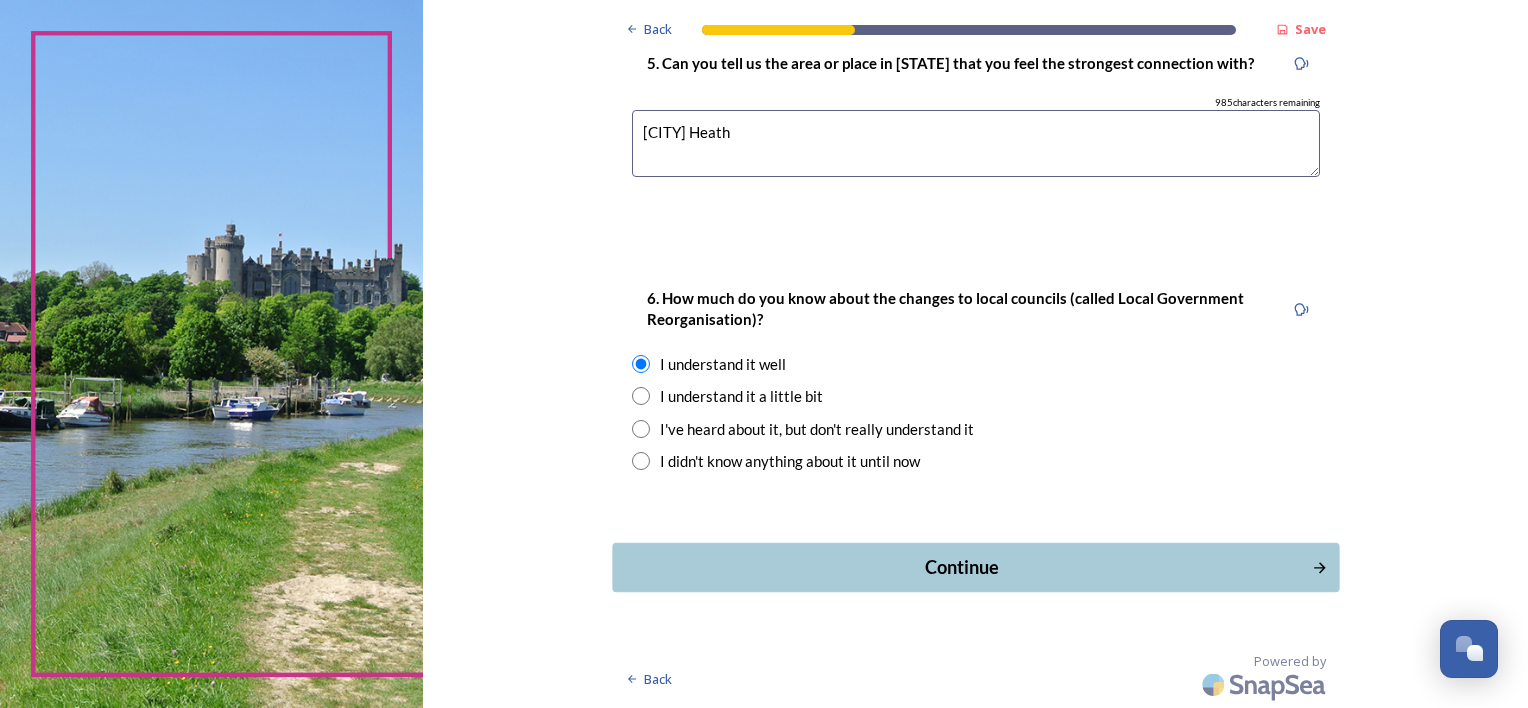 click on "Continue" at bounding box center (961, 566) 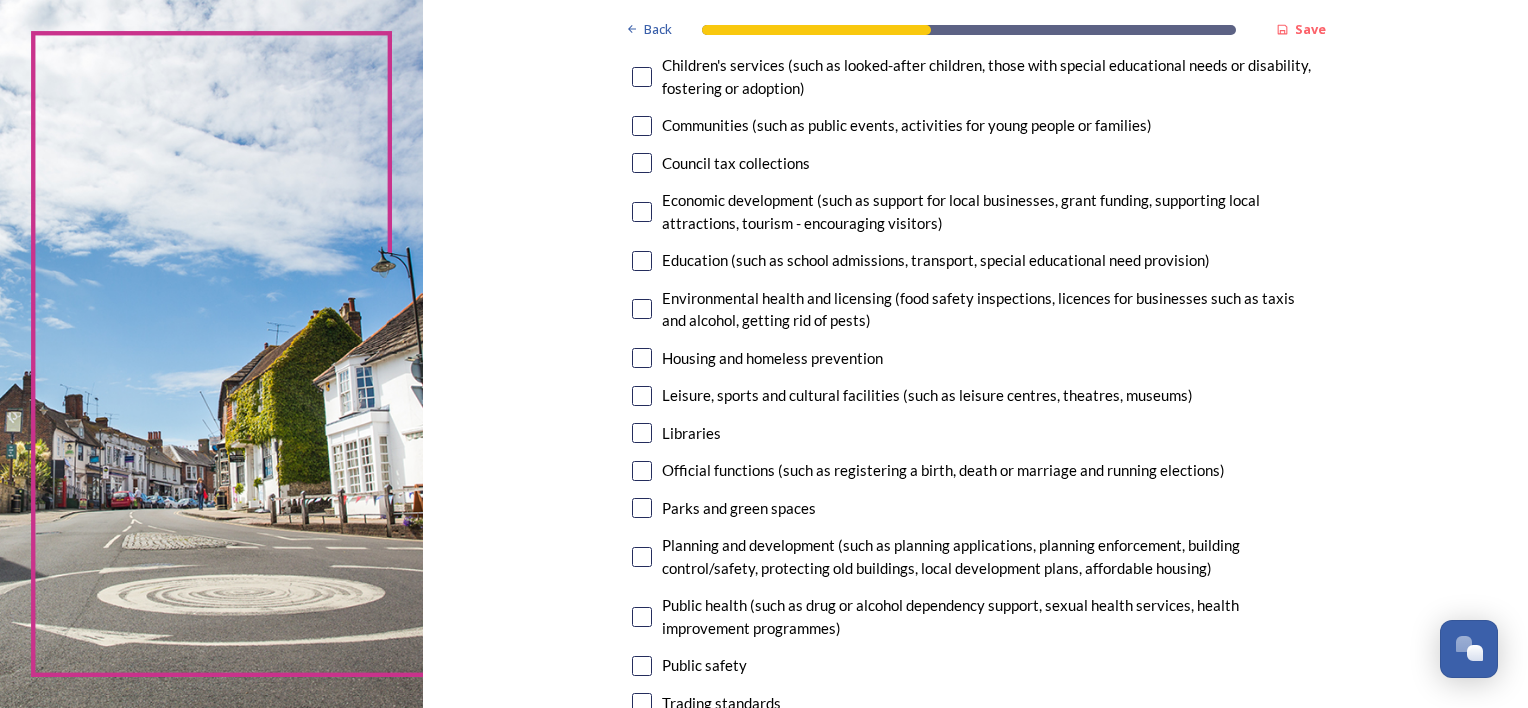 scroll, scrollTop: 272, scrollLeft: 0, axis: vertical 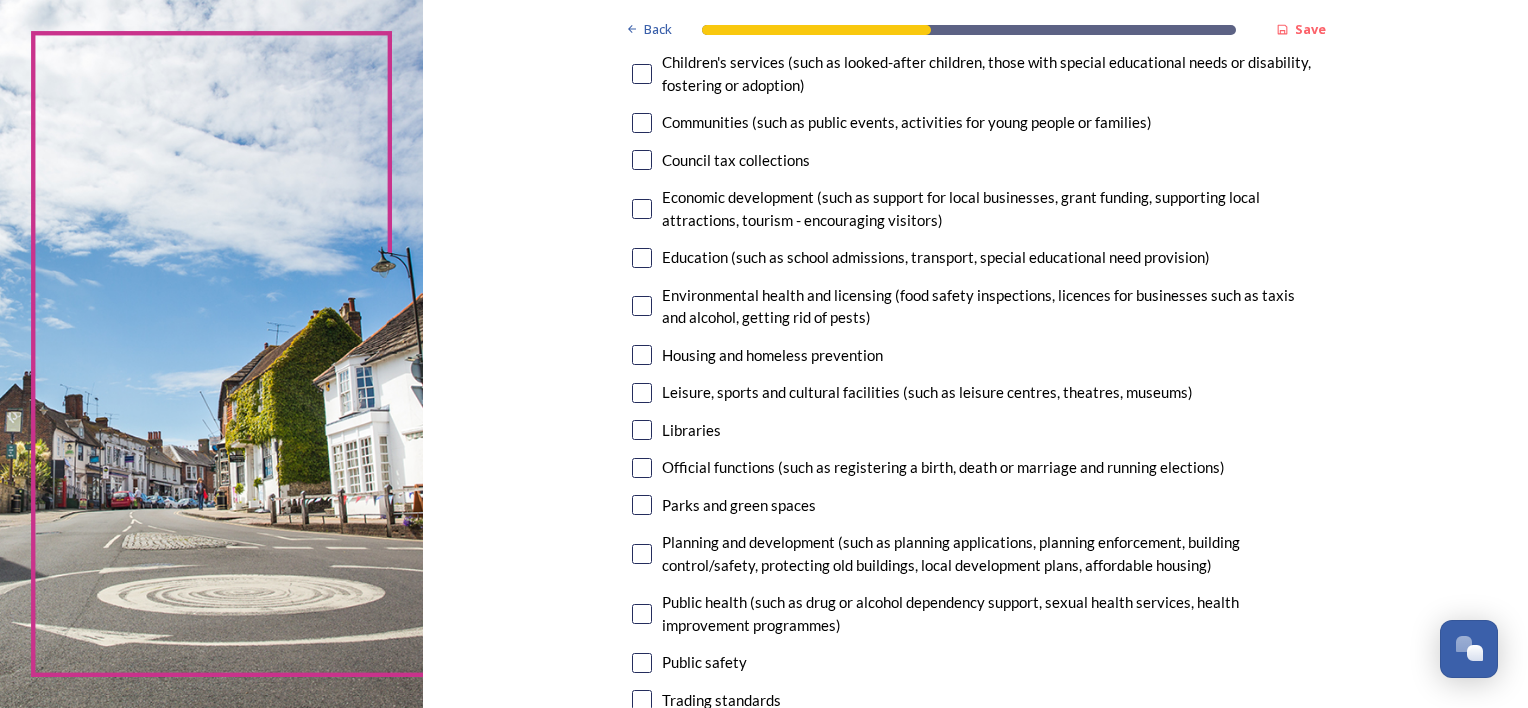 click at bounding box center (642, 209) 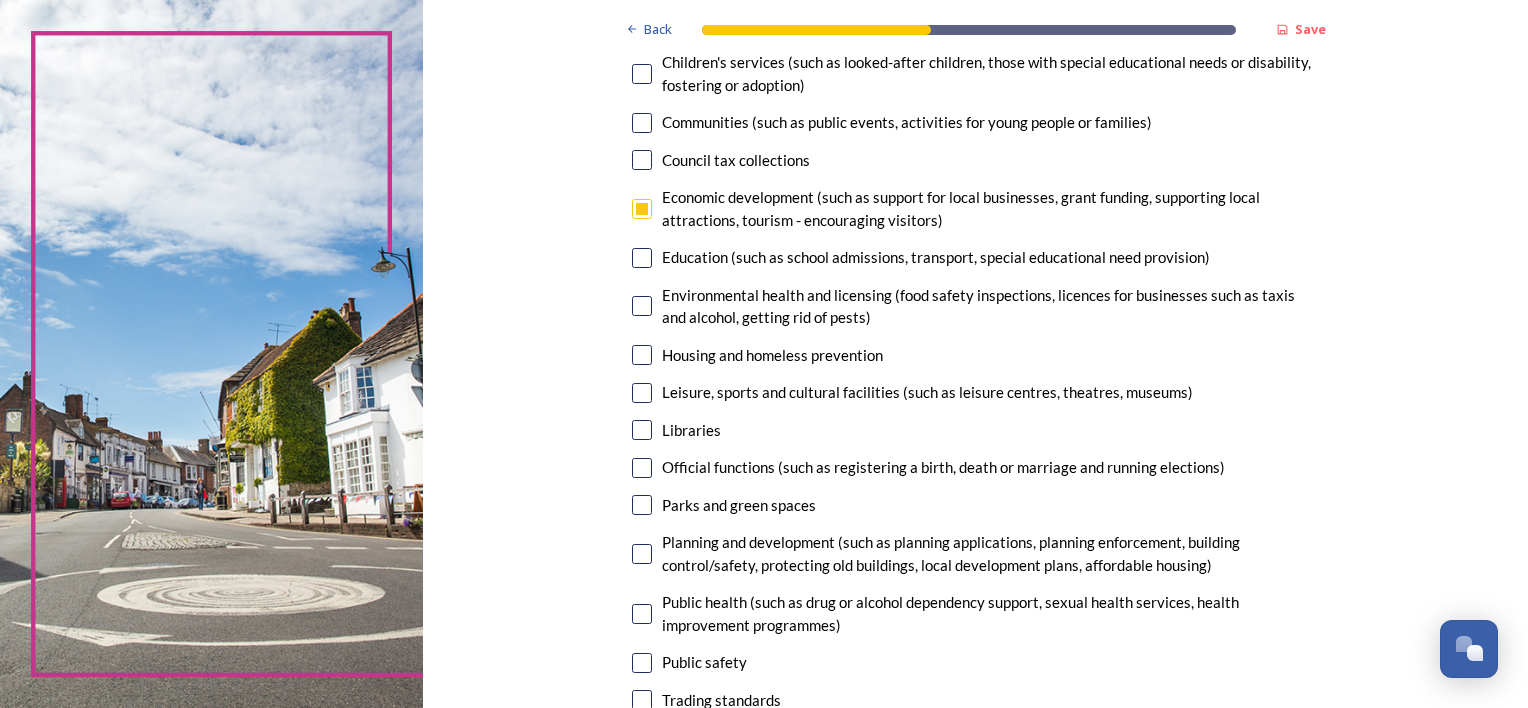 click on "Back Save Your local services 7. Council services will continue, no matter what the local government structure looks like.  ﻿﻿Which of the following council services matter most to you?  You can select up to five options. 4  choice(s) remaining Adult social care   Children's services (such as looked-after children, those with special educational needs or disability, fostering or adoption) Communities (such as public events, activities for young people or families) Council tax collections Economic development (such as support for local businesses, grant funding, supporting local attractions, tourism - encouraging visitors)  Education (such as school admissions, transport, special educational need provision)  Environmental health and licensing (food safety inspections, licences for businesses such as taxis and alcohol, getting rid of pests) Housing and homeless prevention Leisure, sports and cultural facilities (such as leisure centres, theatres, museums) Libraries Parks and green spaces Public safety" at bounding box center (975, 994) 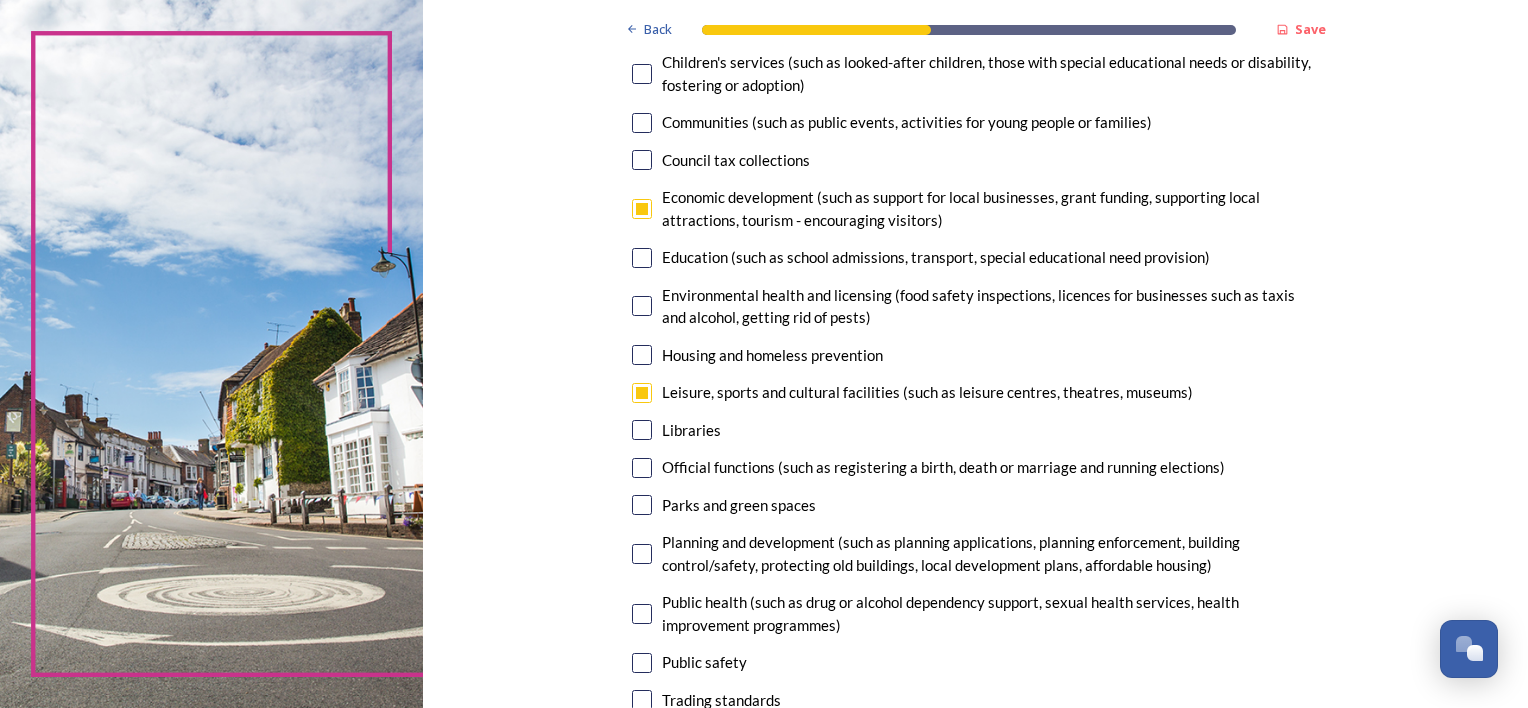click at bounding box center (642, 430) 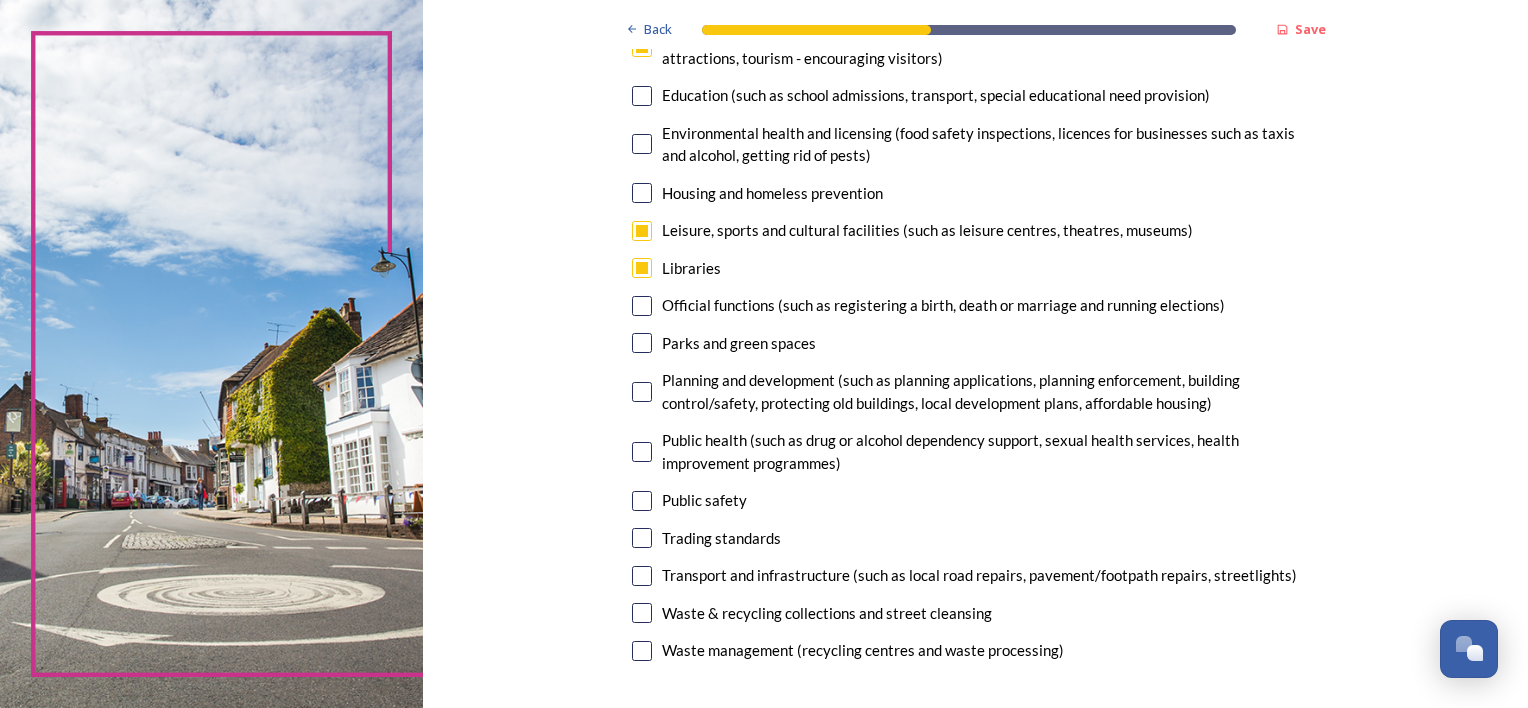 scroll, scrollTop: 486, scrollLeft: 0, axis: vertical 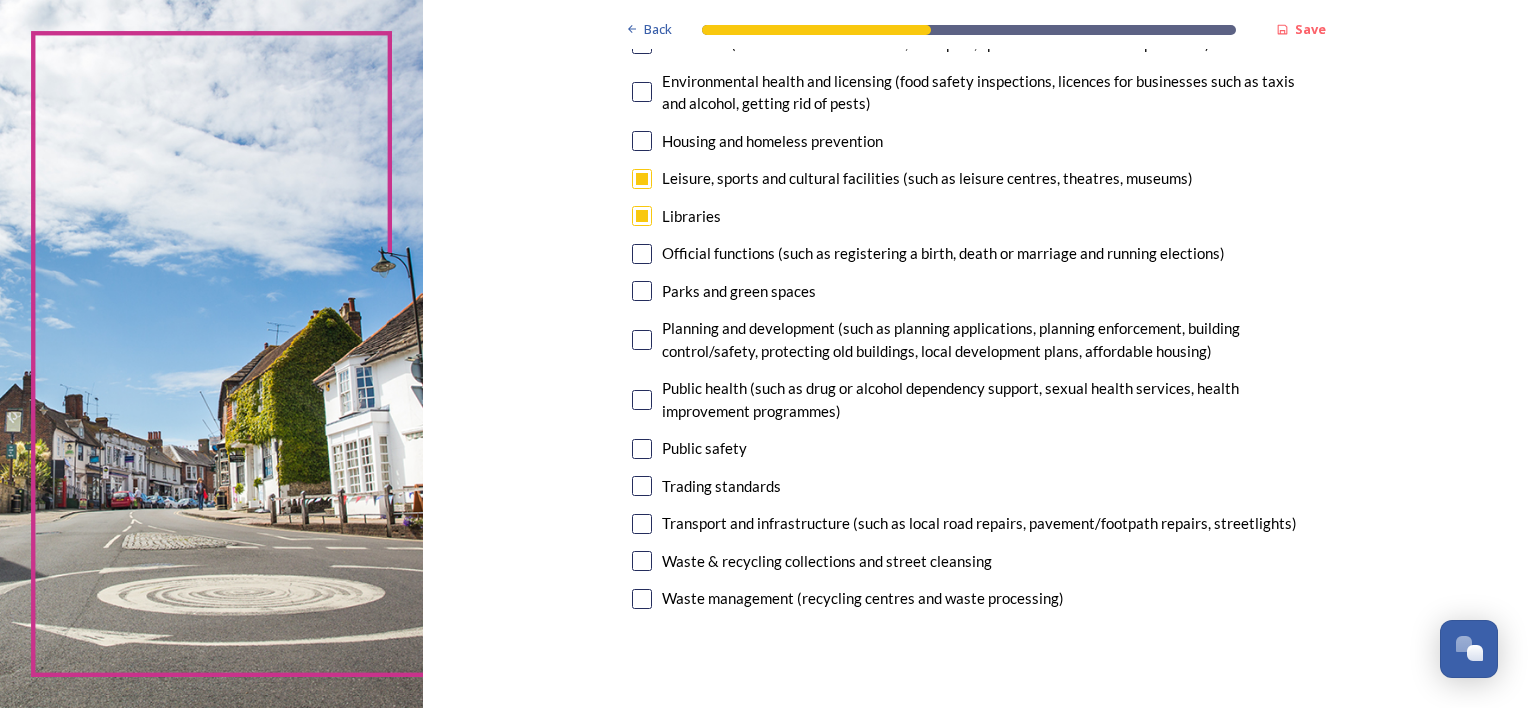 click at bounding box center [642, 291] 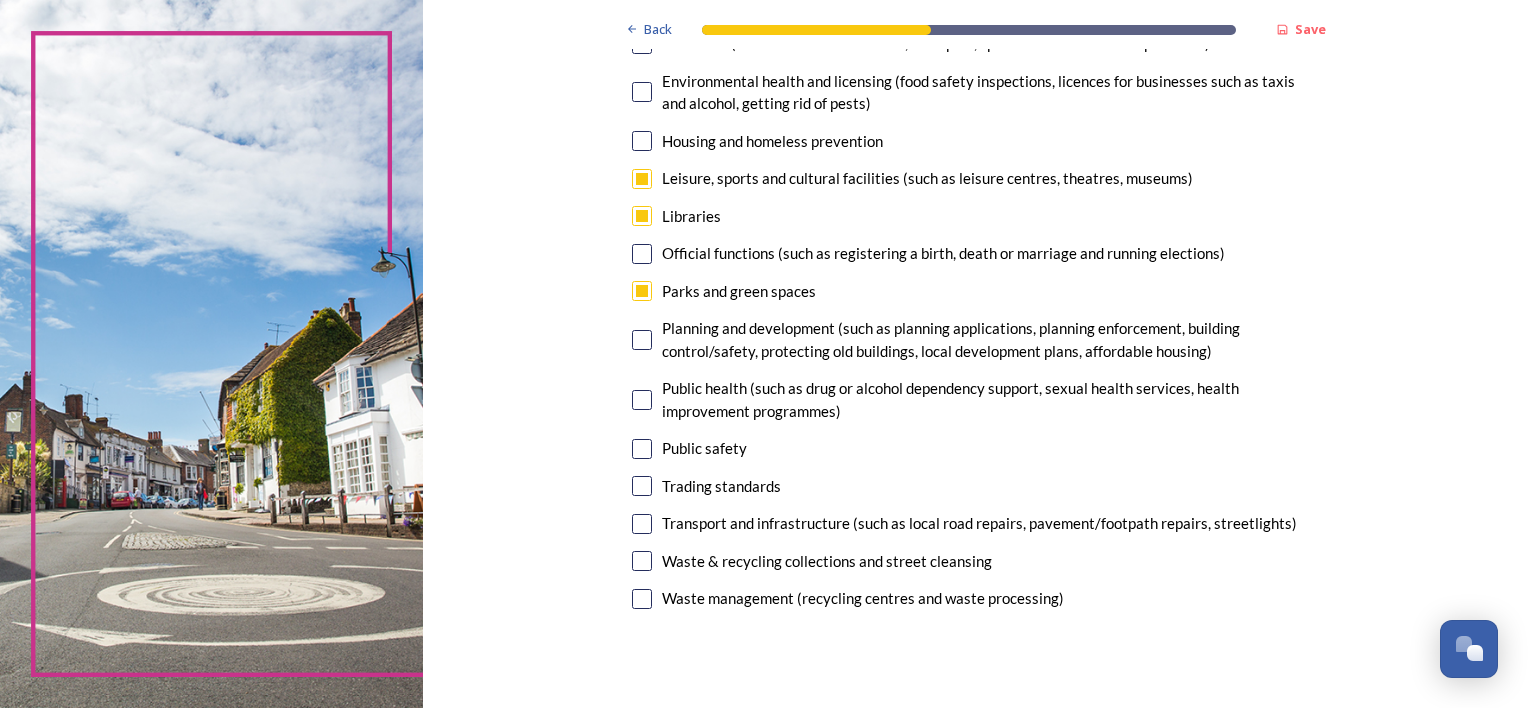 click at bounding box center (642, 291) 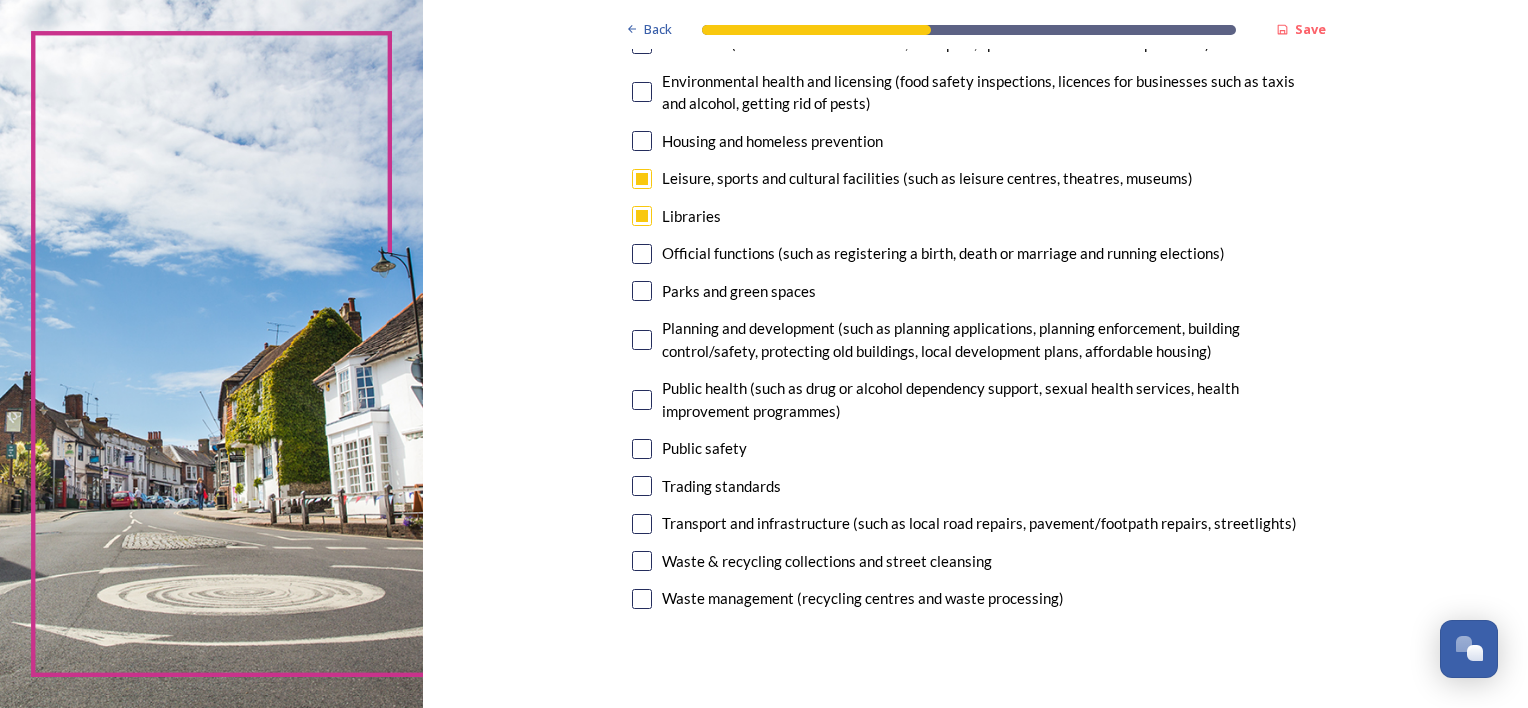 click at bounding box center (642, 524) 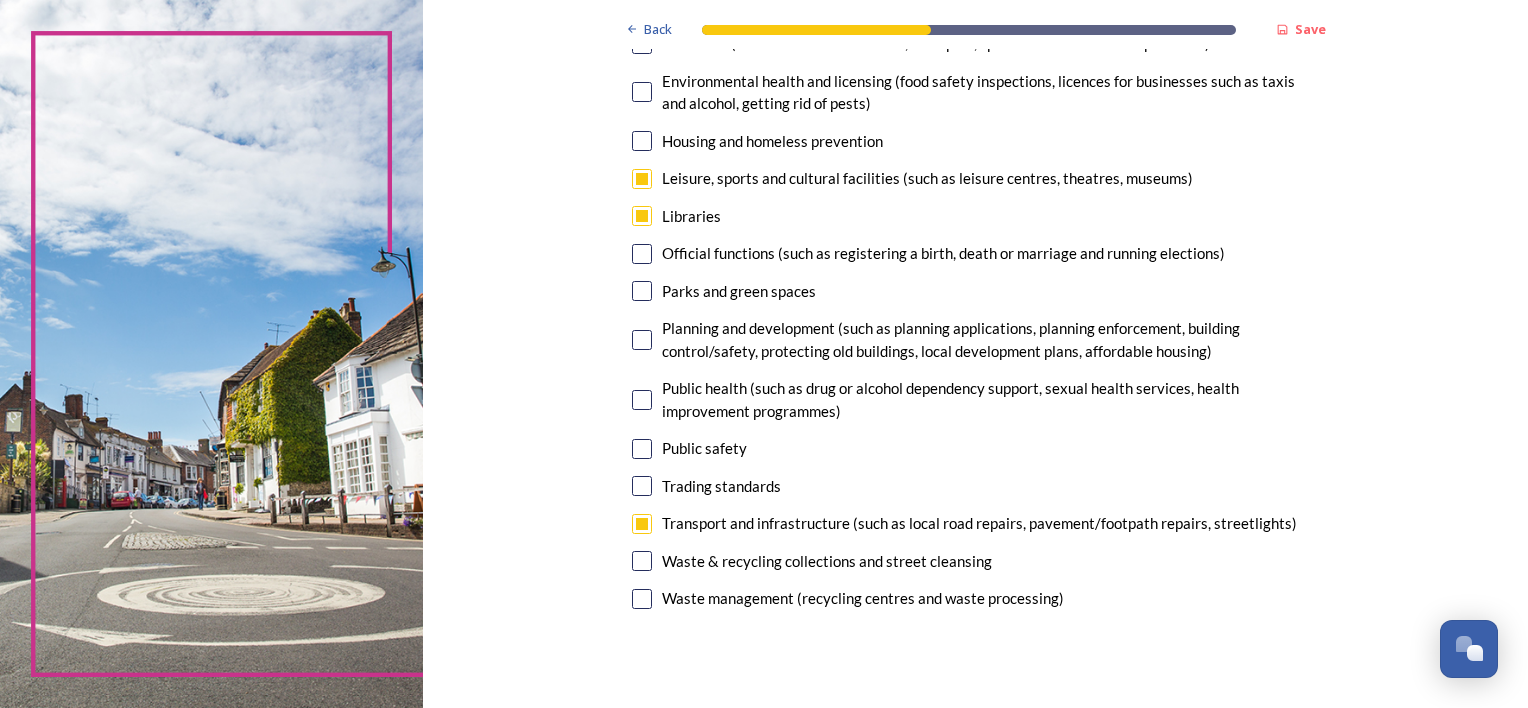 click on "Waste & recycling collections and street cleansing" at bounding box center [976, 561] 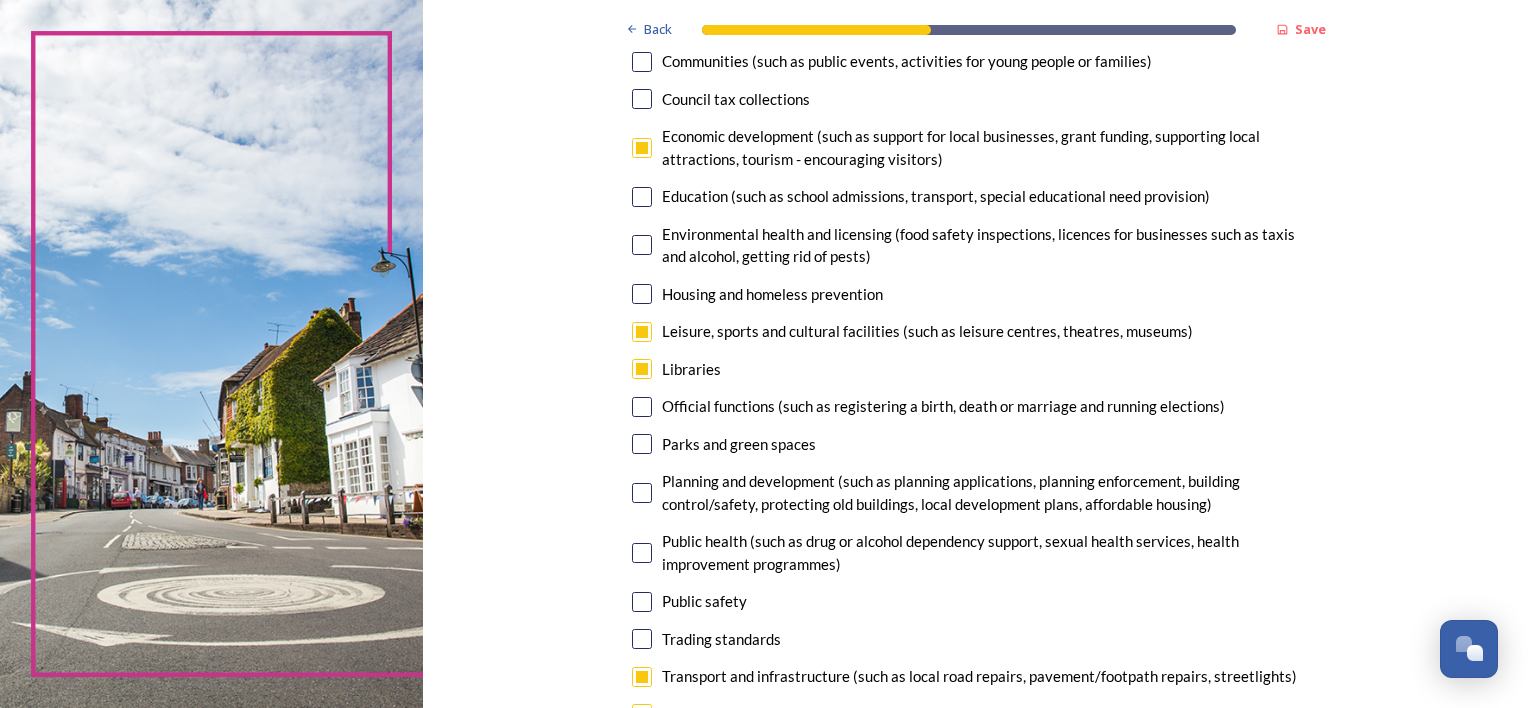 scroll, scrollTop: 373, scrollLeft: 0, axis: vertical 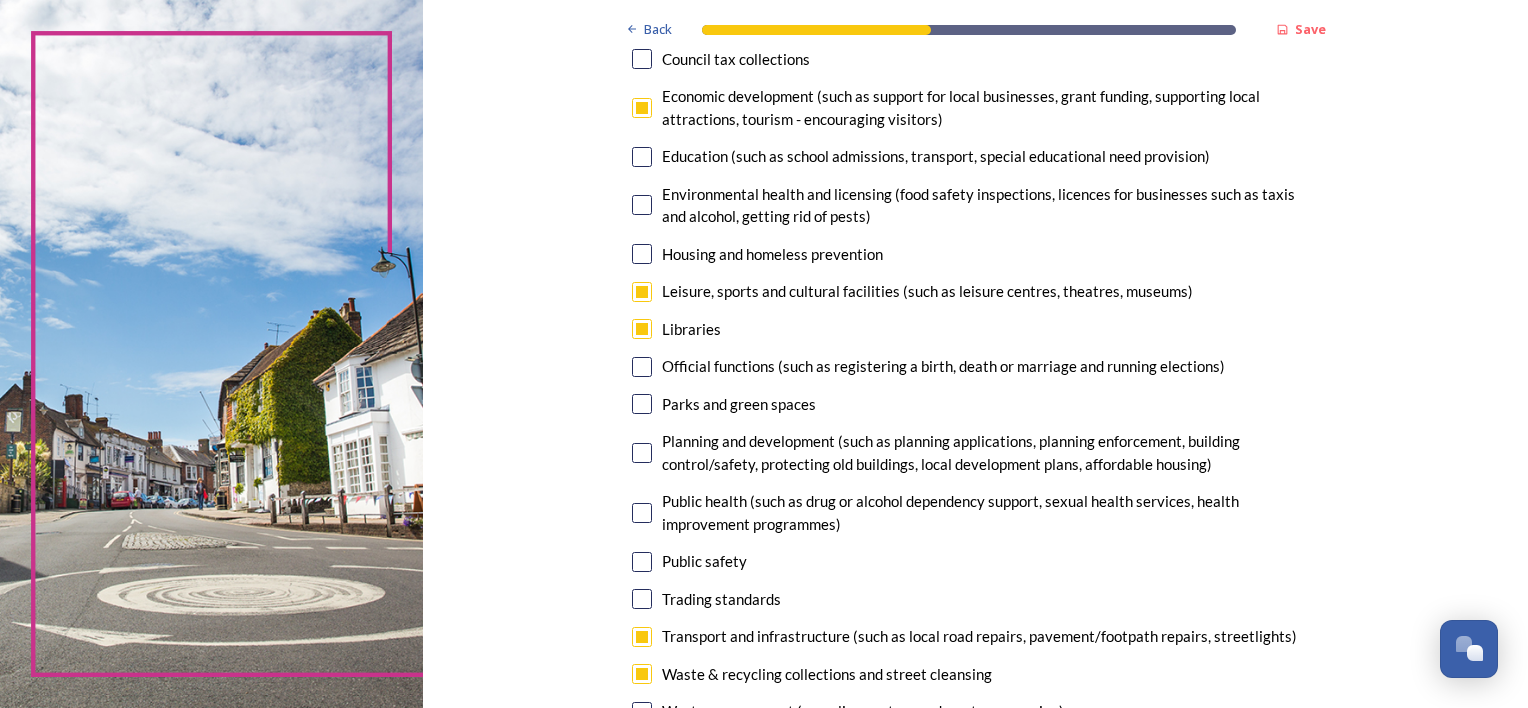 click at bounding box center (642, 404) 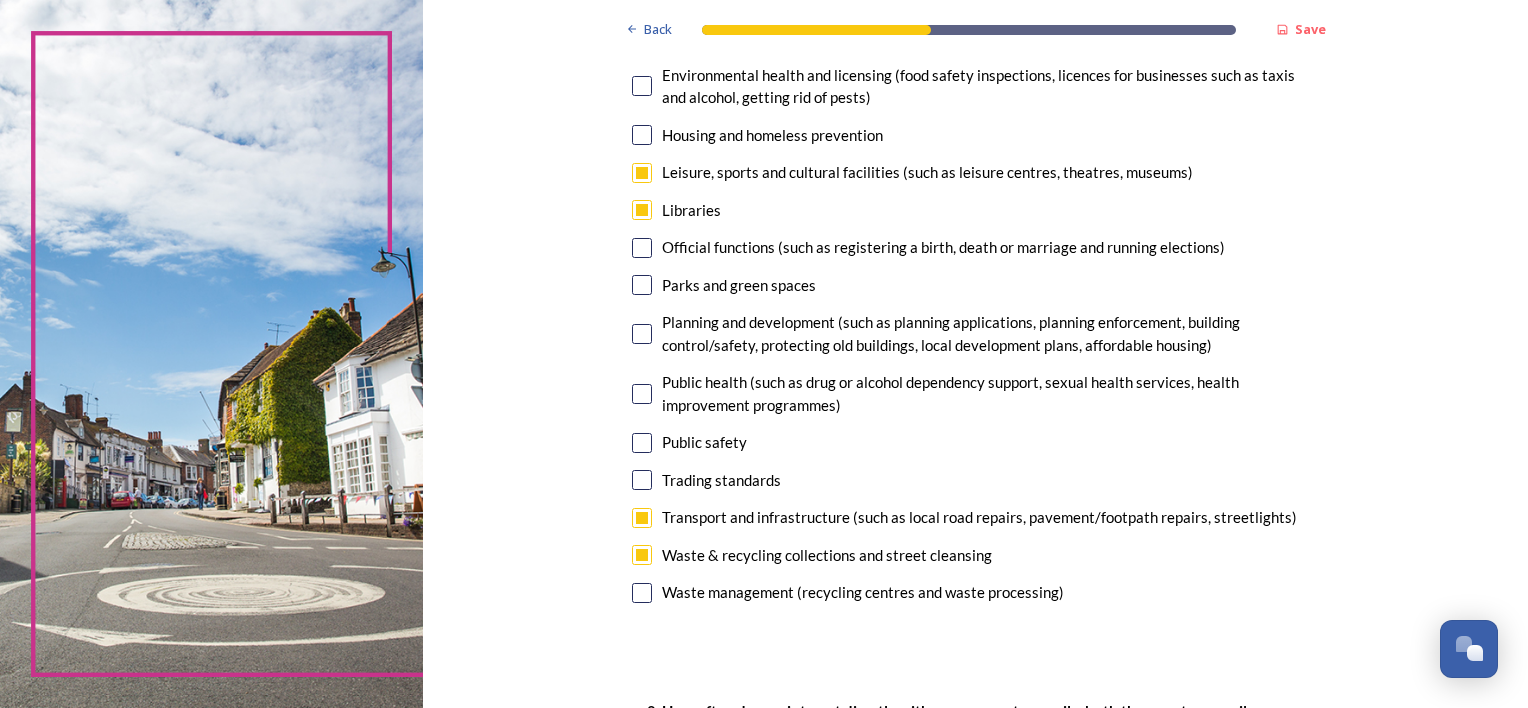 scroll, scrollTop: 496, scrollLeft: 0, axis: vertical 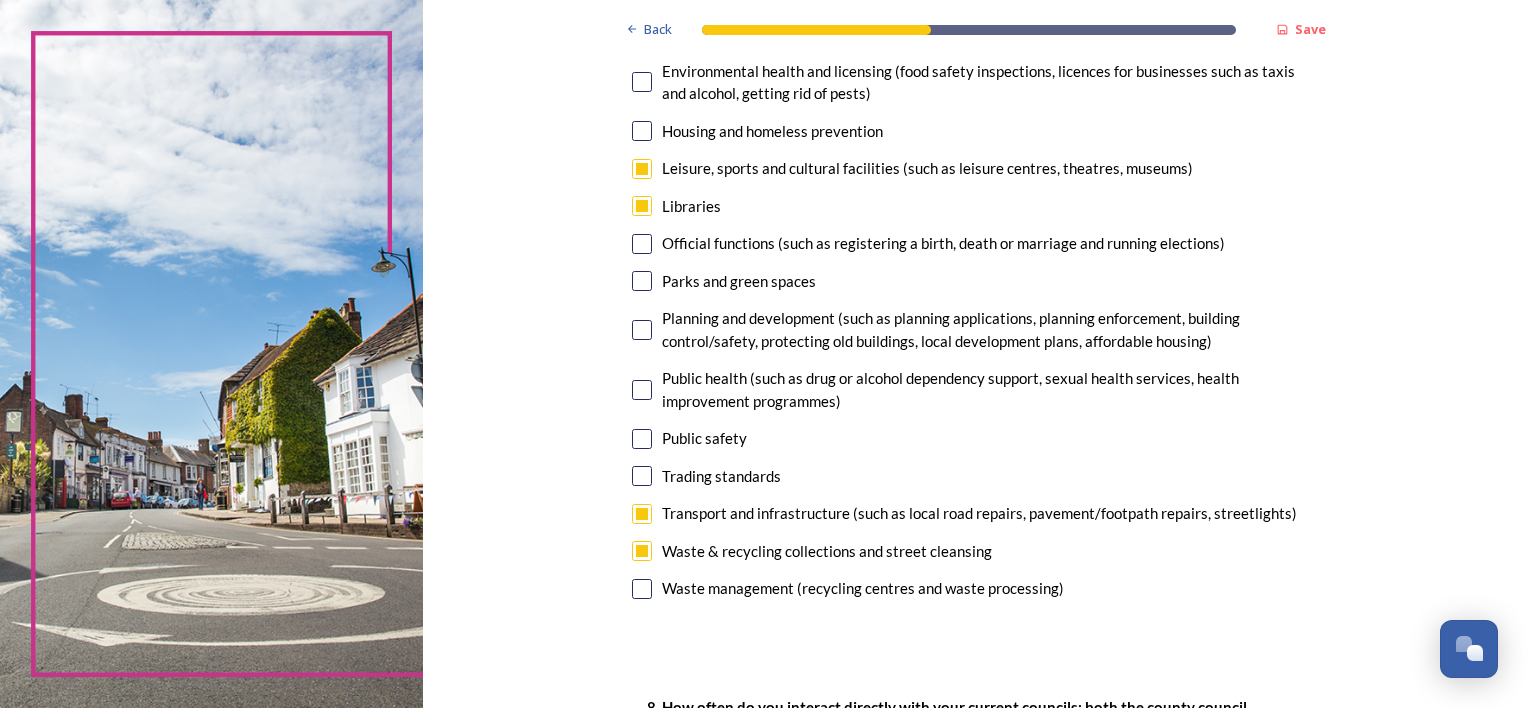 click at bounding box center (642, 514) 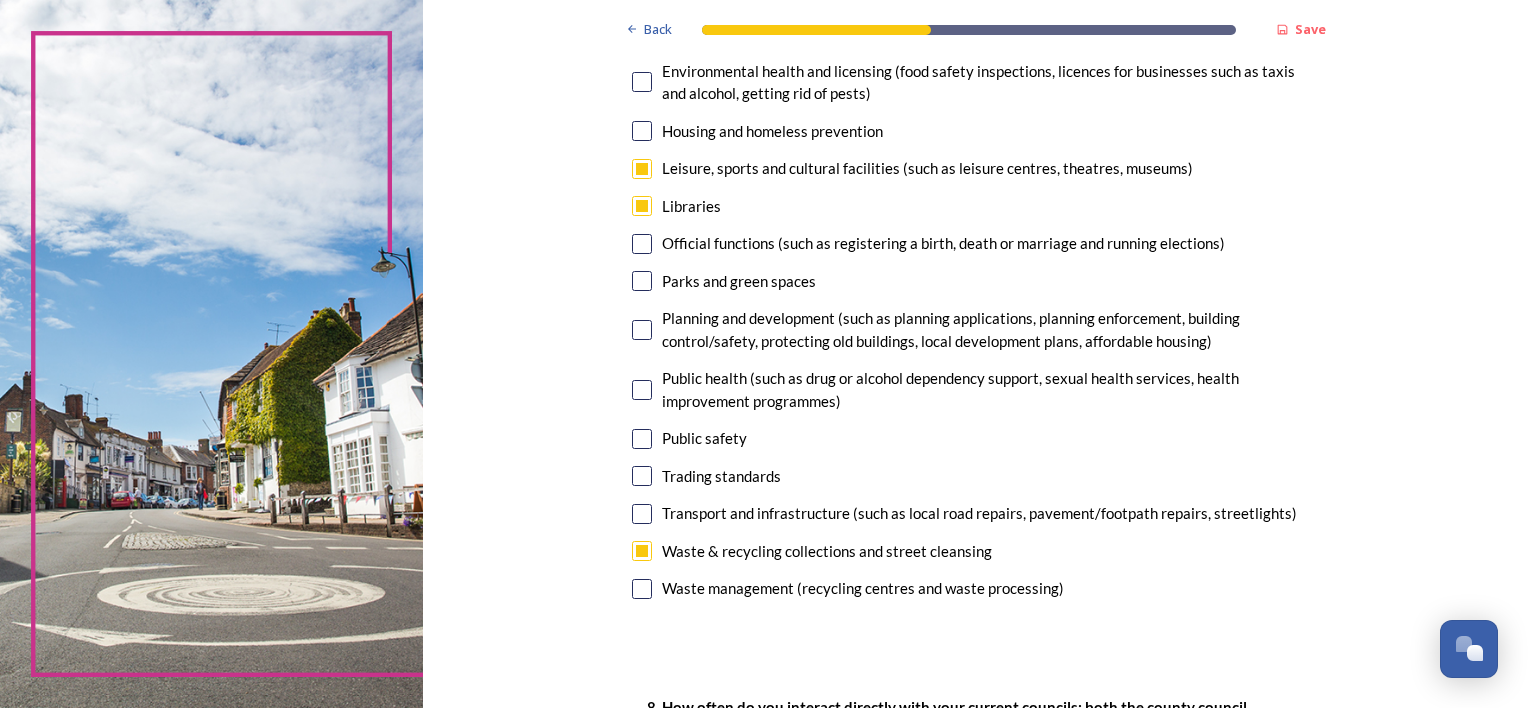 click at bounding box center [642, 281] 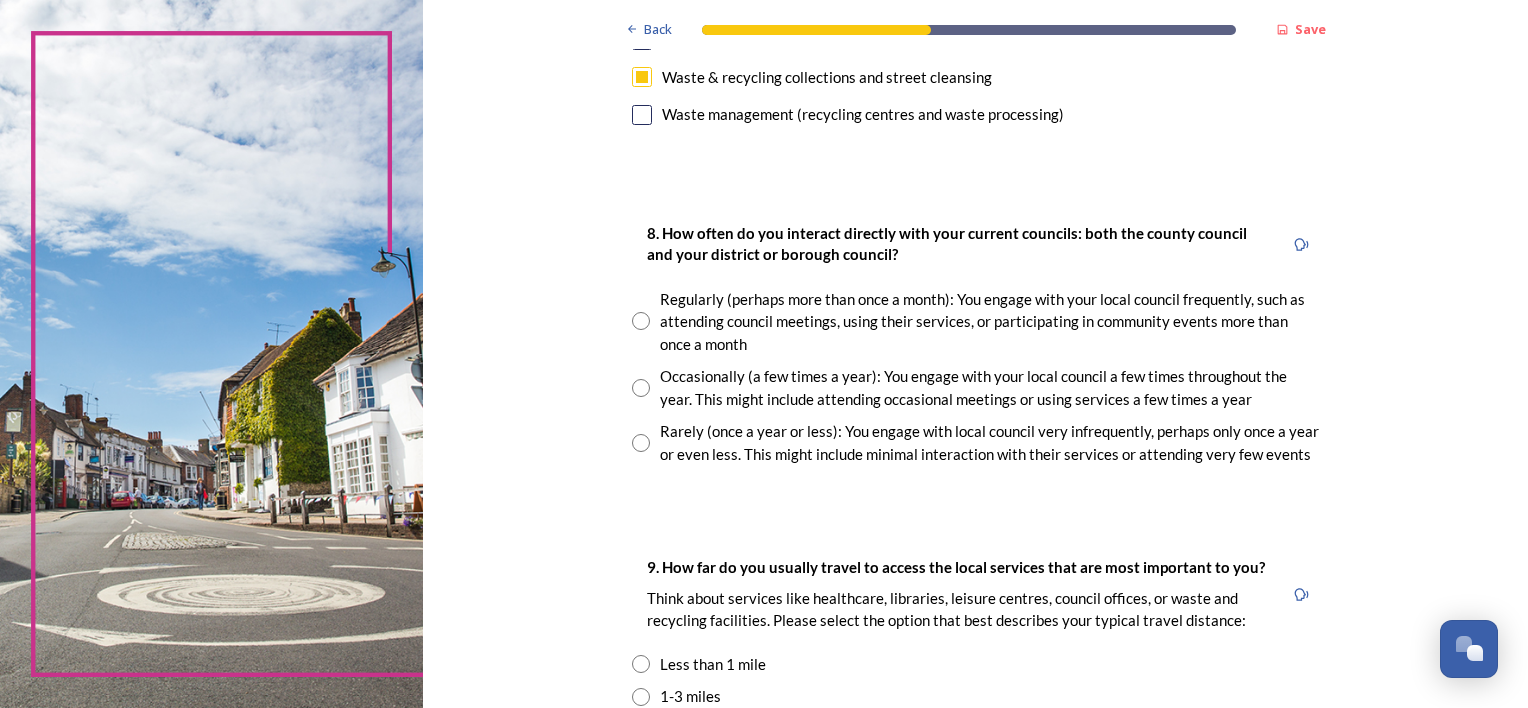 scroll, scrollTop: 985, scrollLeft: 0, axis: vertical 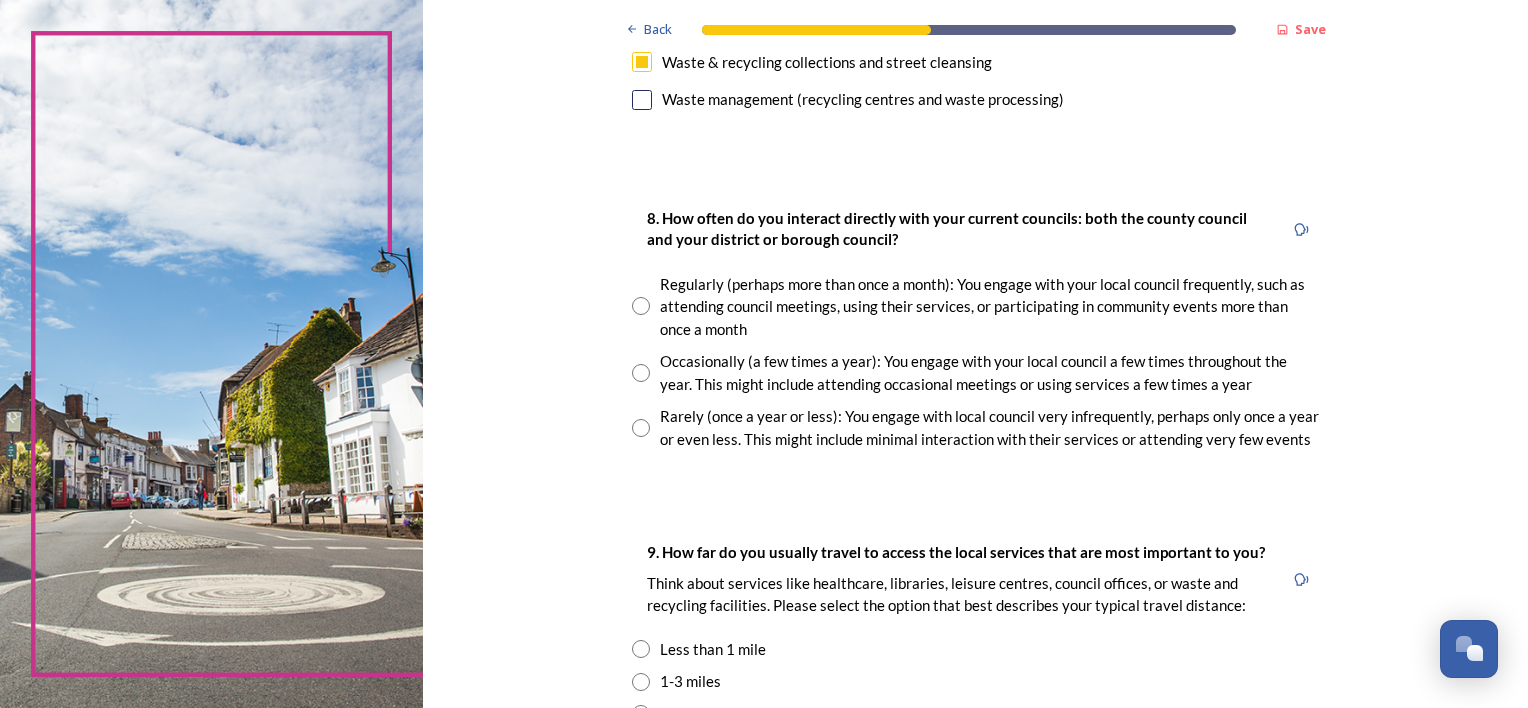 click at bounding box center (641, 306) 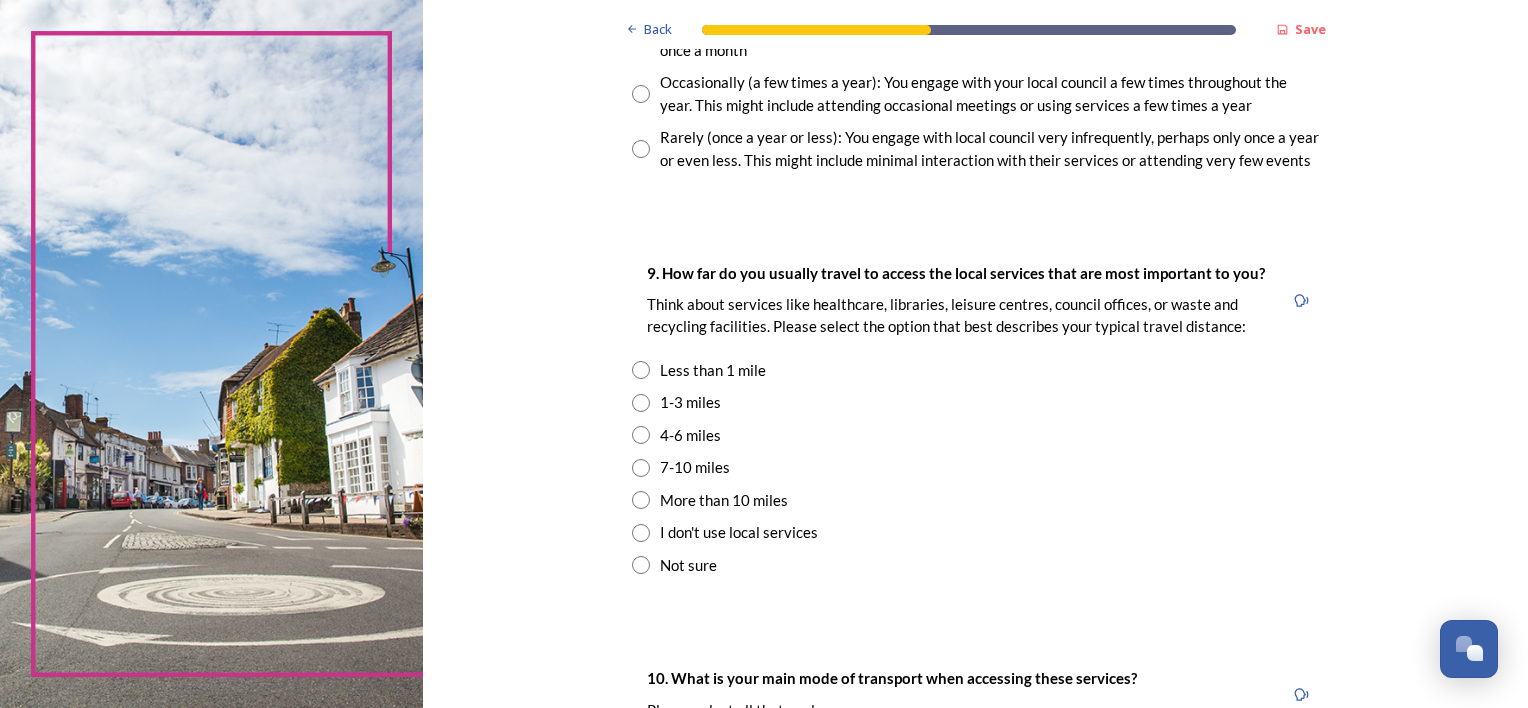 scroll, scrollTop: 1368, scrollLeft: 0, axis: vertical 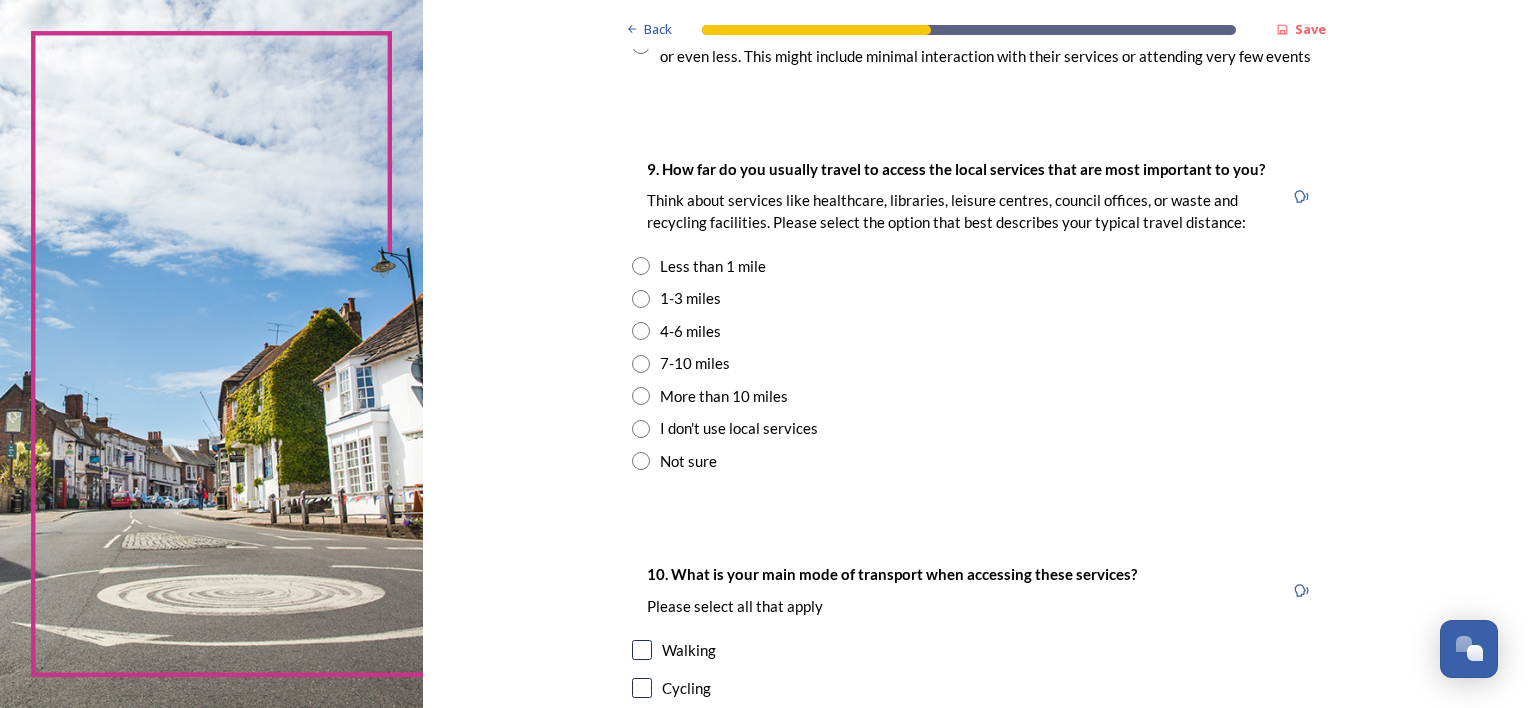 click at bounding box center (641, 299) 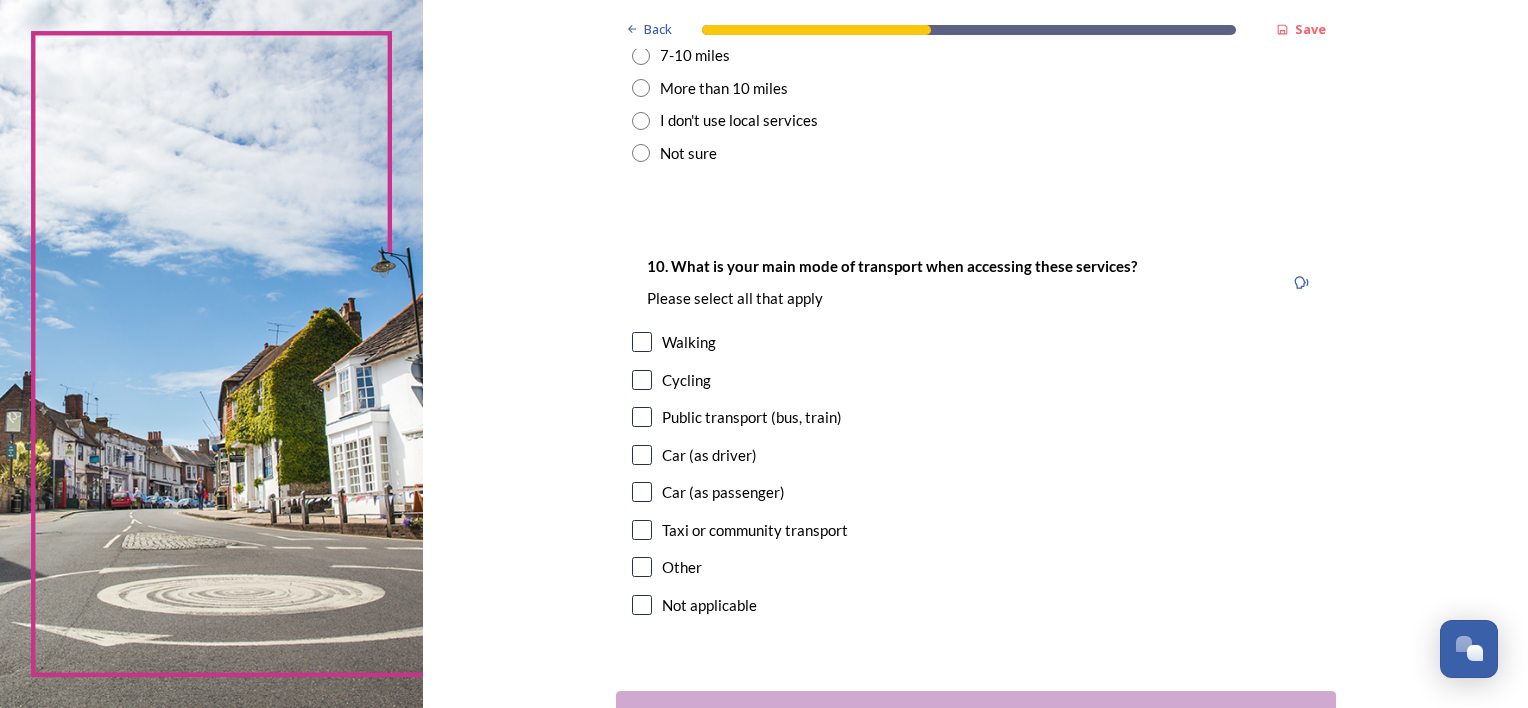 scroll, scrollTop: 1689, scrollLeft: 0, axis: vertical 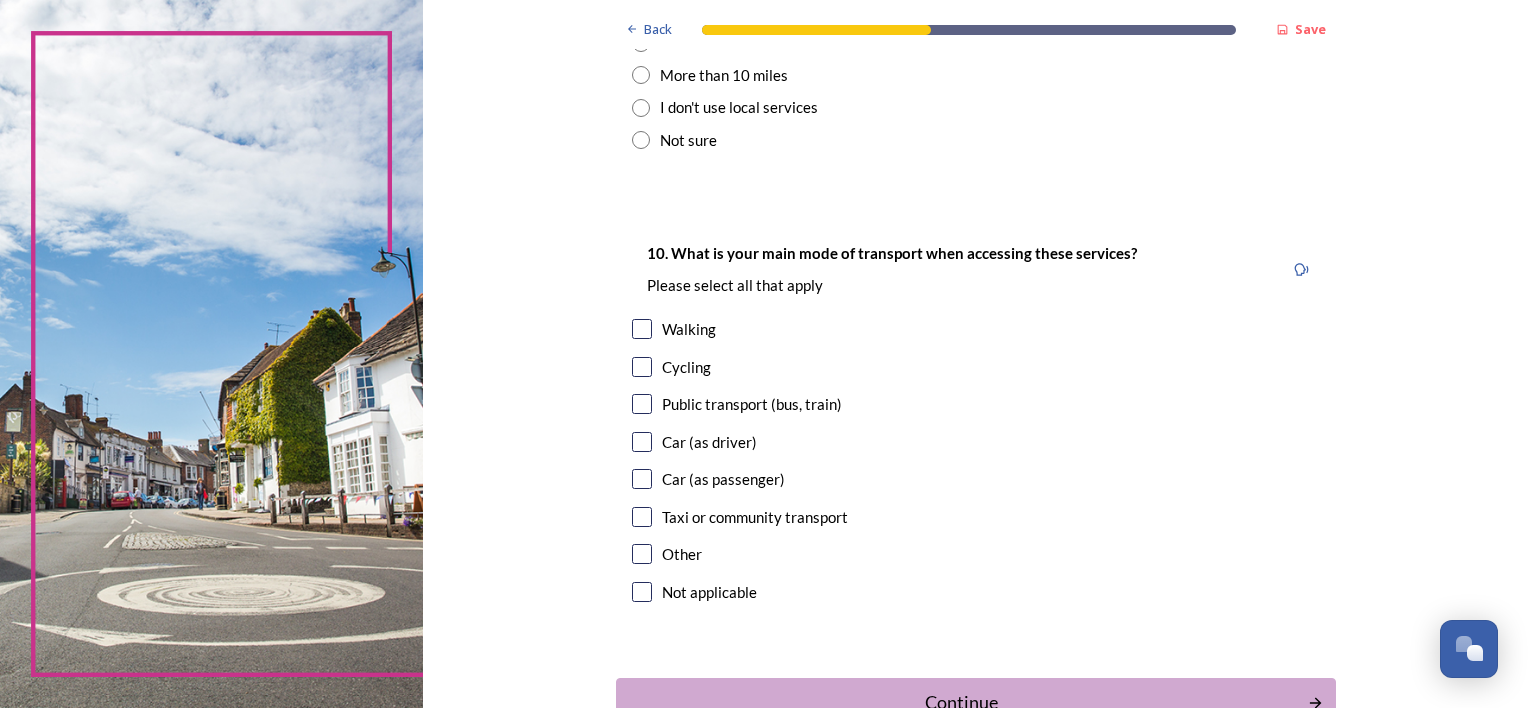 click at bounding box center [642, 442] 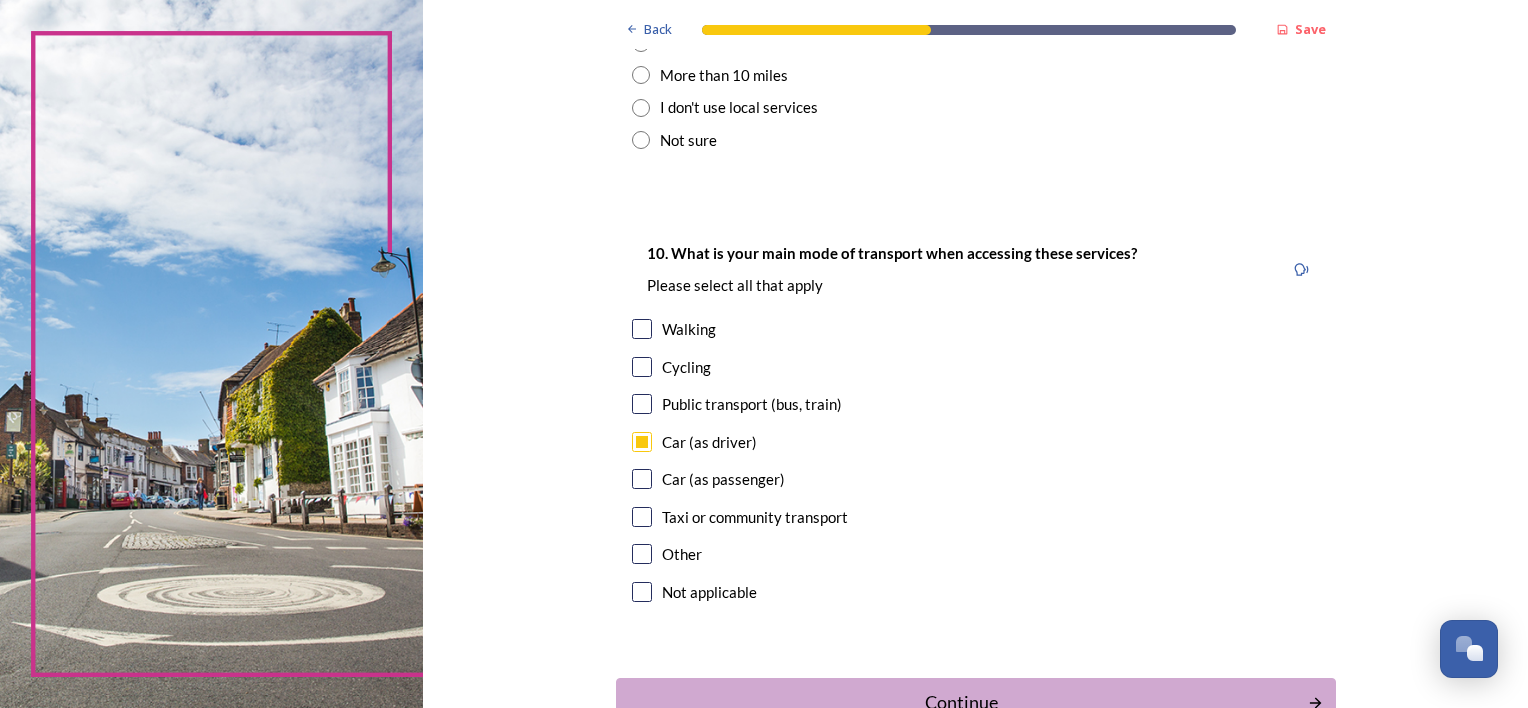 click at bounding box center [642, 479] 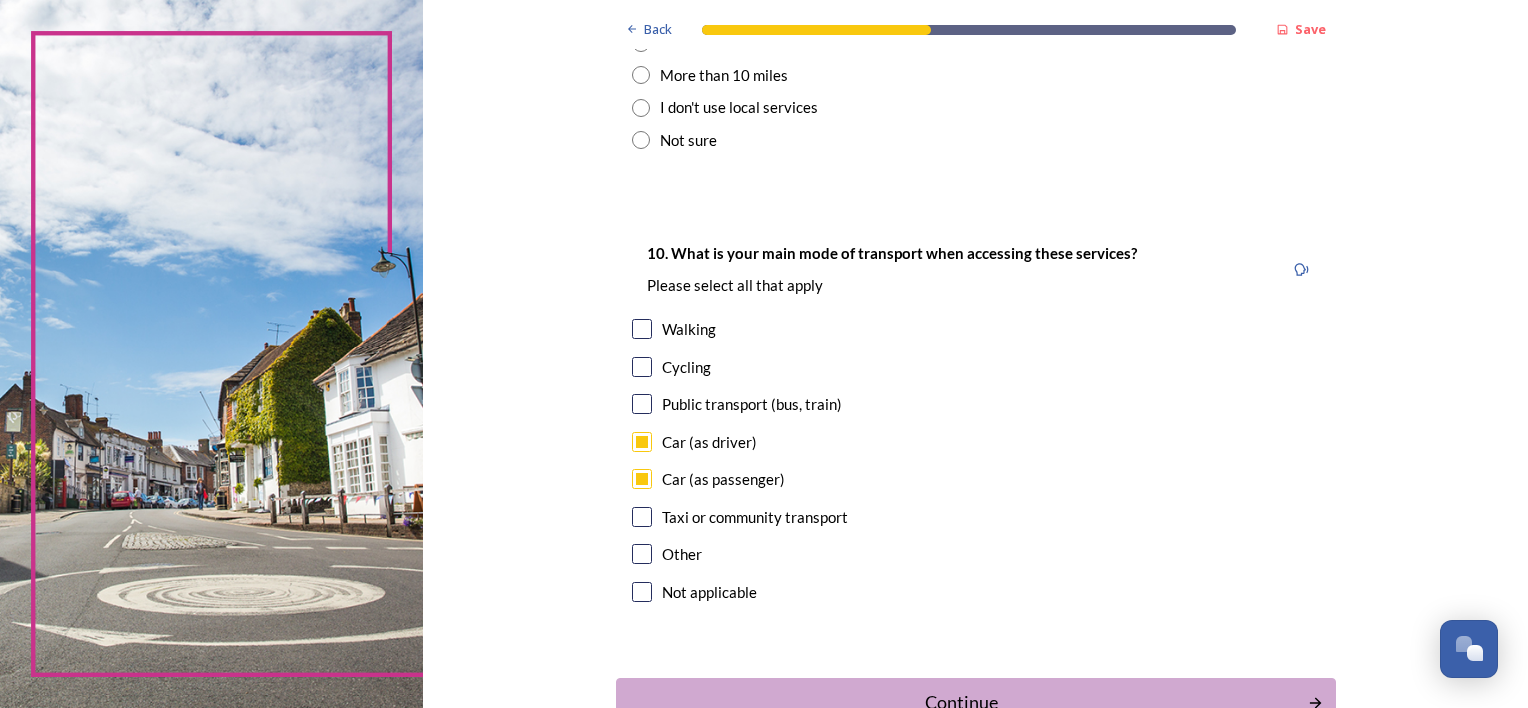 click at bounding box center [642, 329] 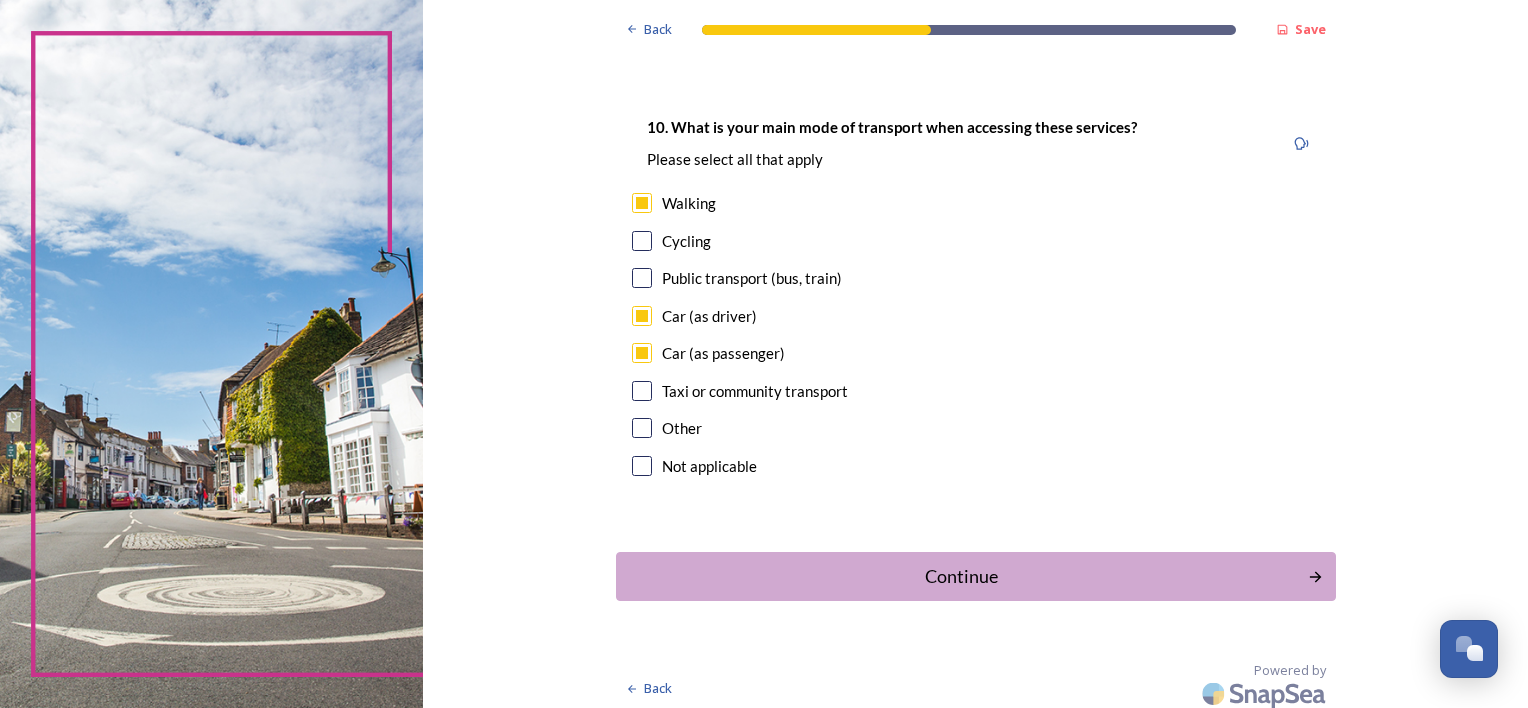 scroll, scrollTop: 1824, scrollLeft: 0, axis: vertical 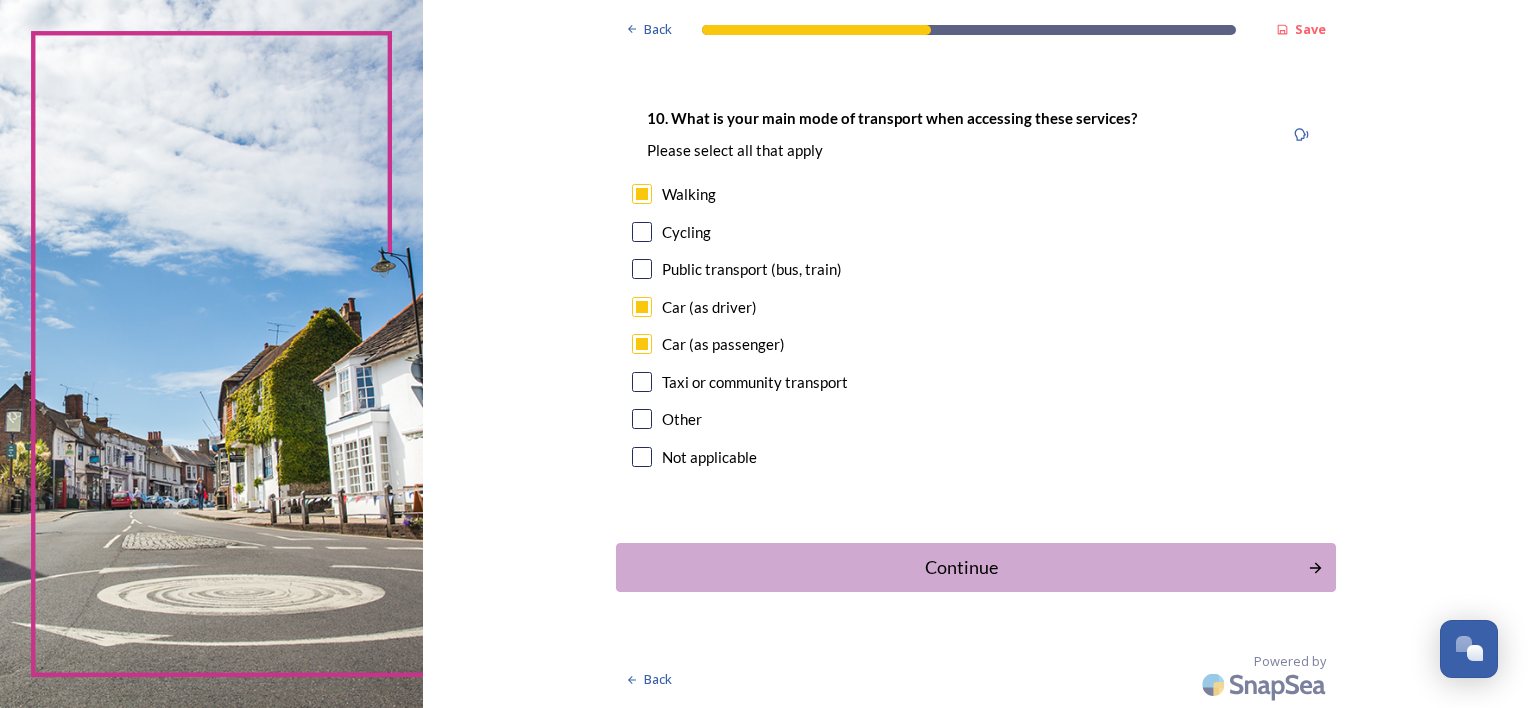 click at bounding box center [642, 382] 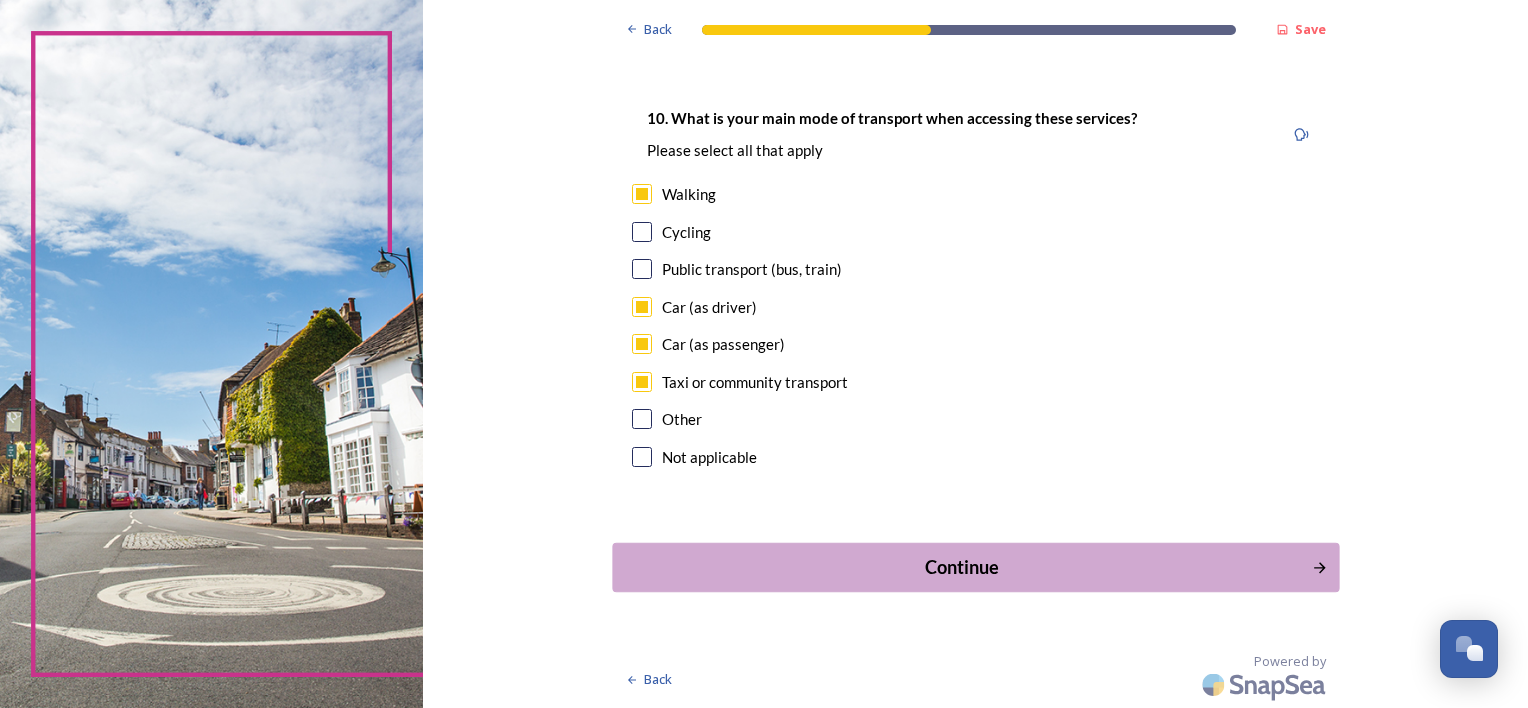 click on "Continue" at bounding box center (975, 567) 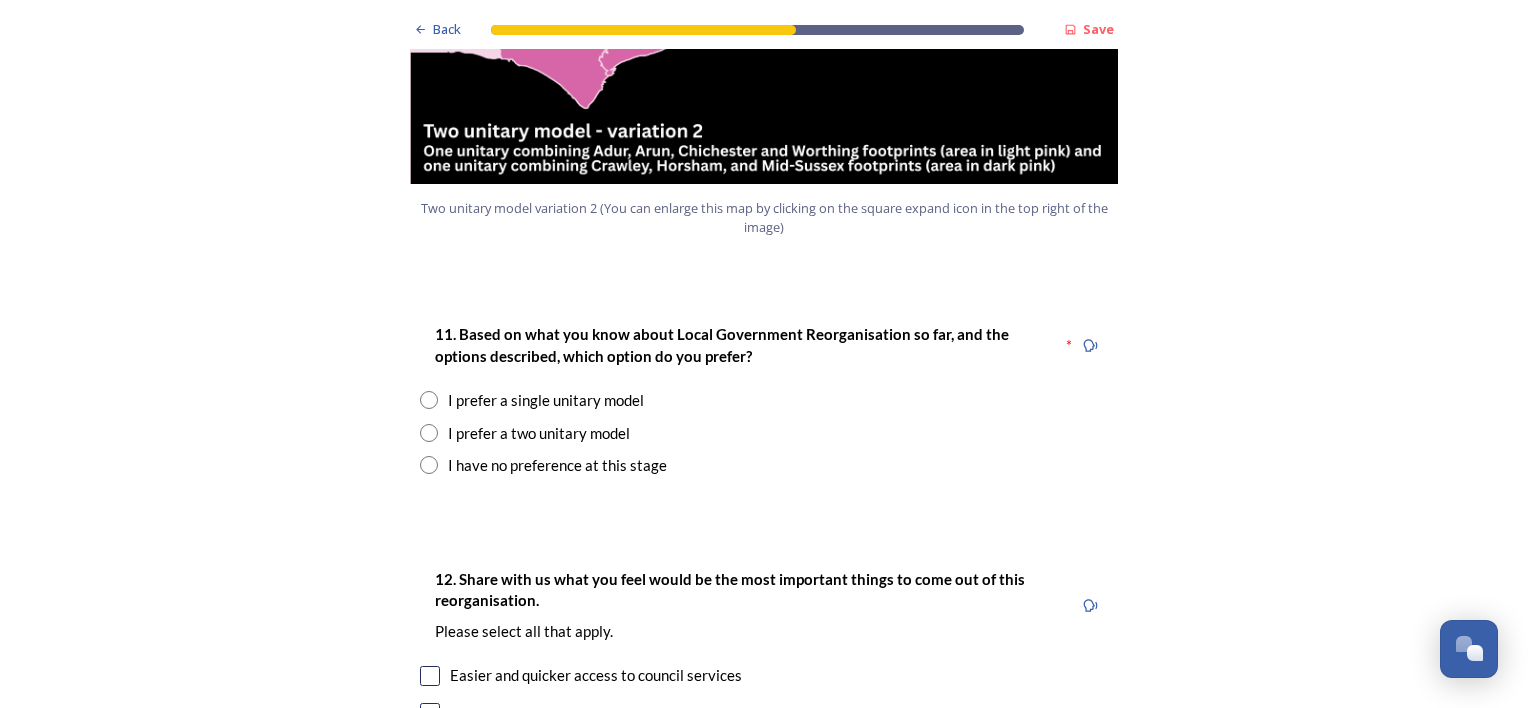 scroll, scrollTop: 2424, scrollLeft: 0, axis: vertical 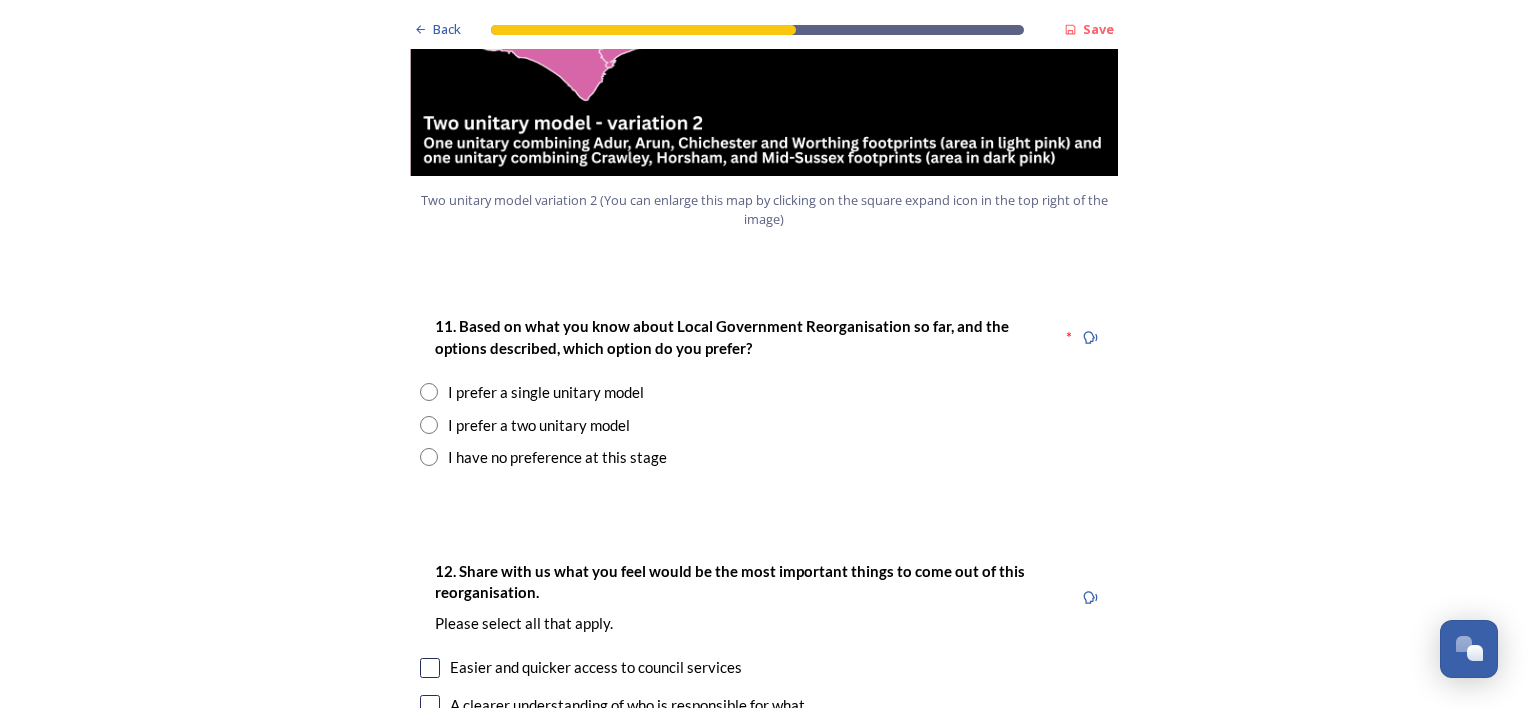 click at bounding box center (429, 425) 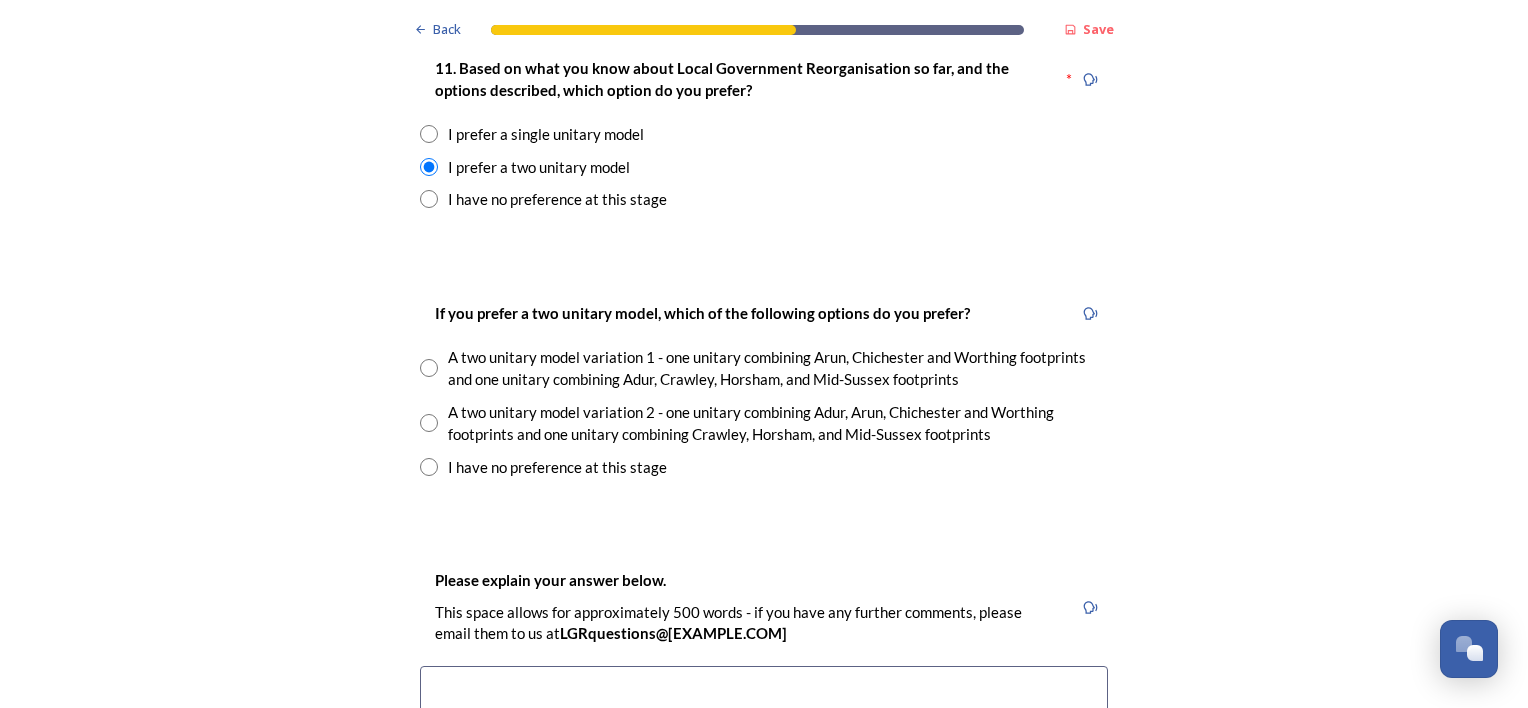 scroll, scrollTop: 2707, scrollLeft: 0, axis: vertical 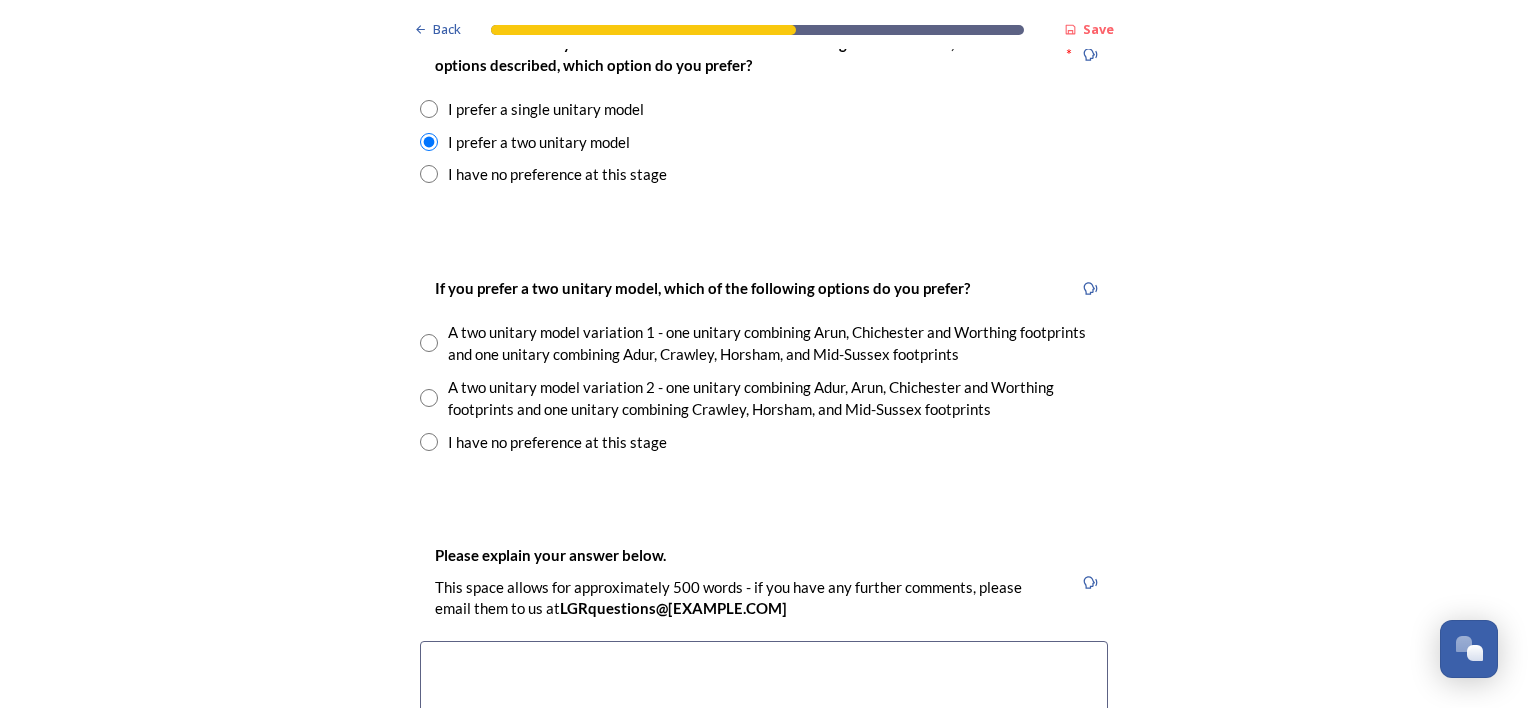 click at bounding box center [429, 343] 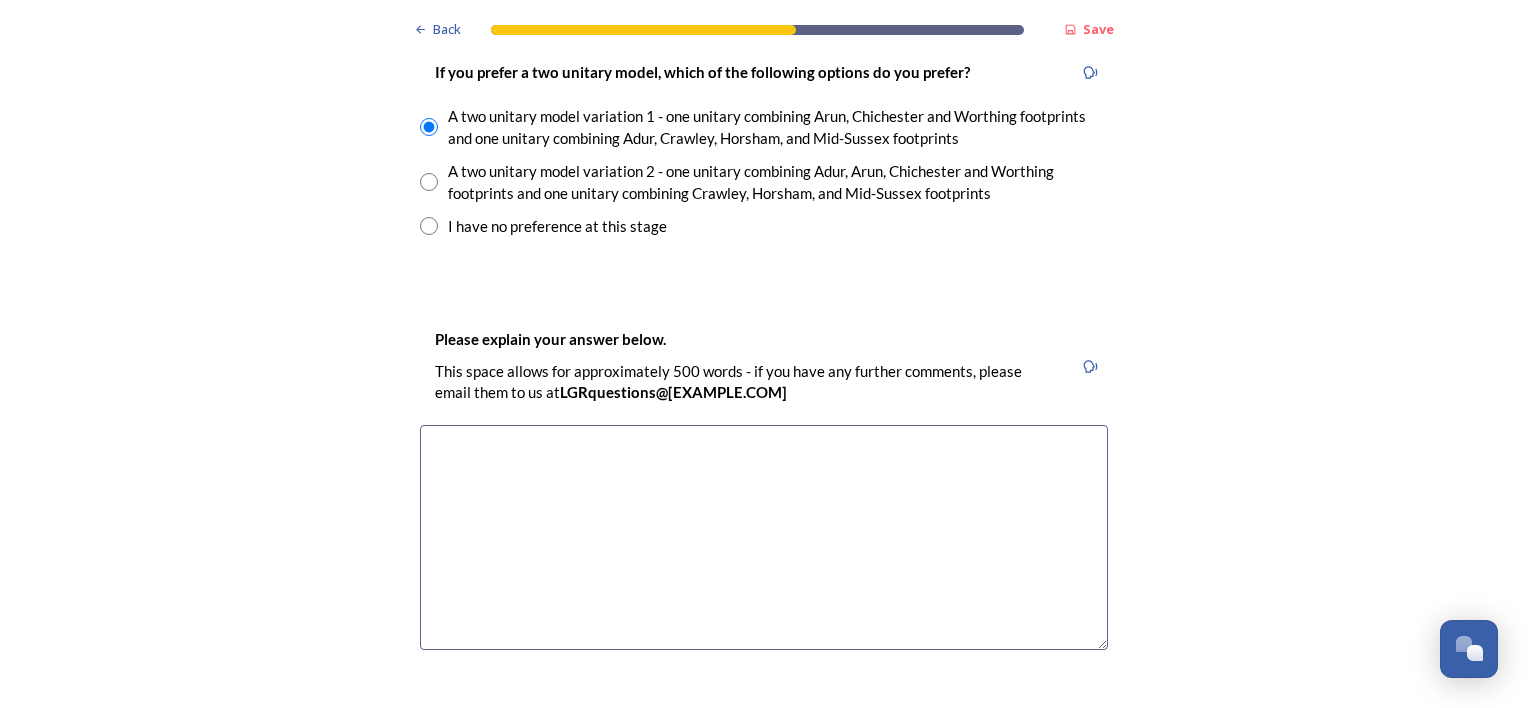 scroll, scrollTop: 2915, scrollLeft: 0, axis: vertical 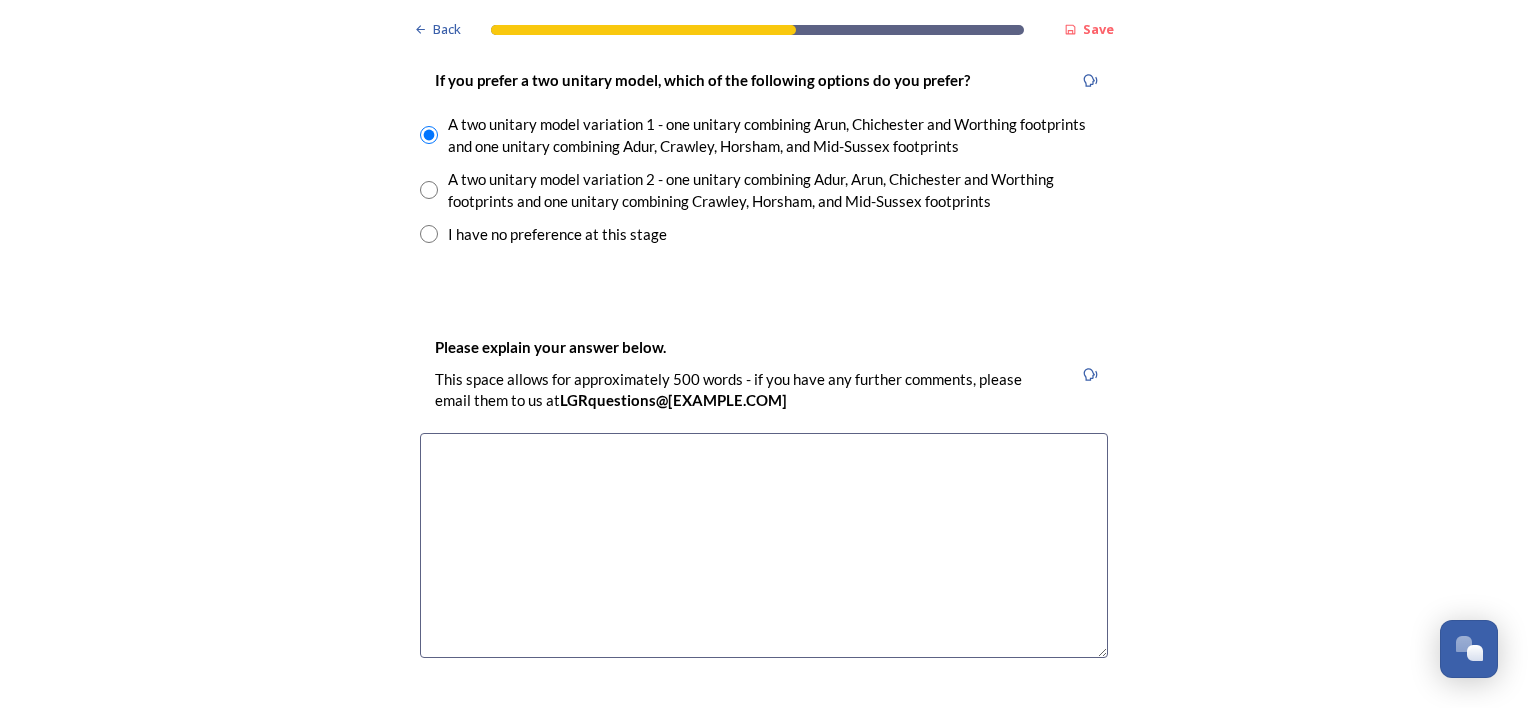 click at bounding box center (764, 545) 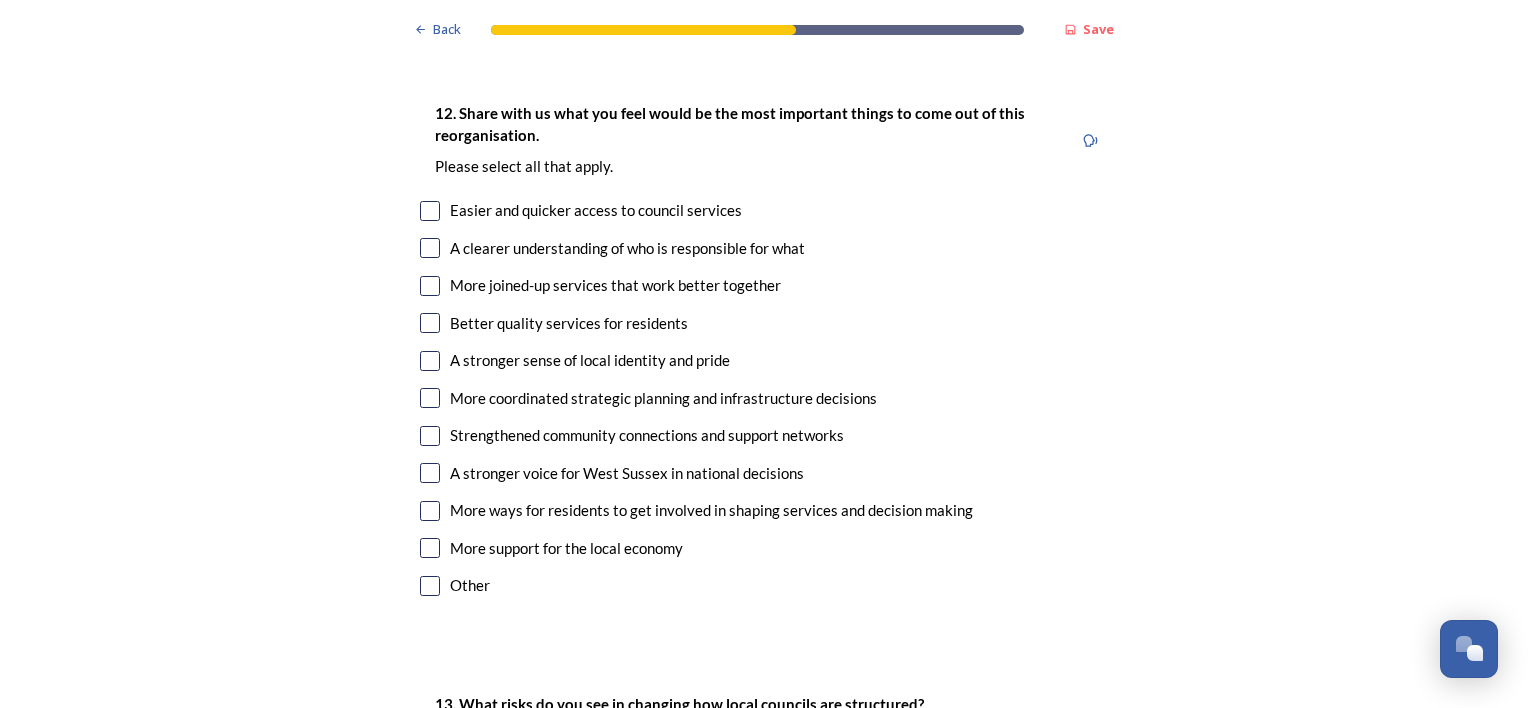 scroll, scrollTop: 3589, scrollLeft: 0, axis: vertical 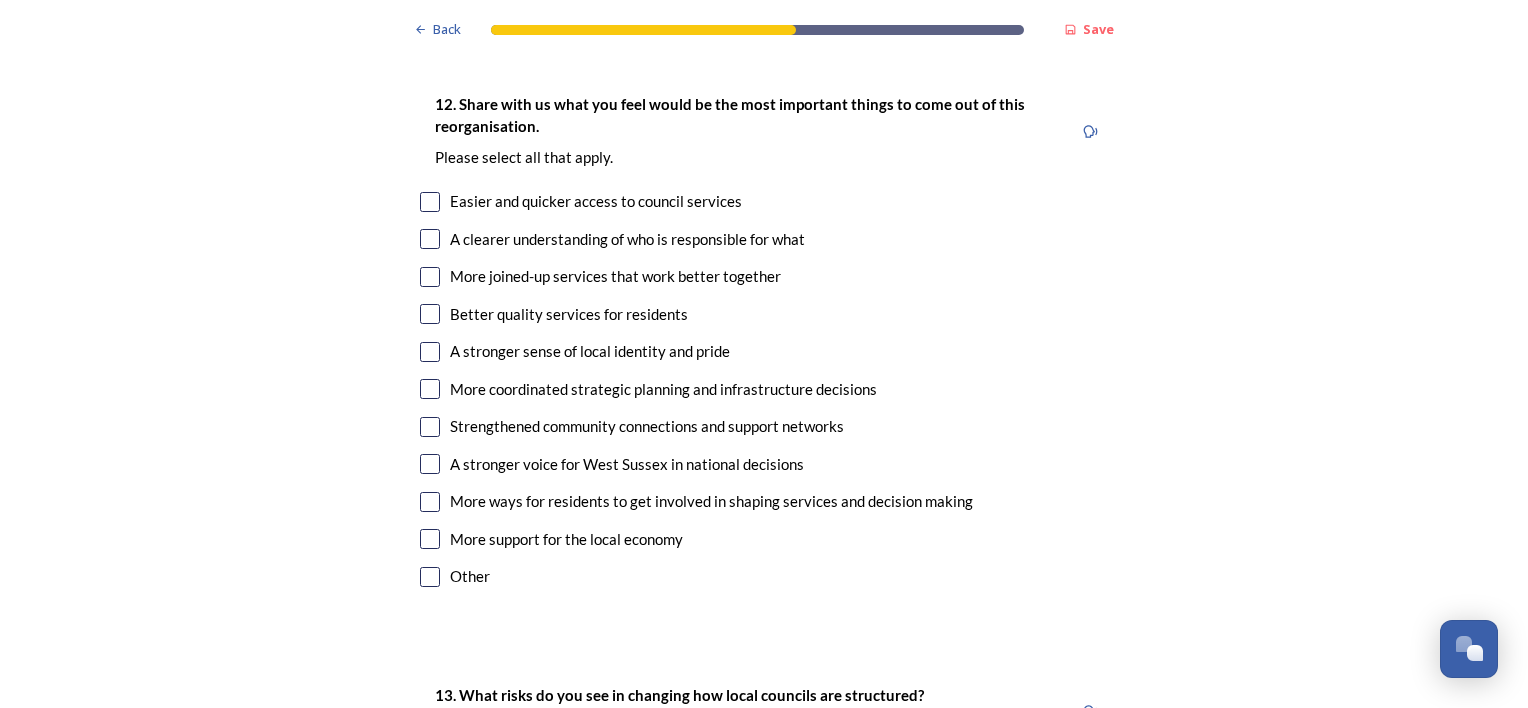 type on "I think that we need a unitary council that is viable yet not too large / remote from the electorate and that has enough councillors to adequately represent voters." 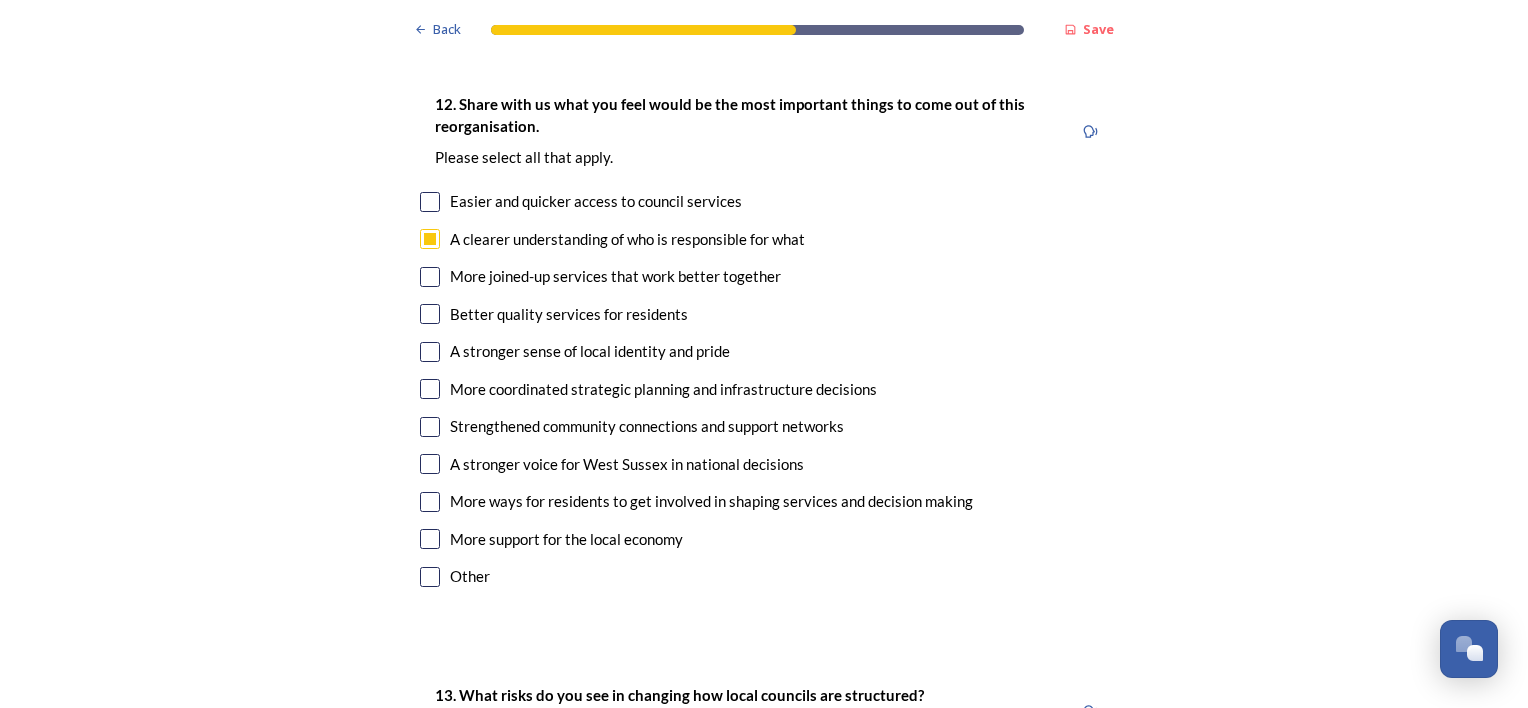 click at bounding box center (430, 277) 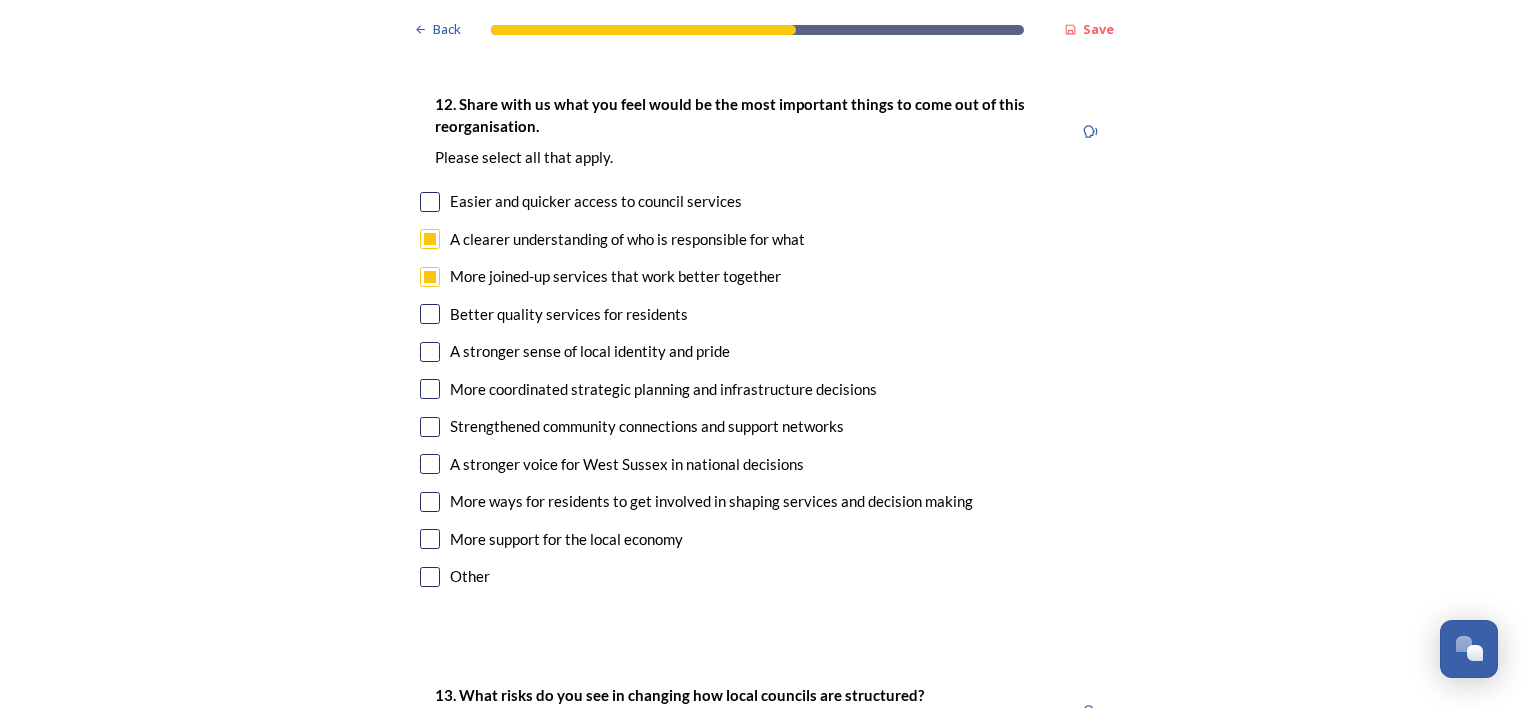 click at bounding box center [430, 464] 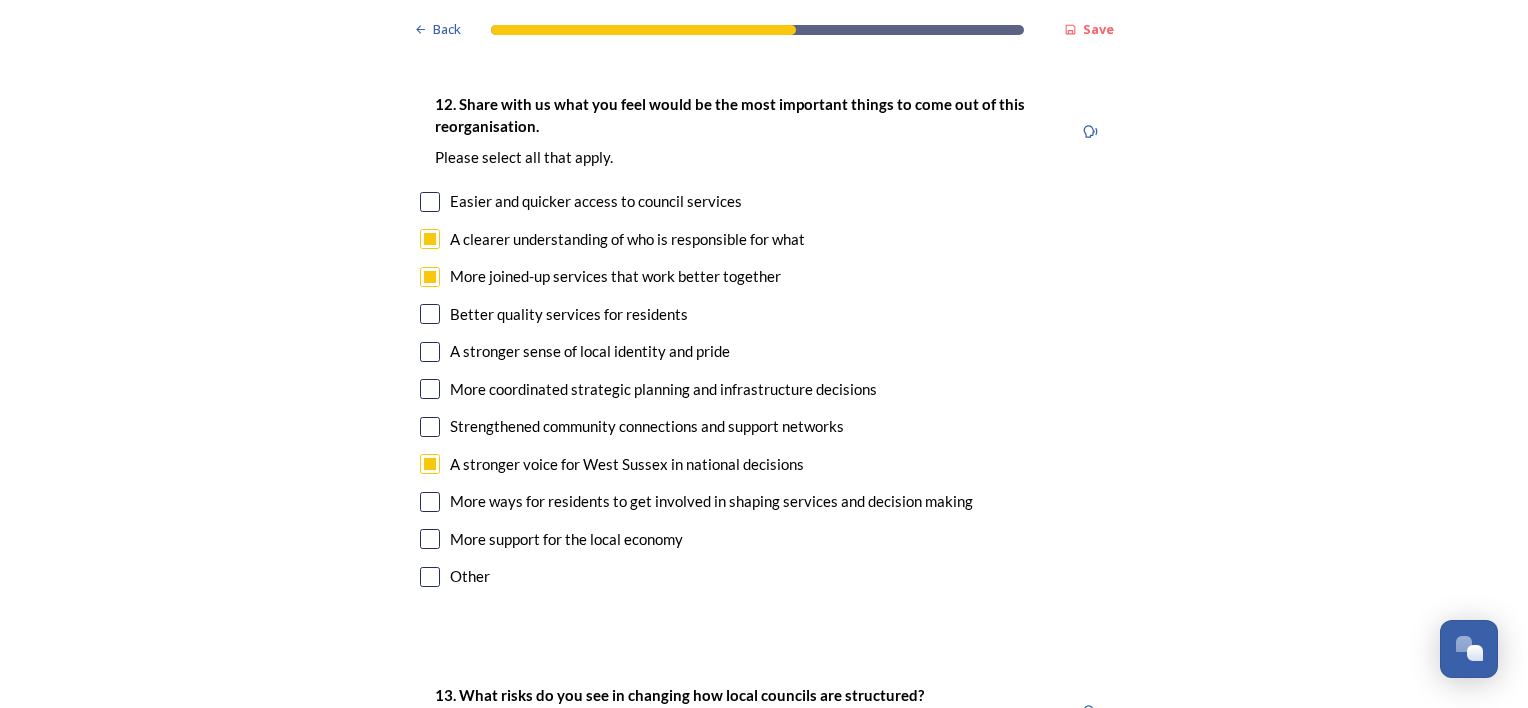 click at bounding box center (430, 502) 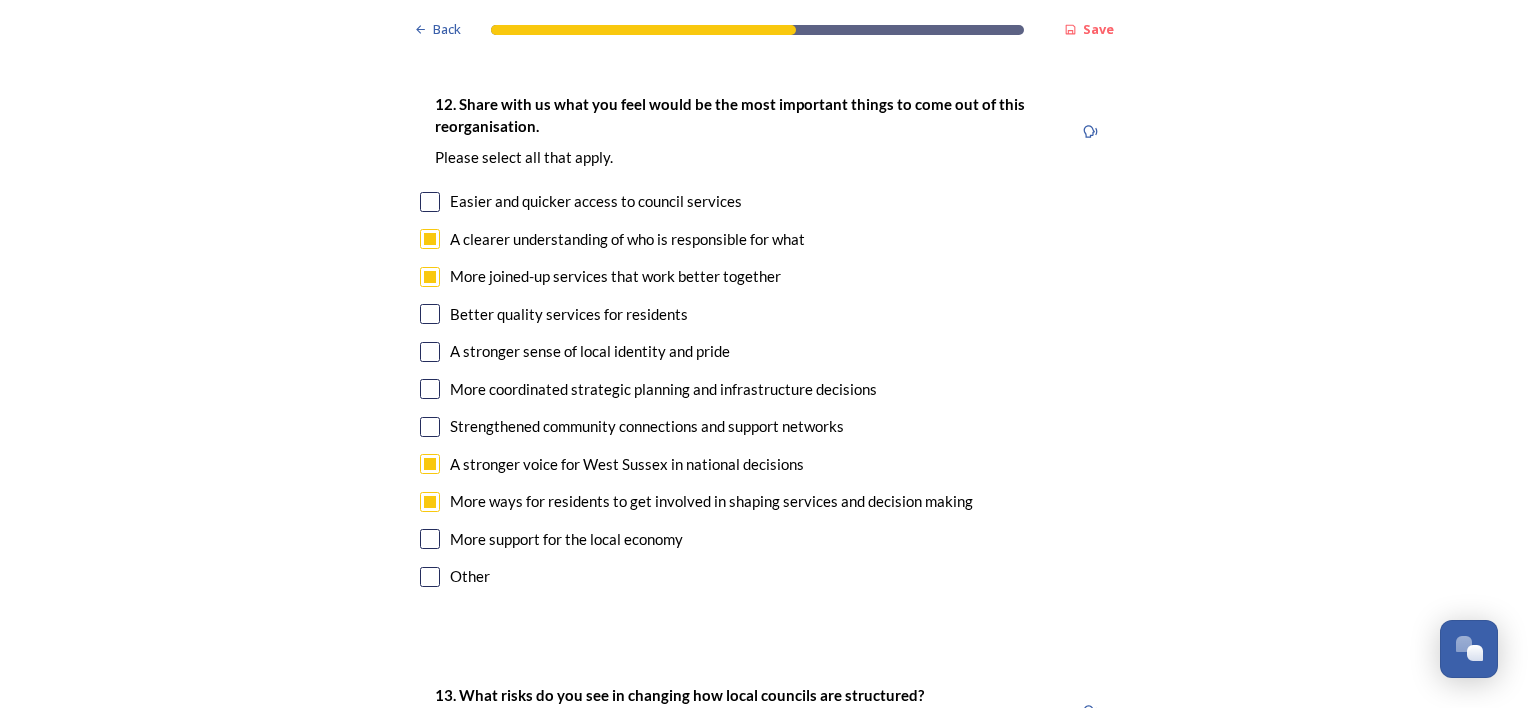 click at bounding box center [430, 539] 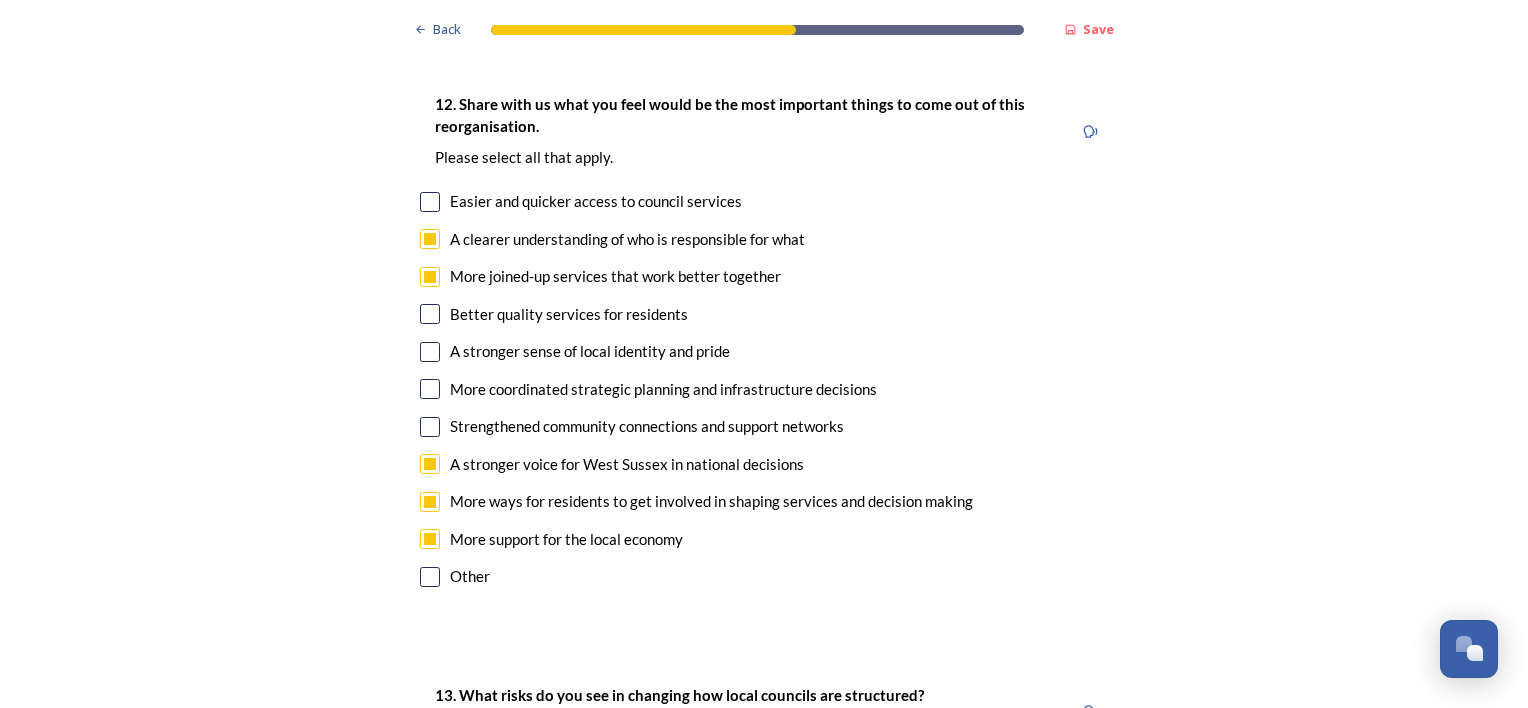 click at bounding box center [430, 352] 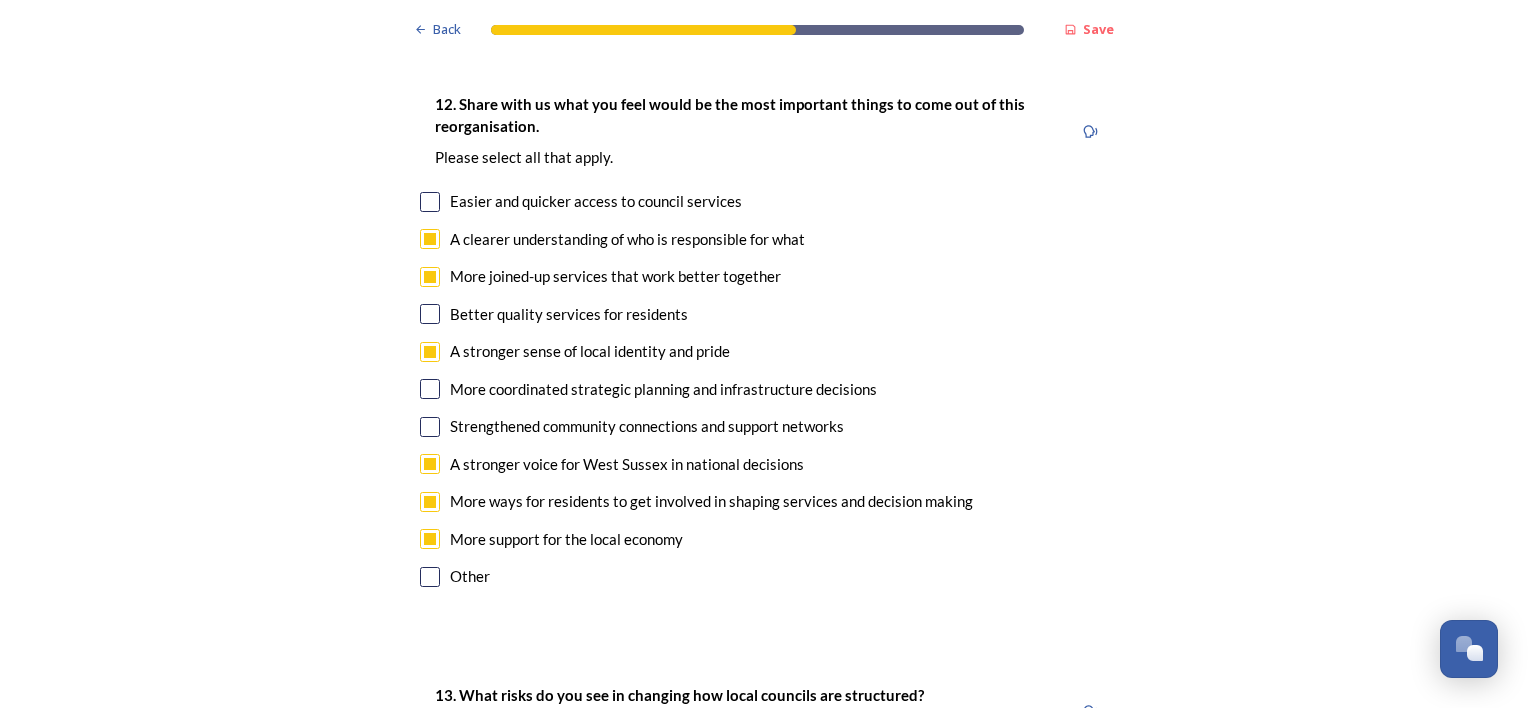 click at bounding box center (430, 352) 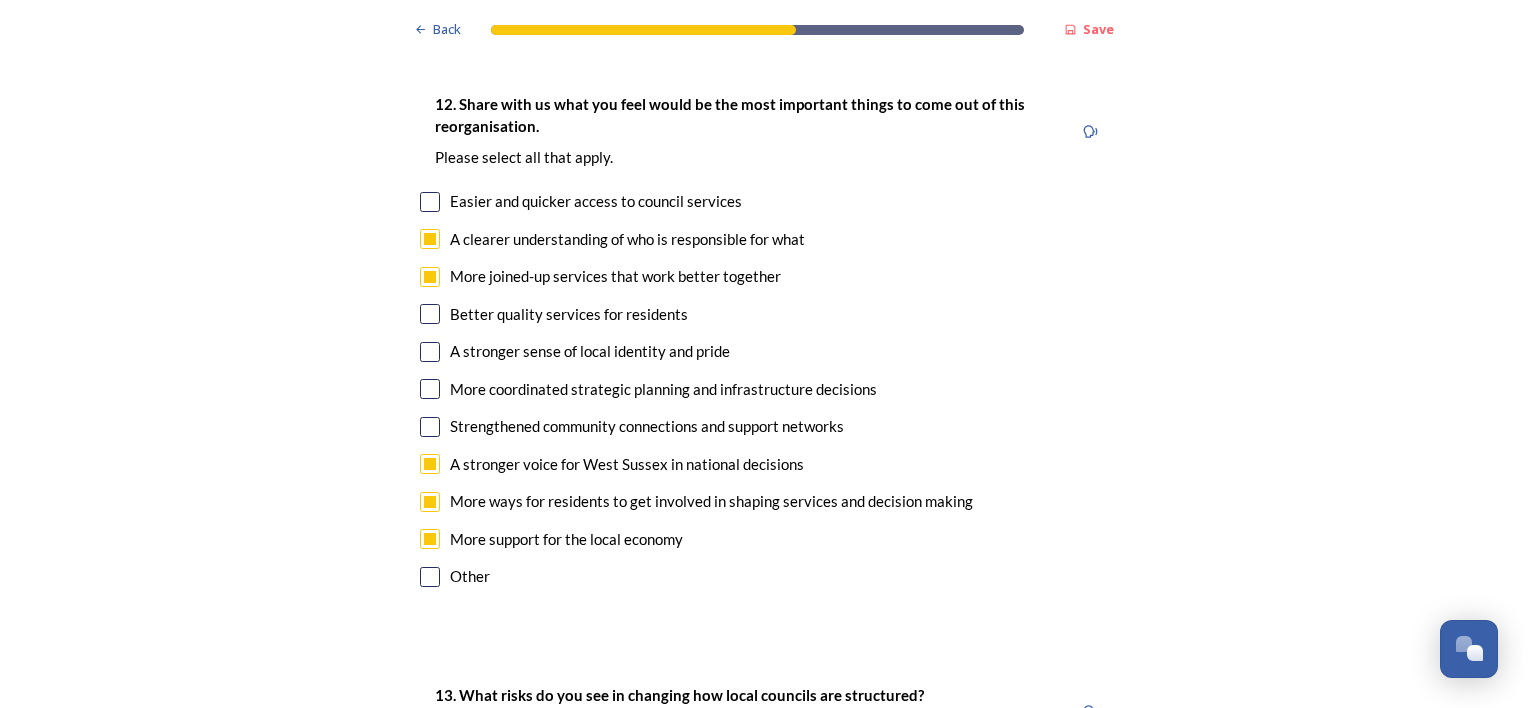 click at bounding box center (430, 352) 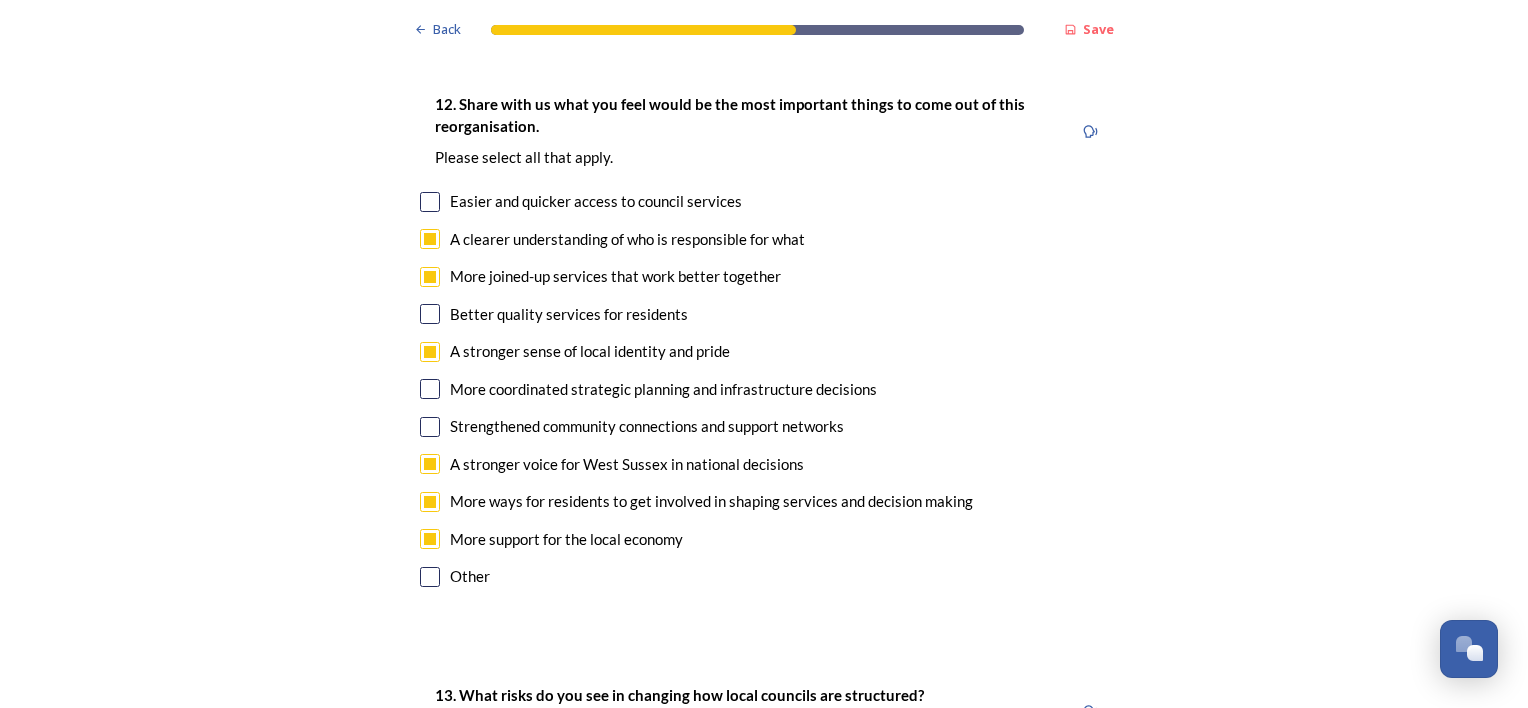click at bounding box center [430, 352] 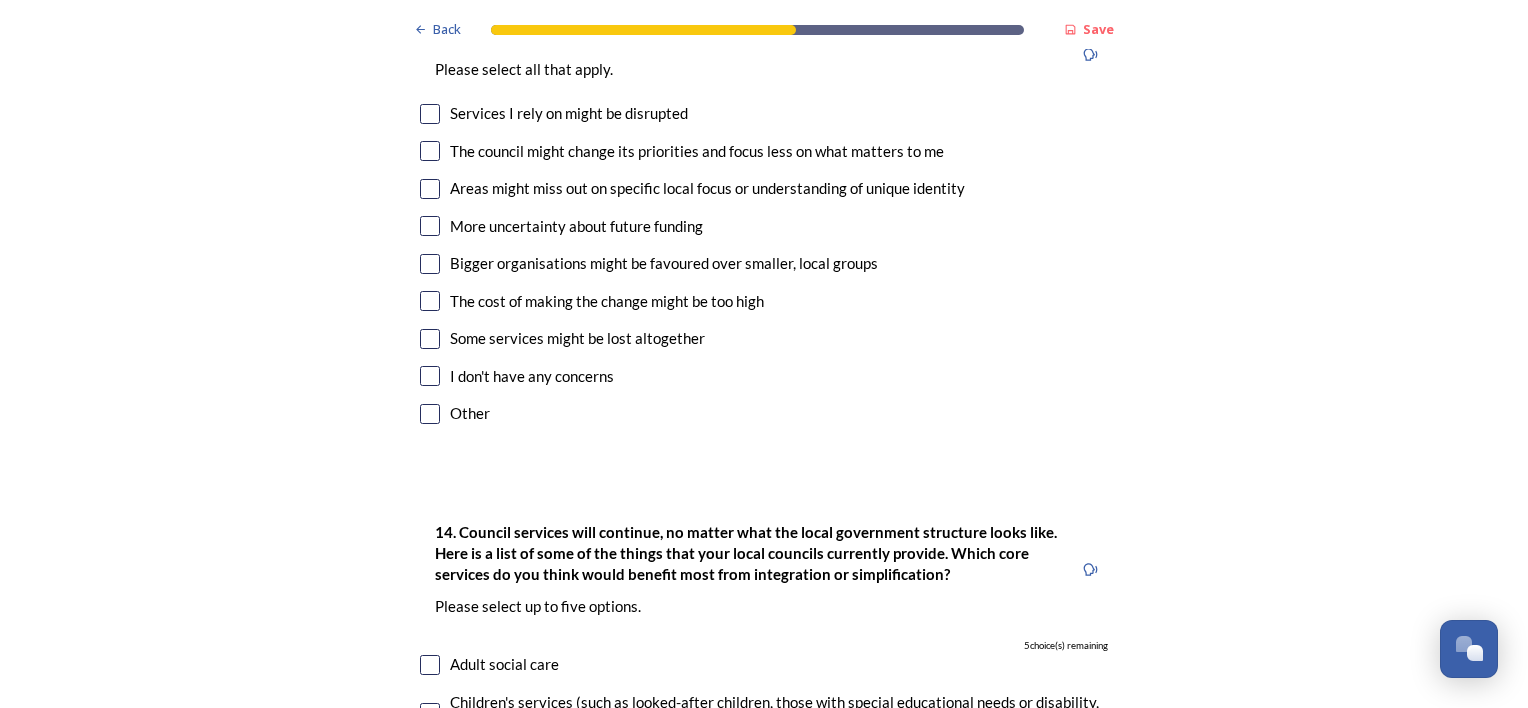 scroll, scrollTop: 4013, scrollLeft: 0, axis: vertical 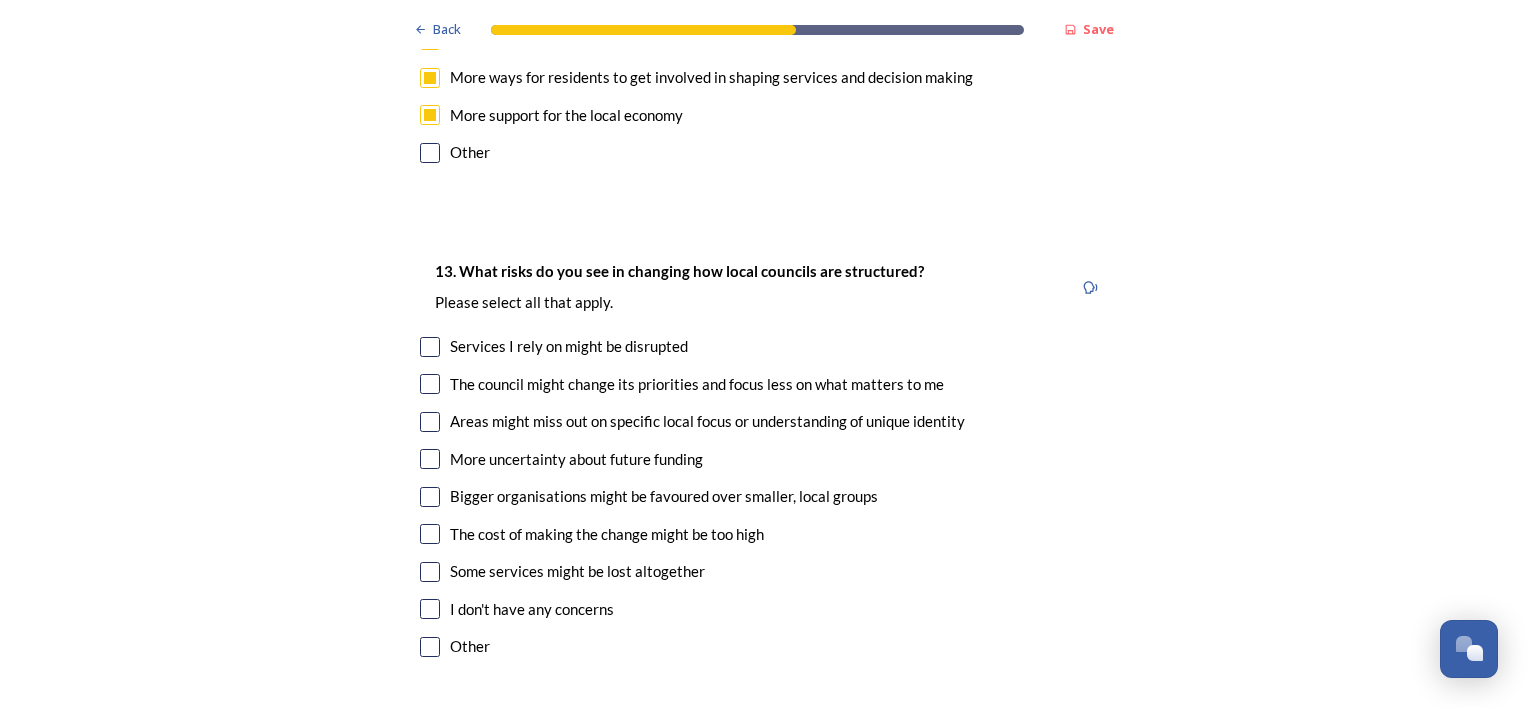 click at bounding box center (430, 384) 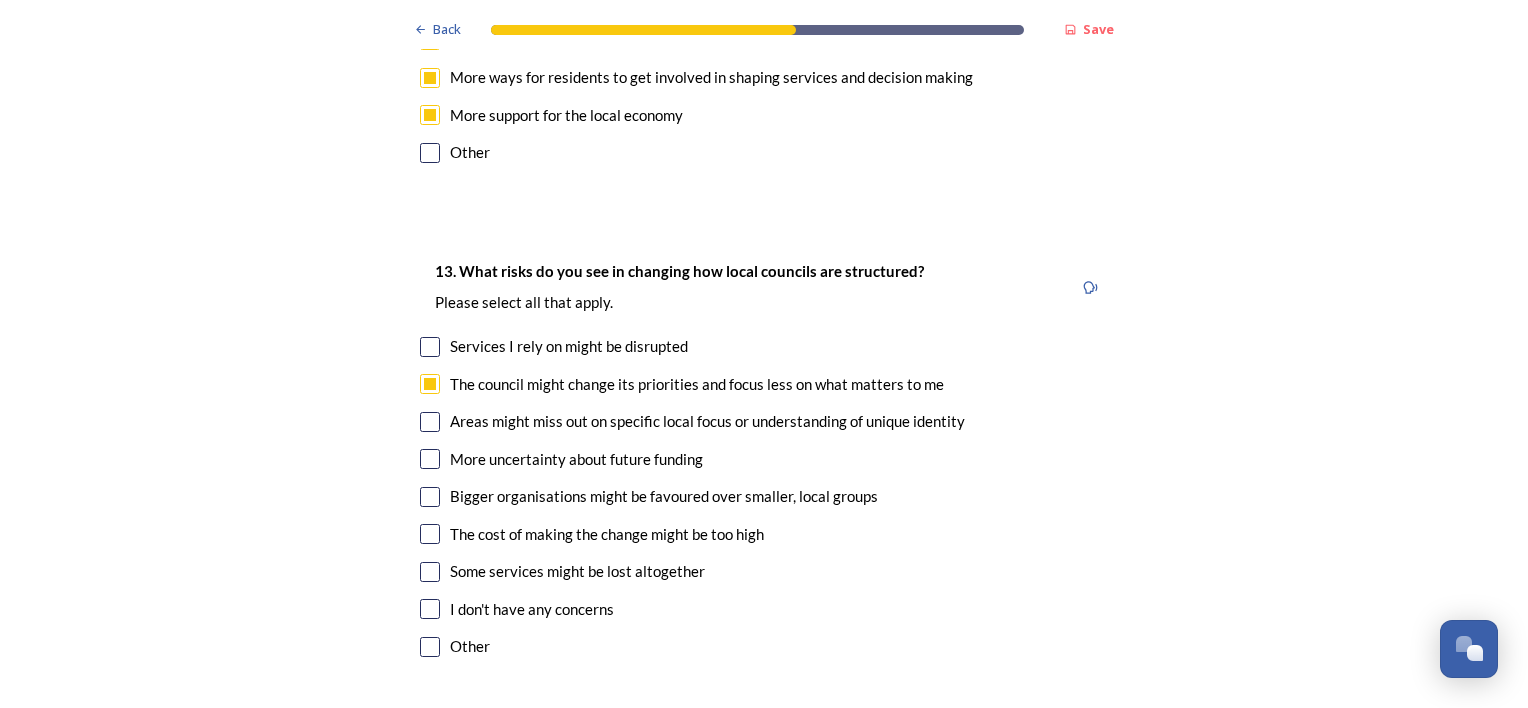 click on "Back Save Prioritising future services As explained on our  Shaping West Sussex hub , Local Government Reorganisation for West Sussex means that the county, district and borough councils will be replaced with one, or more than one, single-tier council (referred to as a unitary council) to deliver all your services.  Options currently being explored within West Sussex are detailed on our  hub , but map visuals can be found below. A single county unitary , bringing the County Council and all seven District and Borough Councils services together to form a new unitary council for West Sussex. Single unitary model (You can enlarge this map by clicking on the square expand icon in the top right of the image) Two unitary option, variation 1  -   one unitary combining Arun, Chichester and Worthing footprints and one unitary combining Adur, Crawley, Horsham, and Mid-Sussex footprints. Two unitary model variation 1 (You can enlarge this map by clicking on the square expand icon in the top right of the image) * Other 5" at bounding box center (764, -571) 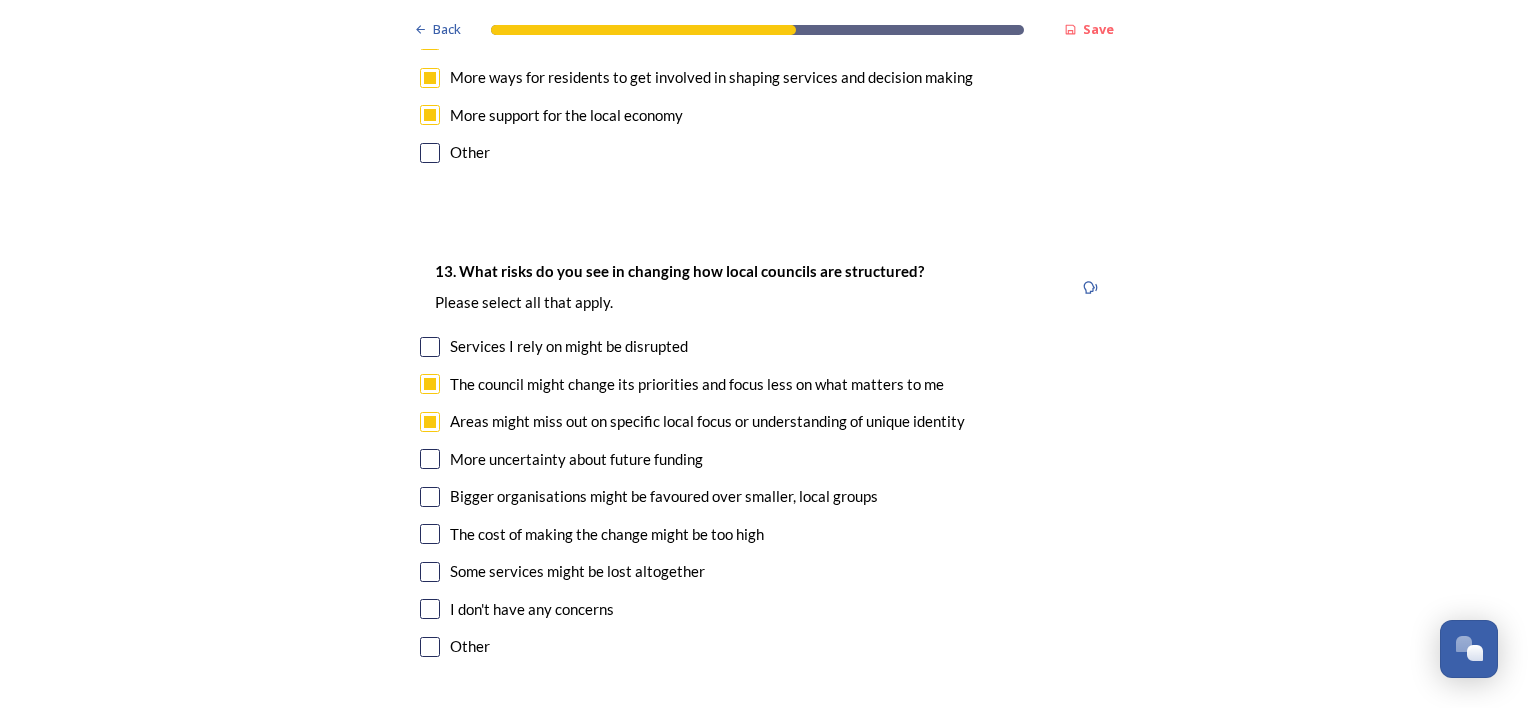 click at bounding box center [430, 459] 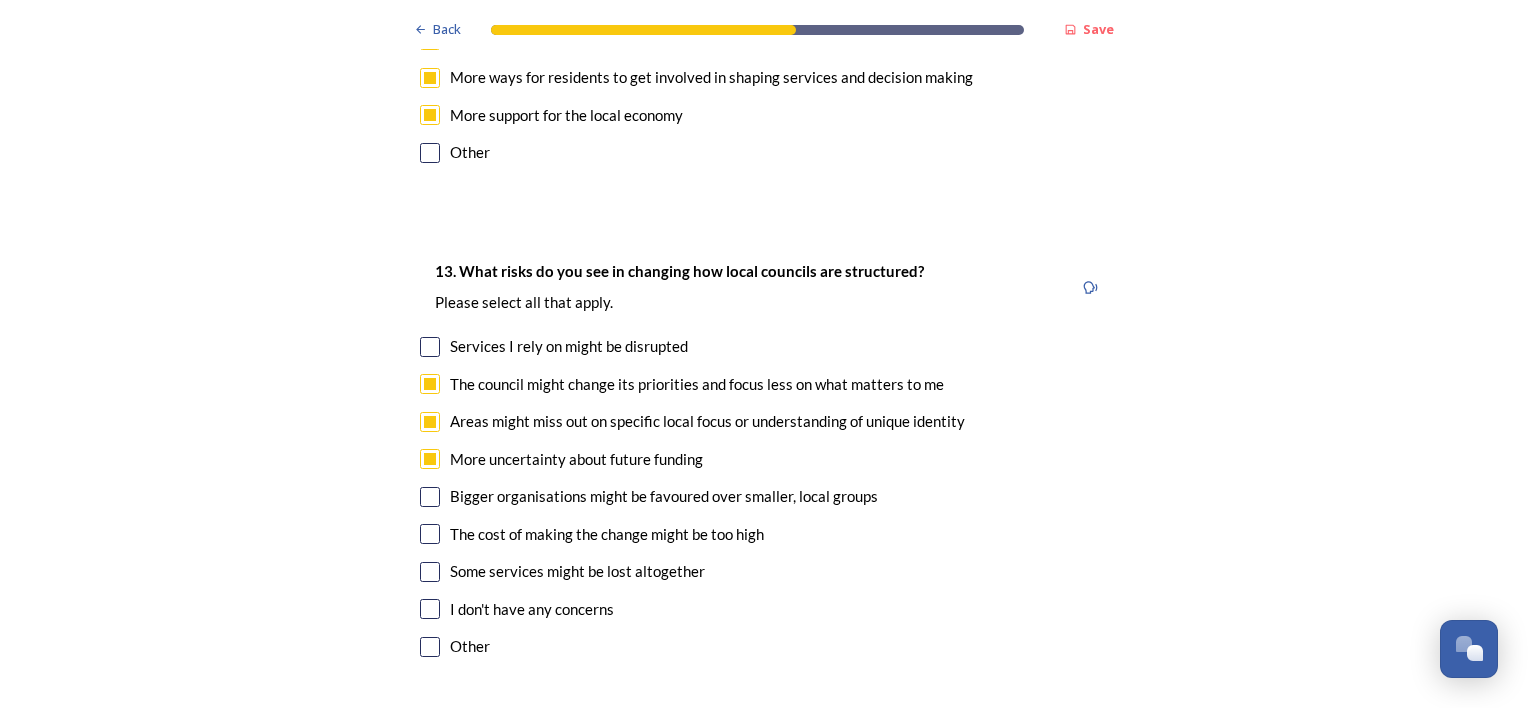 click at bounding box center [430, 497] 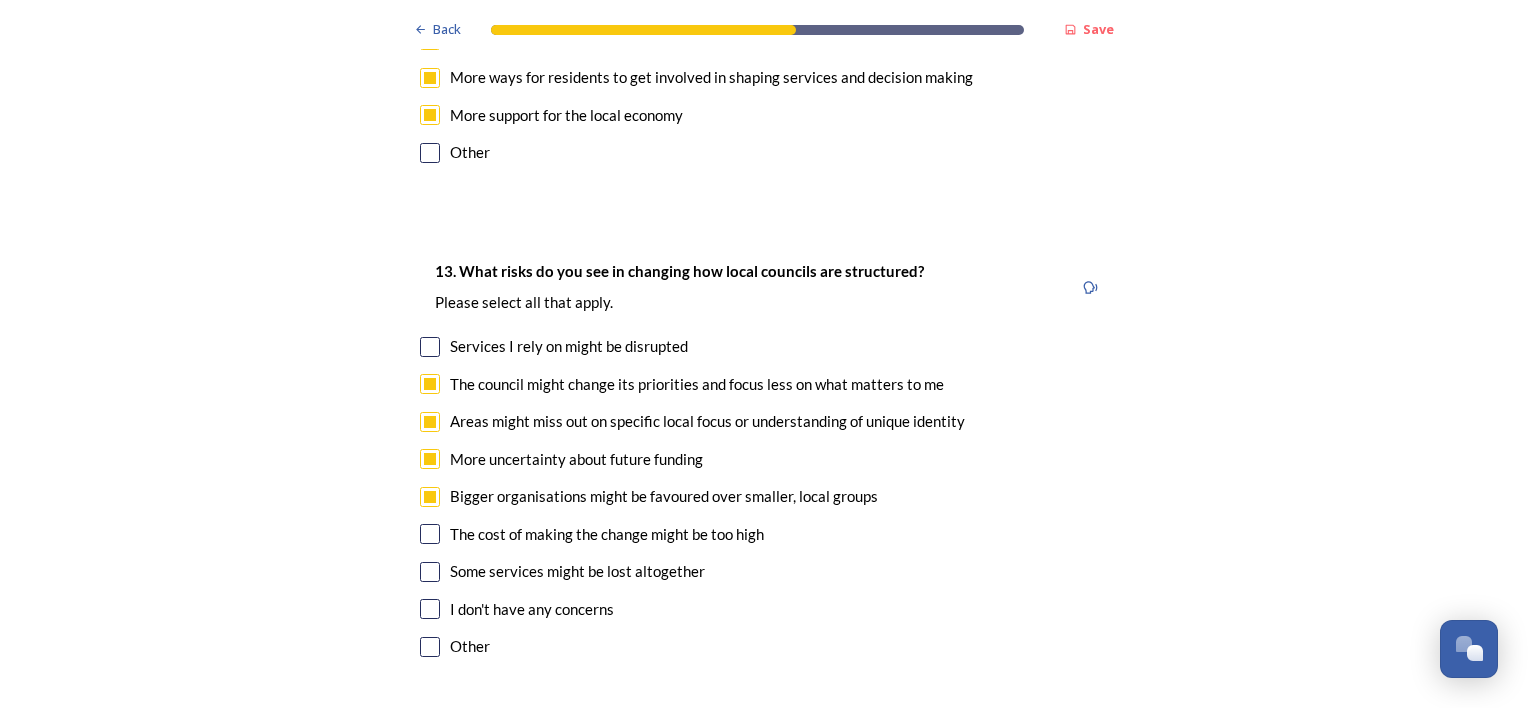 click at bounding box center (430, 572) 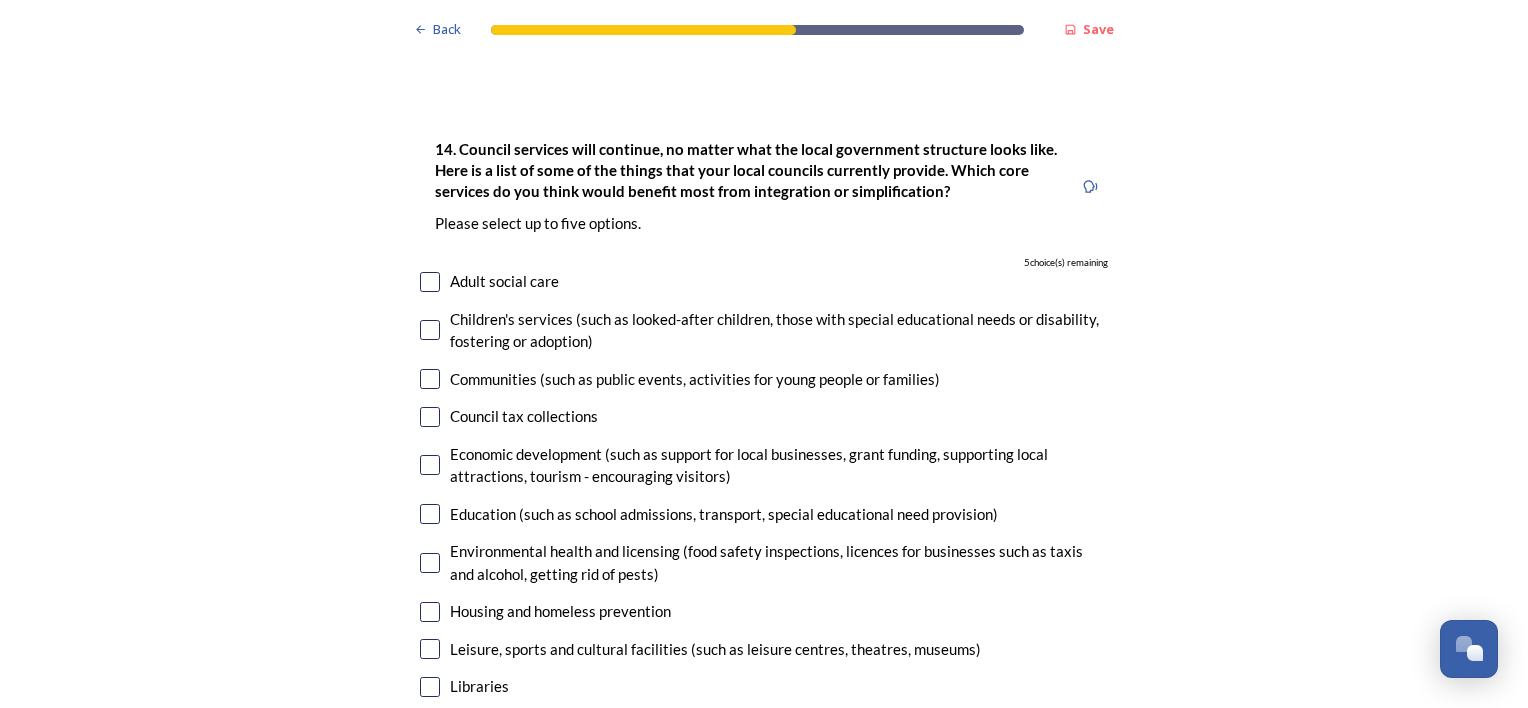 scroll, scrollTop: 4646, scrollLeft: 0, axis: vertical 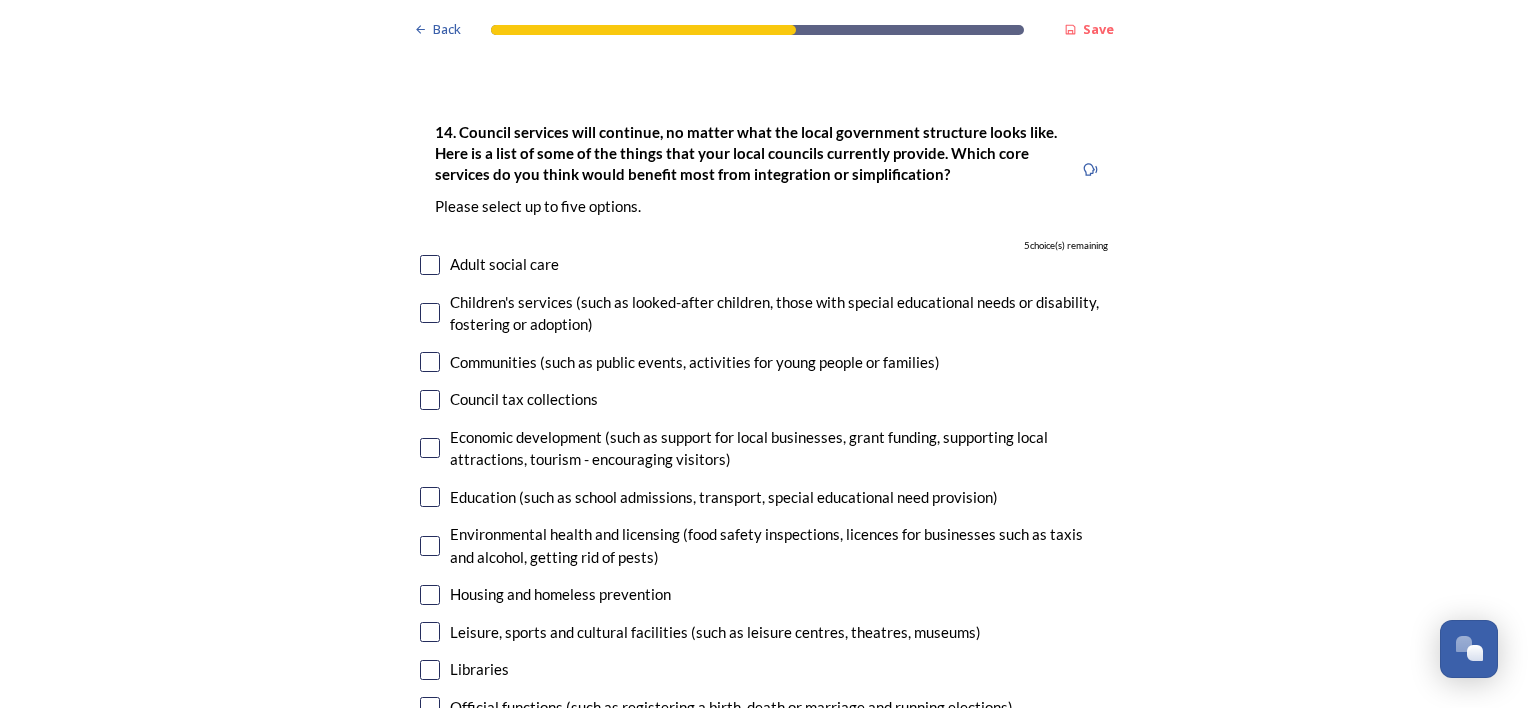 click at bounding box center [430, 448] 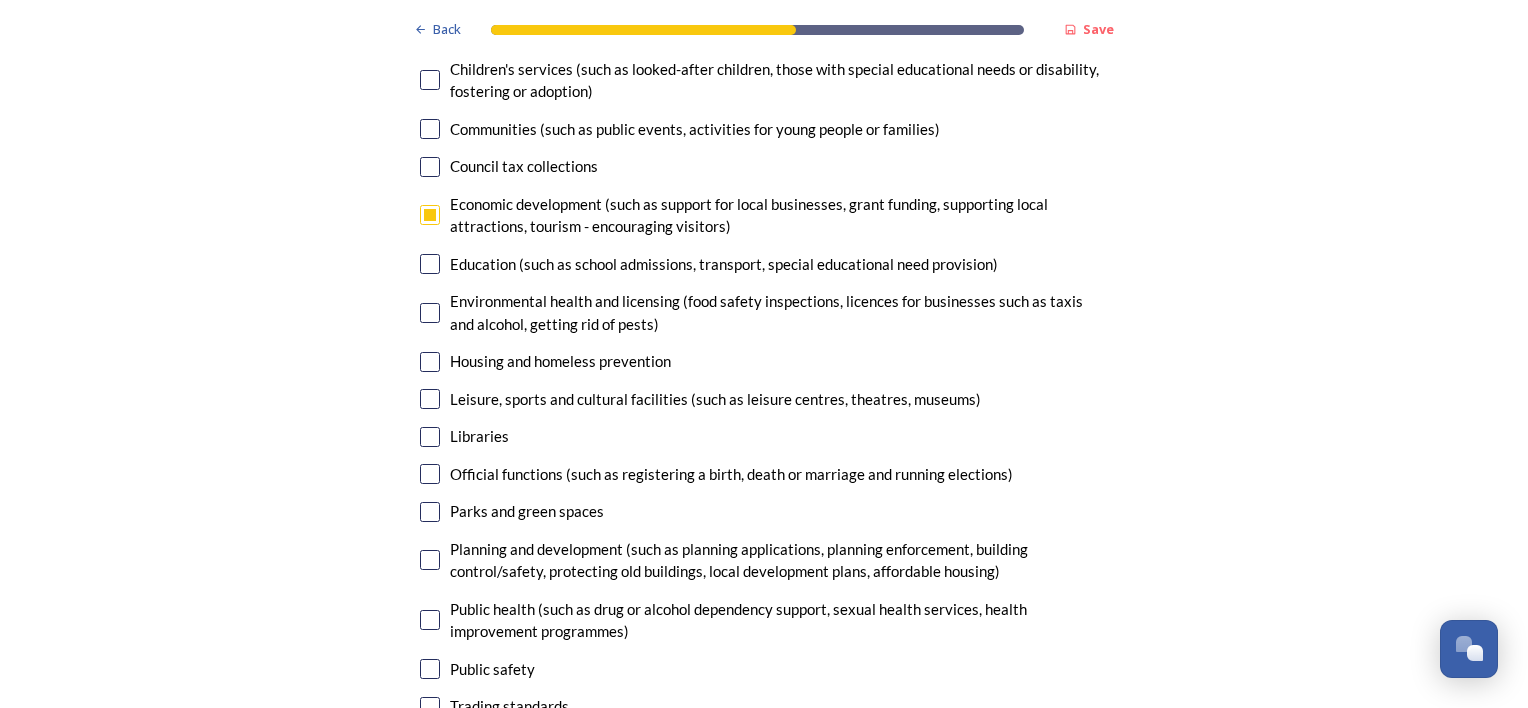 scroll, scrollTop: 4886, scrollLeft: 0, axis: vertical 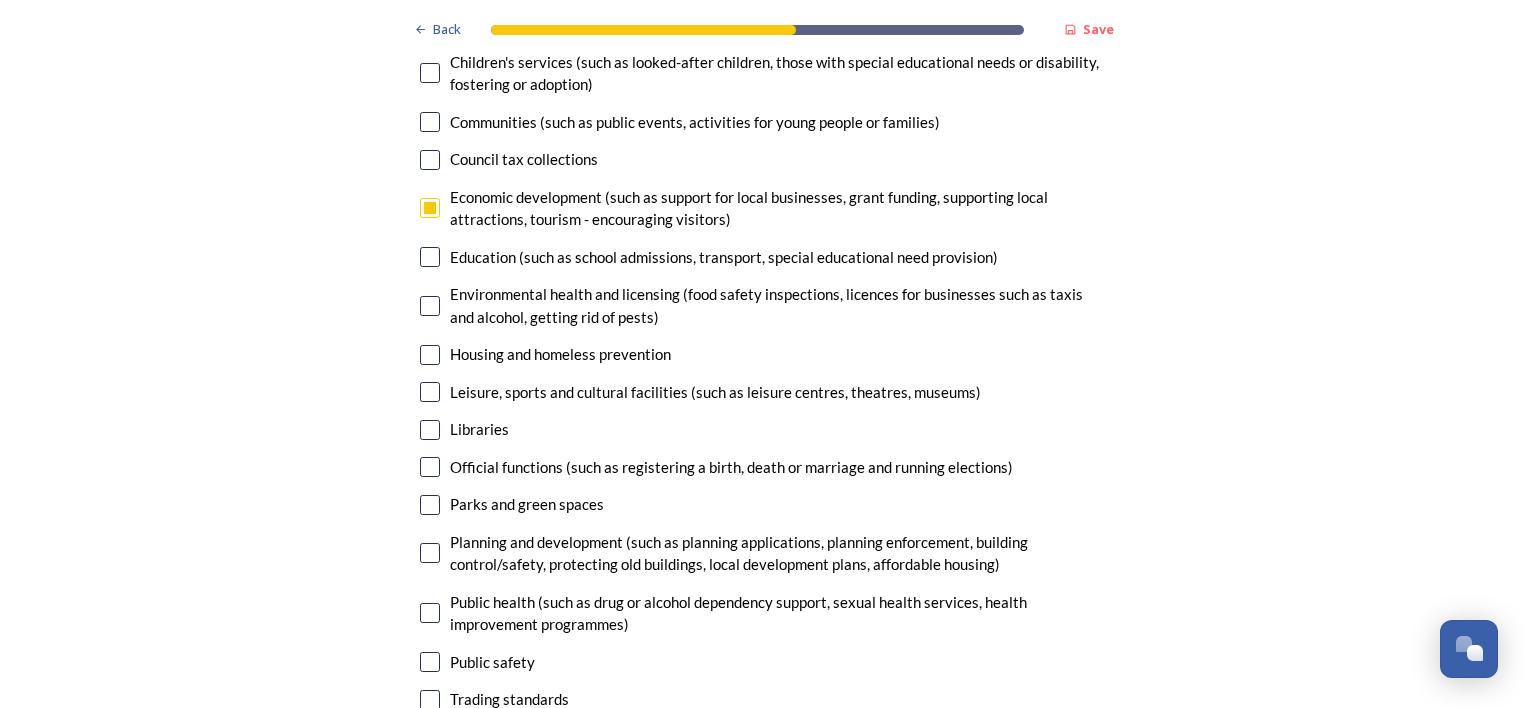 click on "Back Save Prioritising future services As explained on our Shaping West Sussex hub , Local Government Reorganisation for West Sussex means that the county, district and borough councils will be replaced with one, or more than one, single-tier council (referred to as a unitary council) to deliver all your services. Options currently being explored within West Sussex are detailed on our hub , but map visuals can be found below. A single county unitary , bringing the County Council and all seven District and Borough Councils services together to form a new unitary council for West Sussex. Single unitary model (You can enlarge this map by clicking on the square expand icon in the top right of the image) Two unitary option, variation 1 - one unitary combining Arun, Chichester and Worthing footprints and one unitary combining Adur, Crawley, Horsham, and Mid-Sussex footprints. Two unitary model variation 1 (You can enlarge this map by clicking on the square expand icon in the top right of the image) * Other 4" at bounding box center [764, -1444] 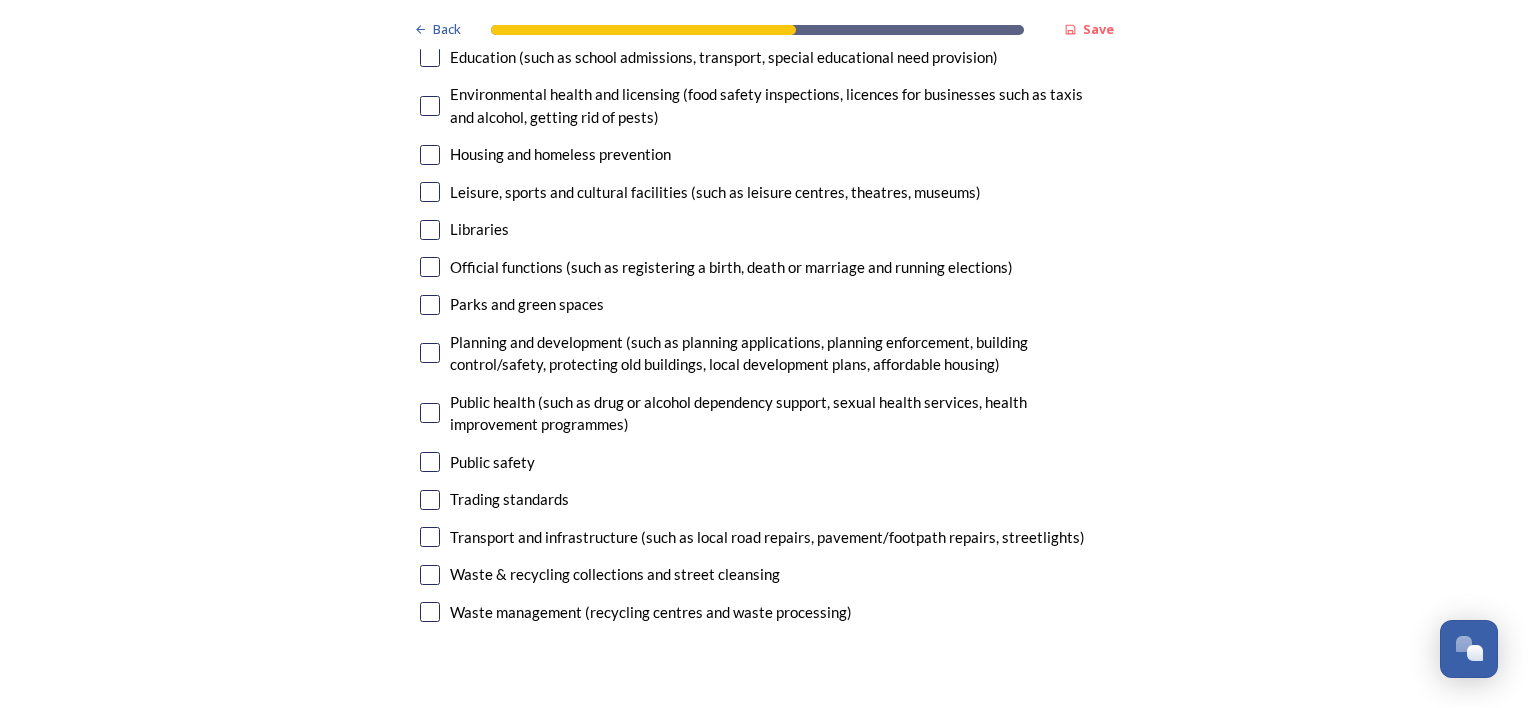 scroll, scrollTop: 5126, scrollLeft: 0, axis: vertical 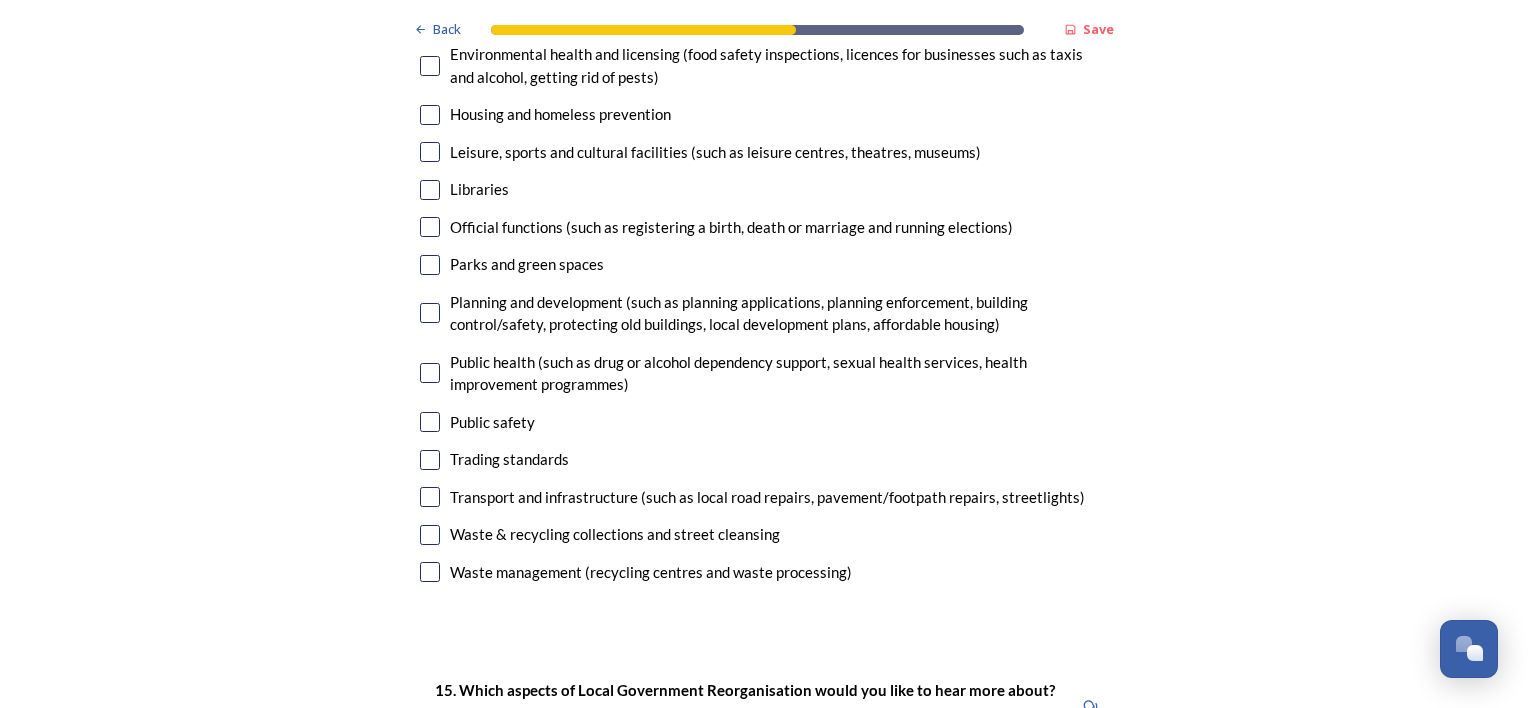 click at bounding box center [430, 373] 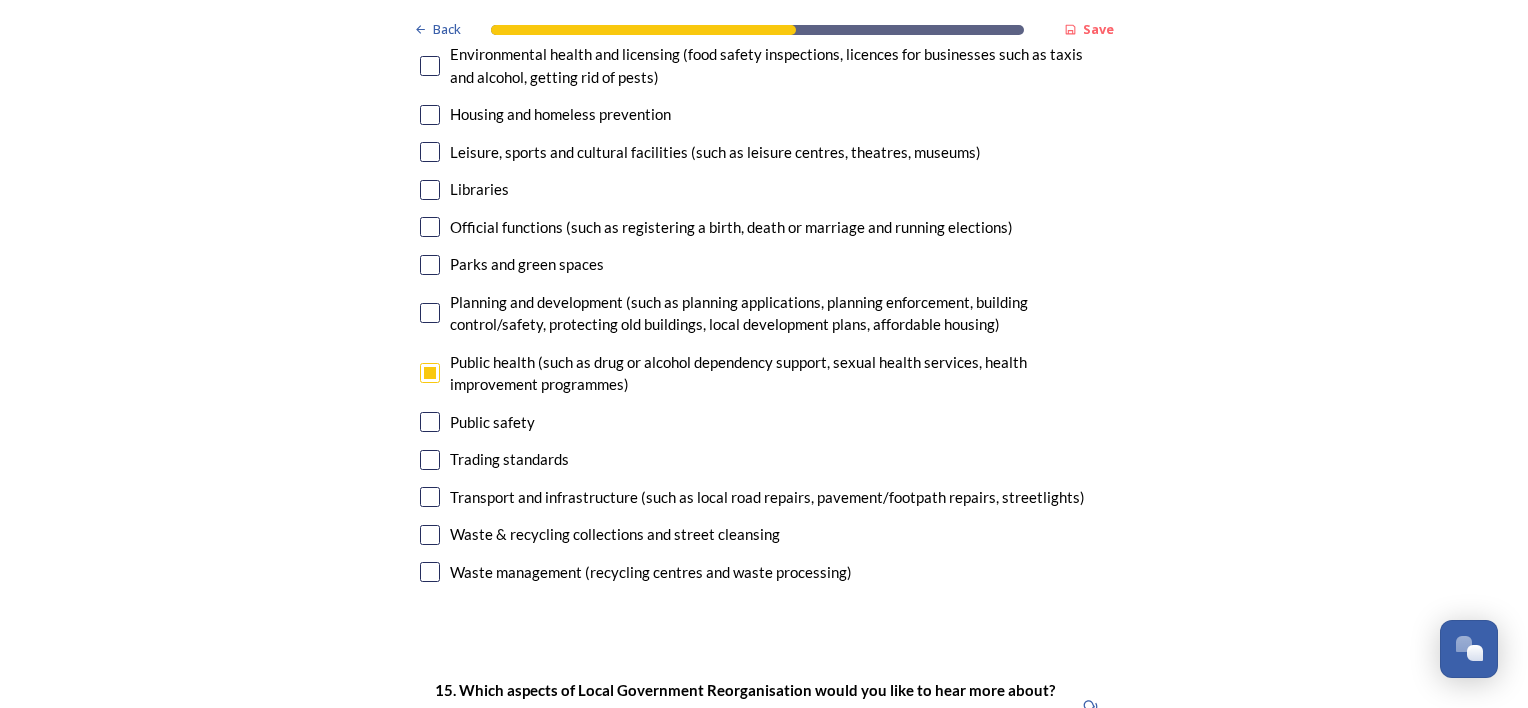 click at bounding box center (430, 497) 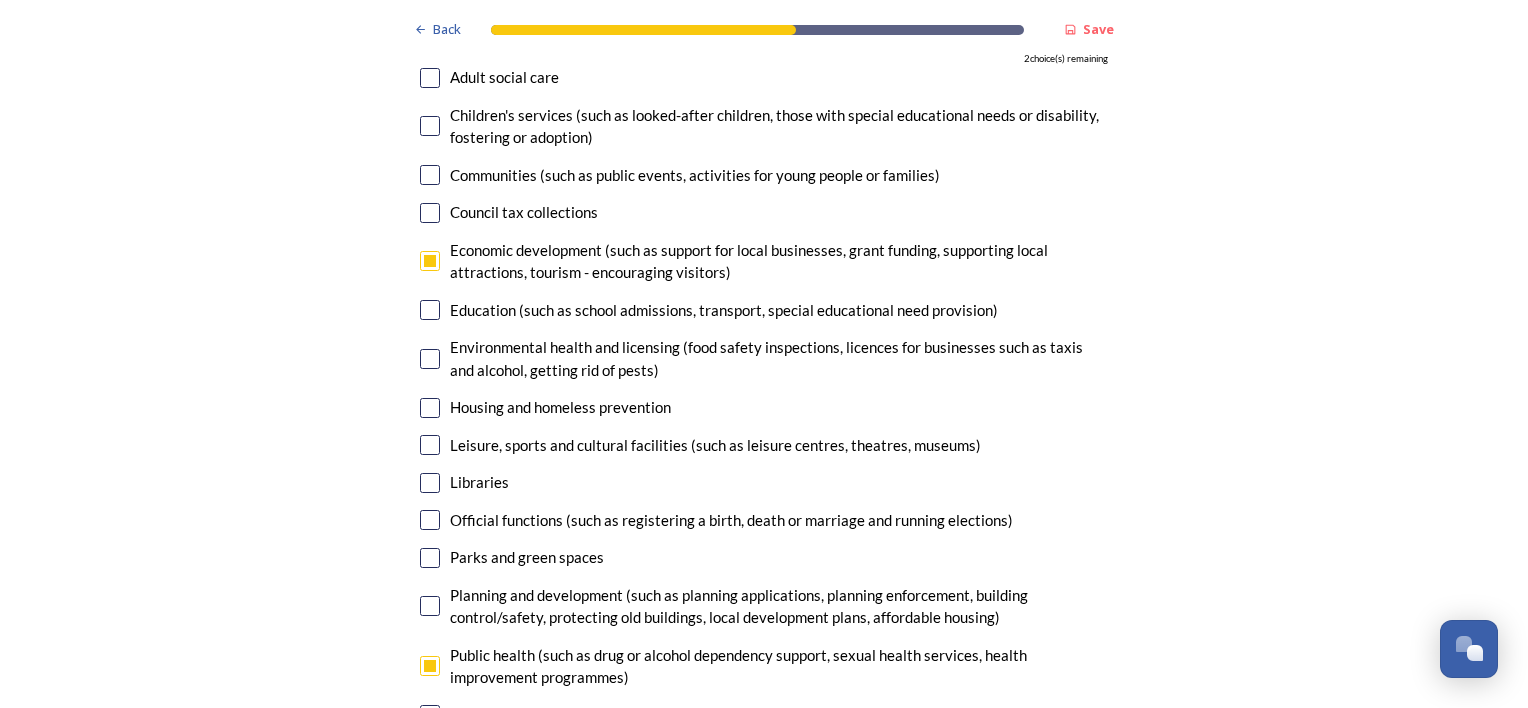 scroll, scrollTop: 4793, scrollLeft: 0, axis: vertical 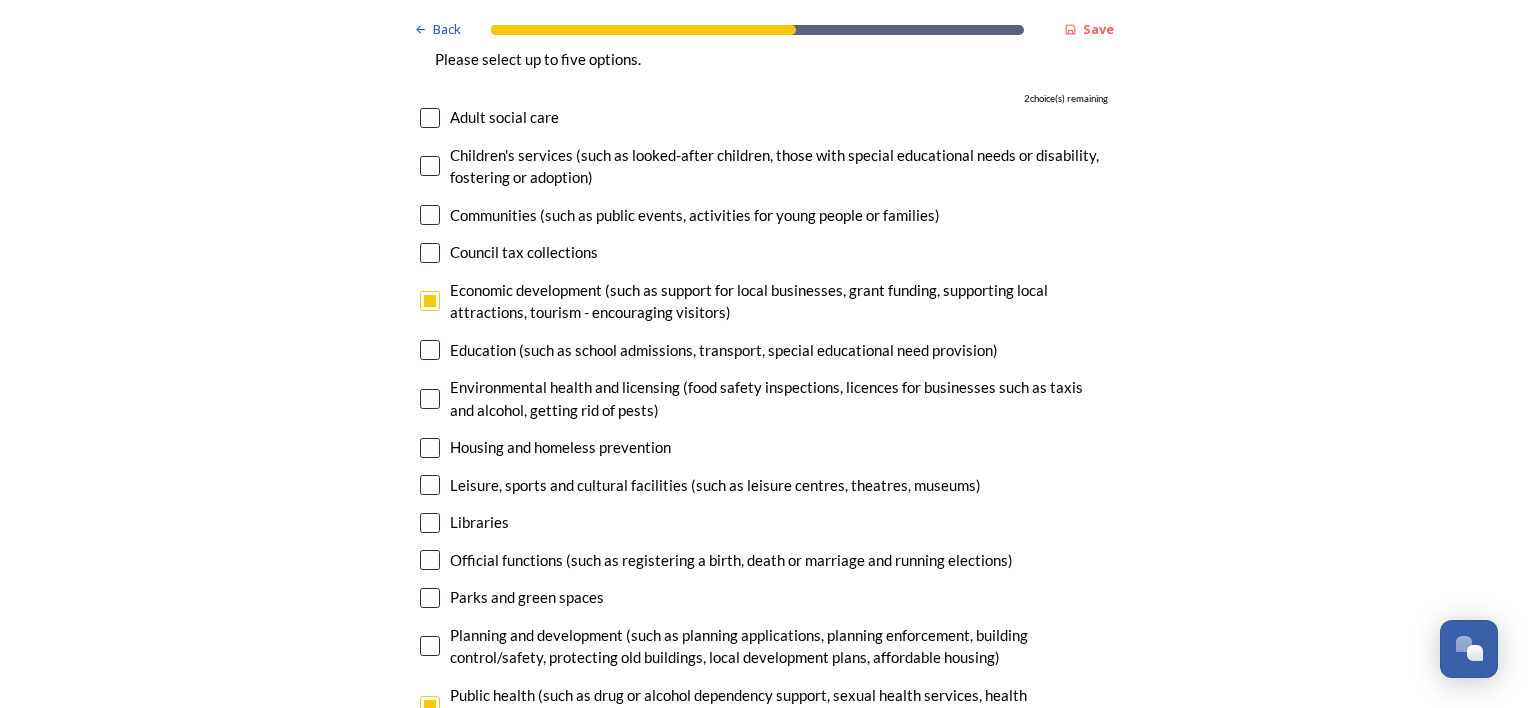 click at bounding box center [430, 118] 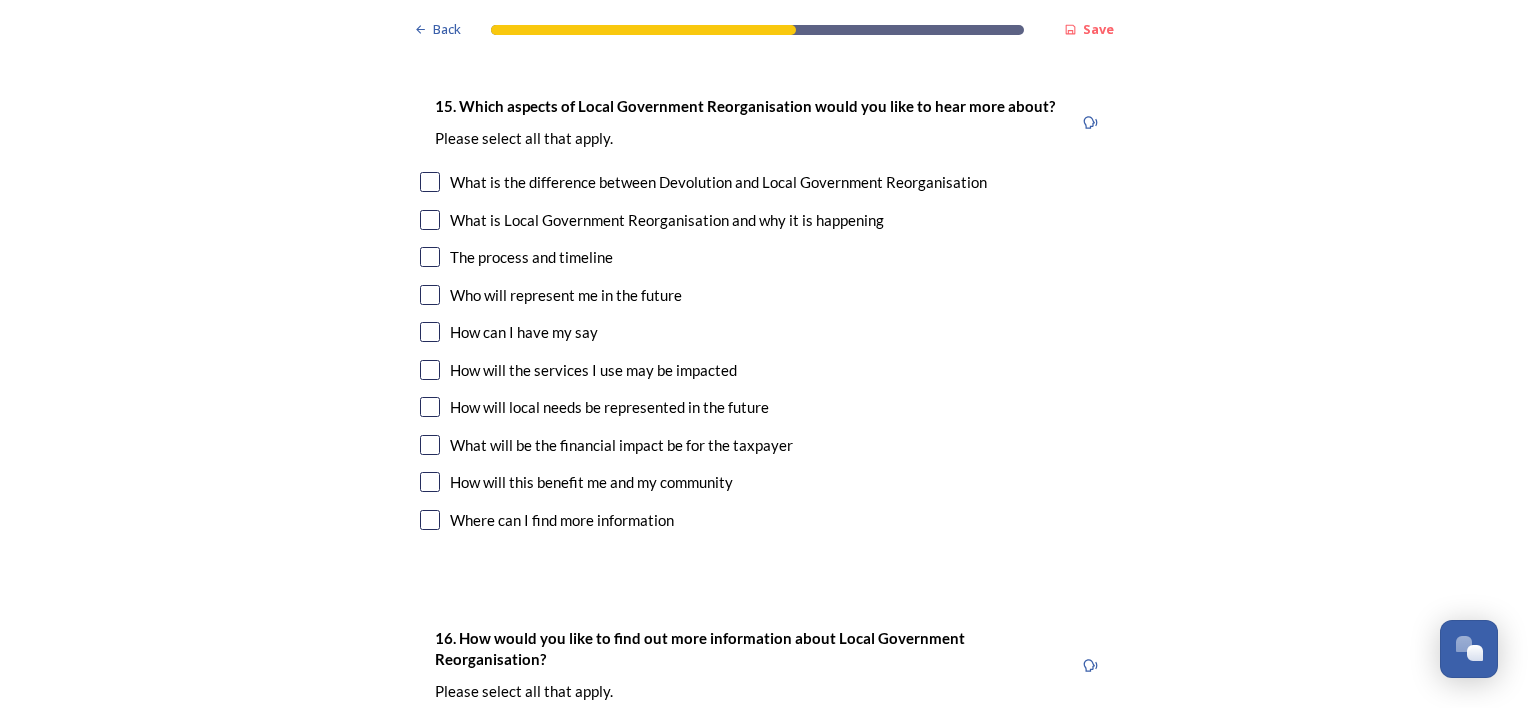 scroll, scrollTop: 5702, scrollLeft: 0, axis: vertical 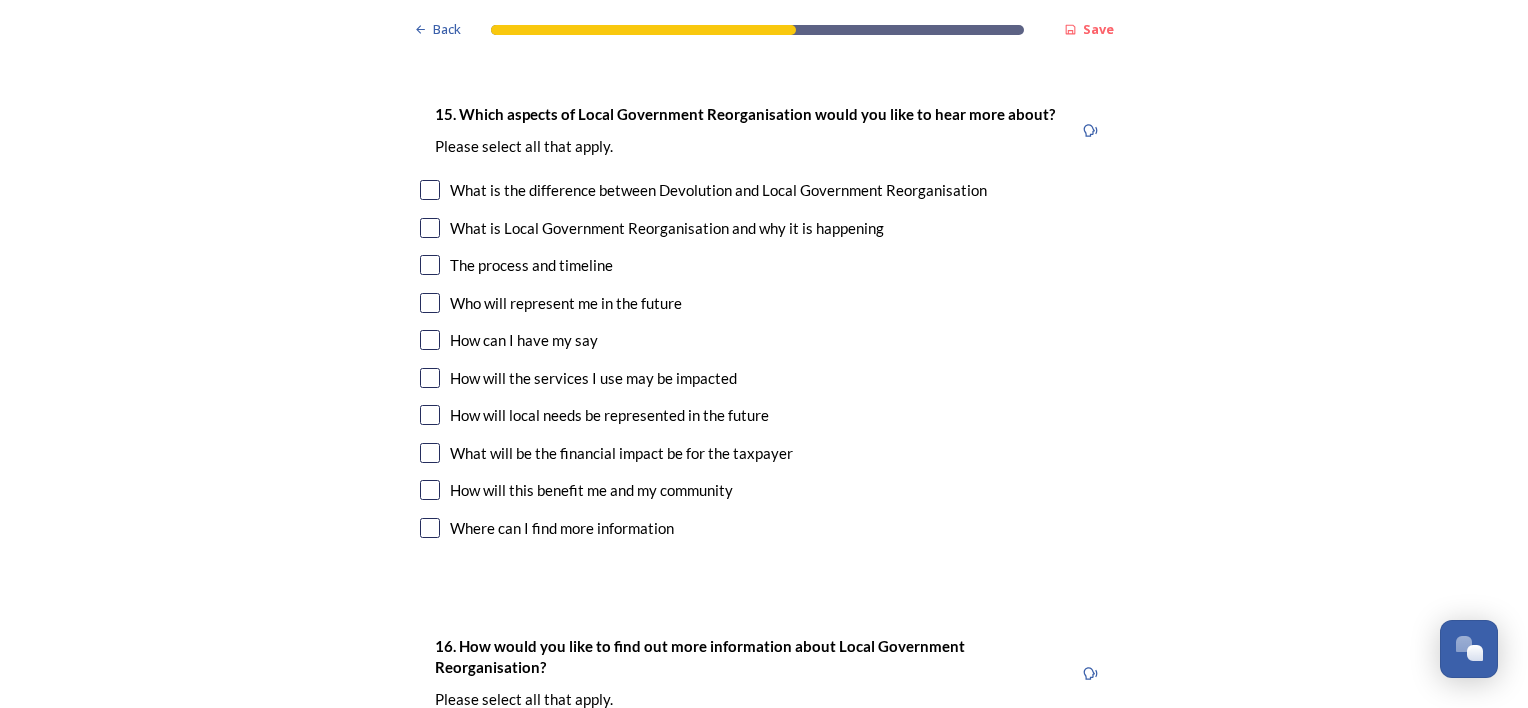 click at bounding box center (430, 378) 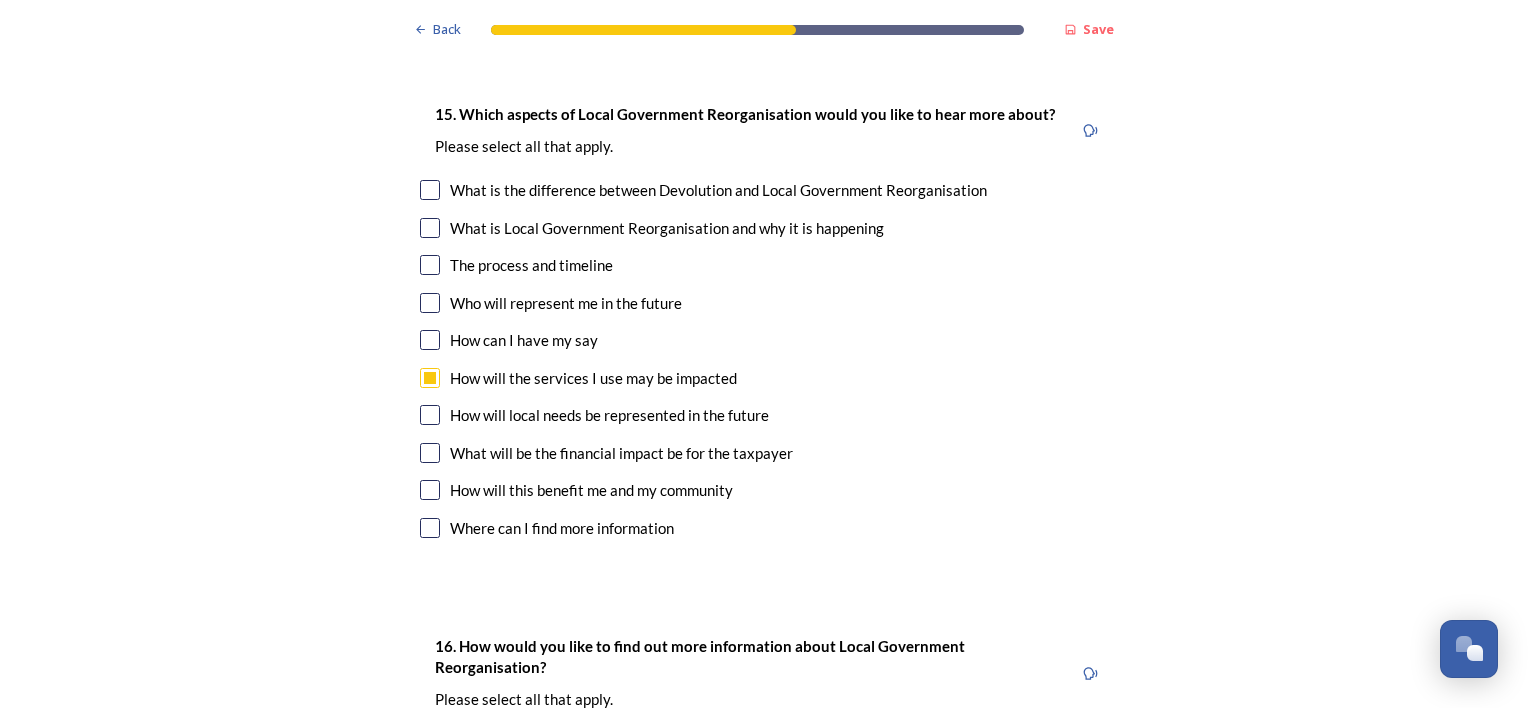 click at bounding box center (430, 415) 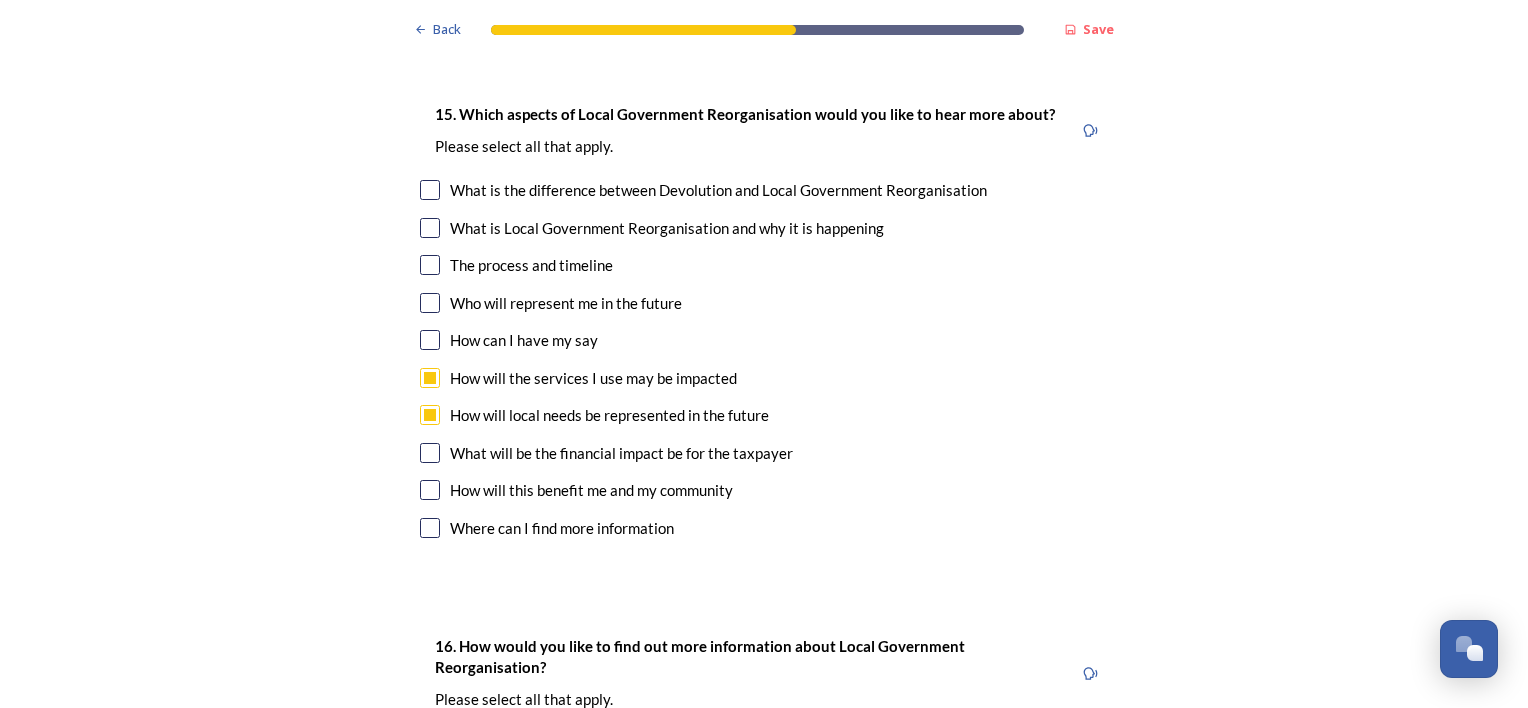 click at bounding box center (430, 490) 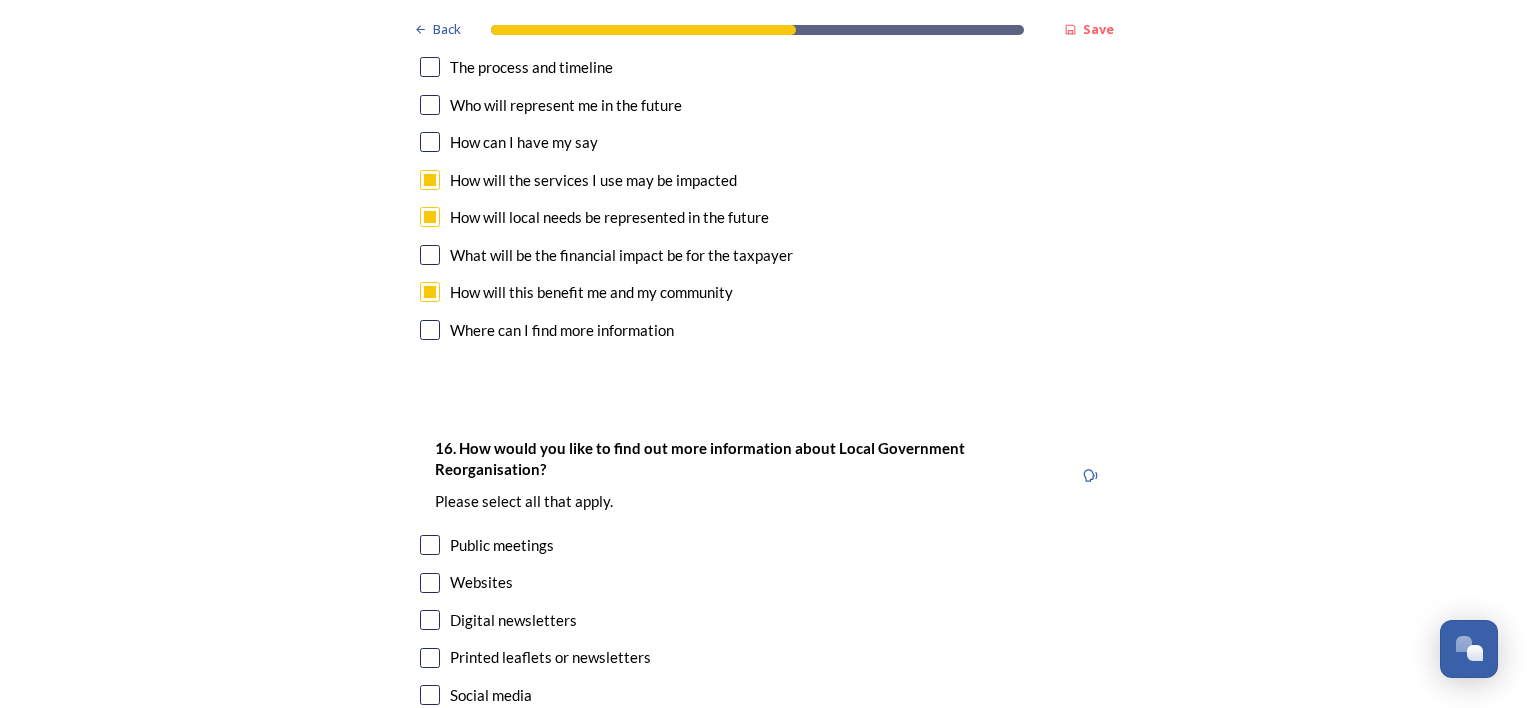 scroll, scrollTop: 6175, scrollLeft: 0, axis: vertical 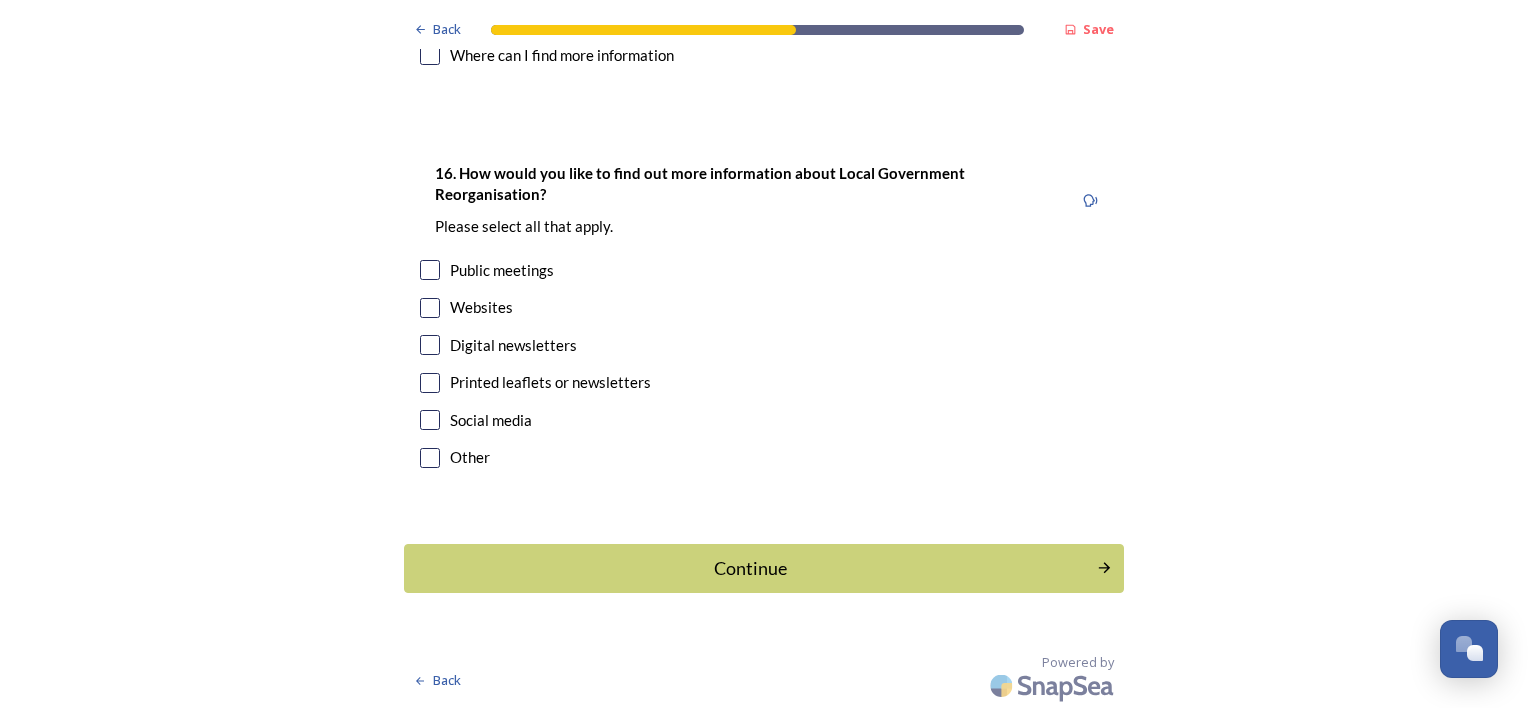 click at bounding box center [430, 345] 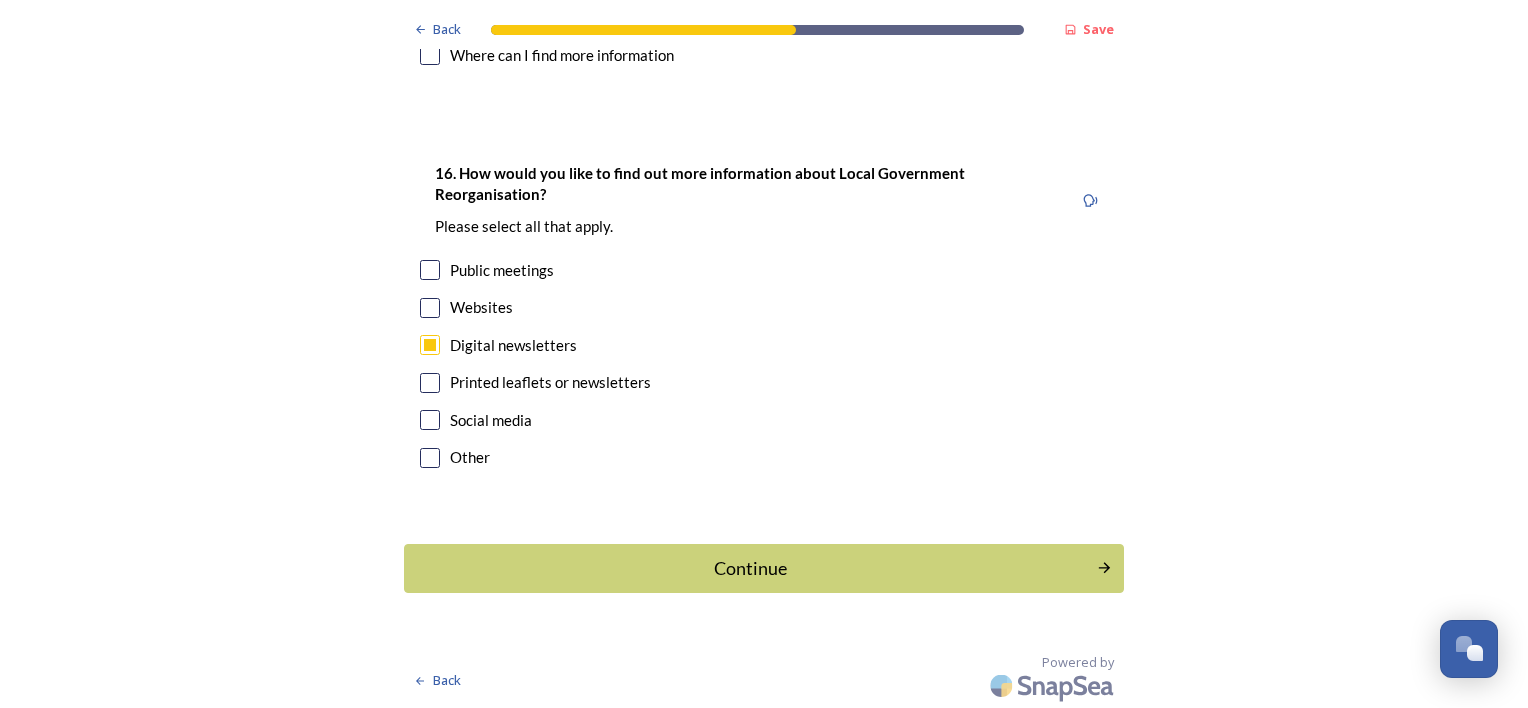 click at bounding box center [430, 420] 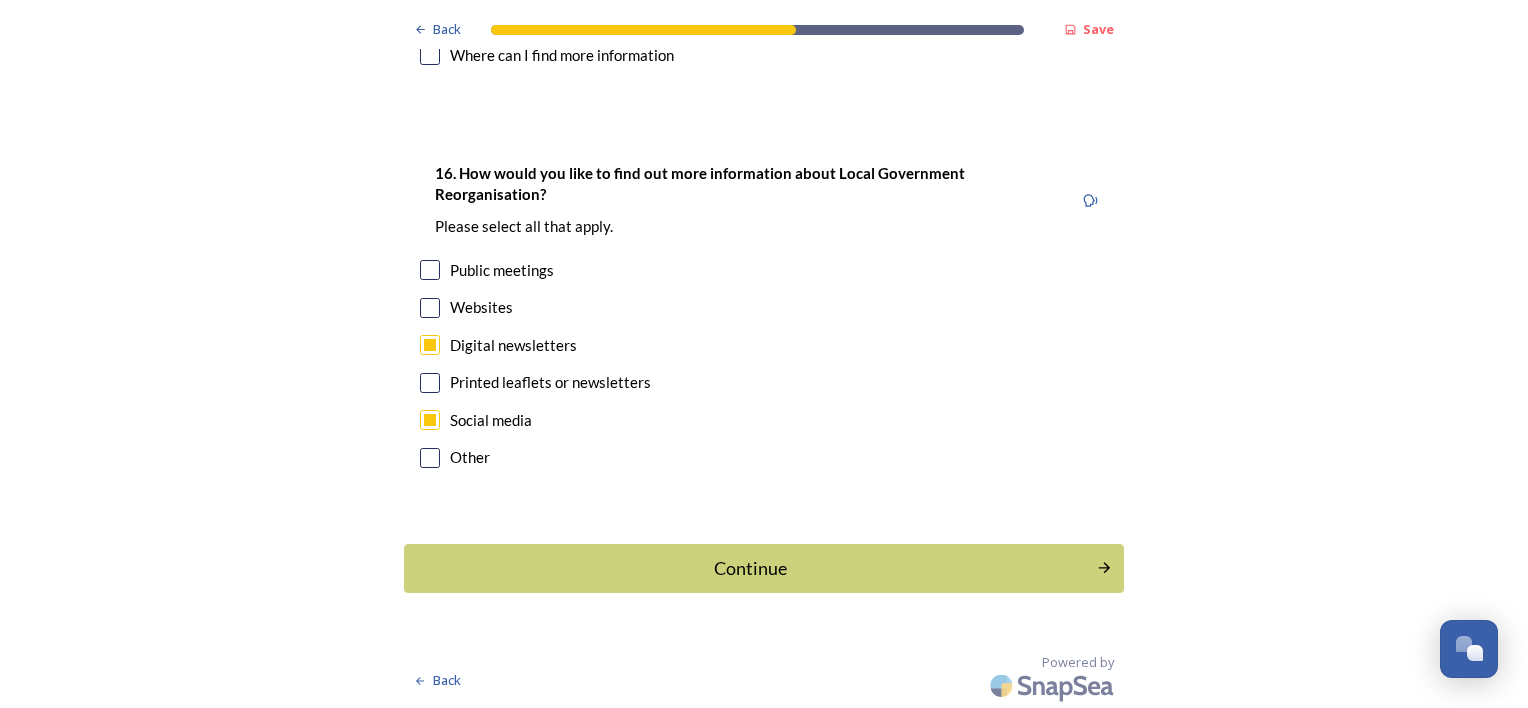 click at bounding box center [430, 420] 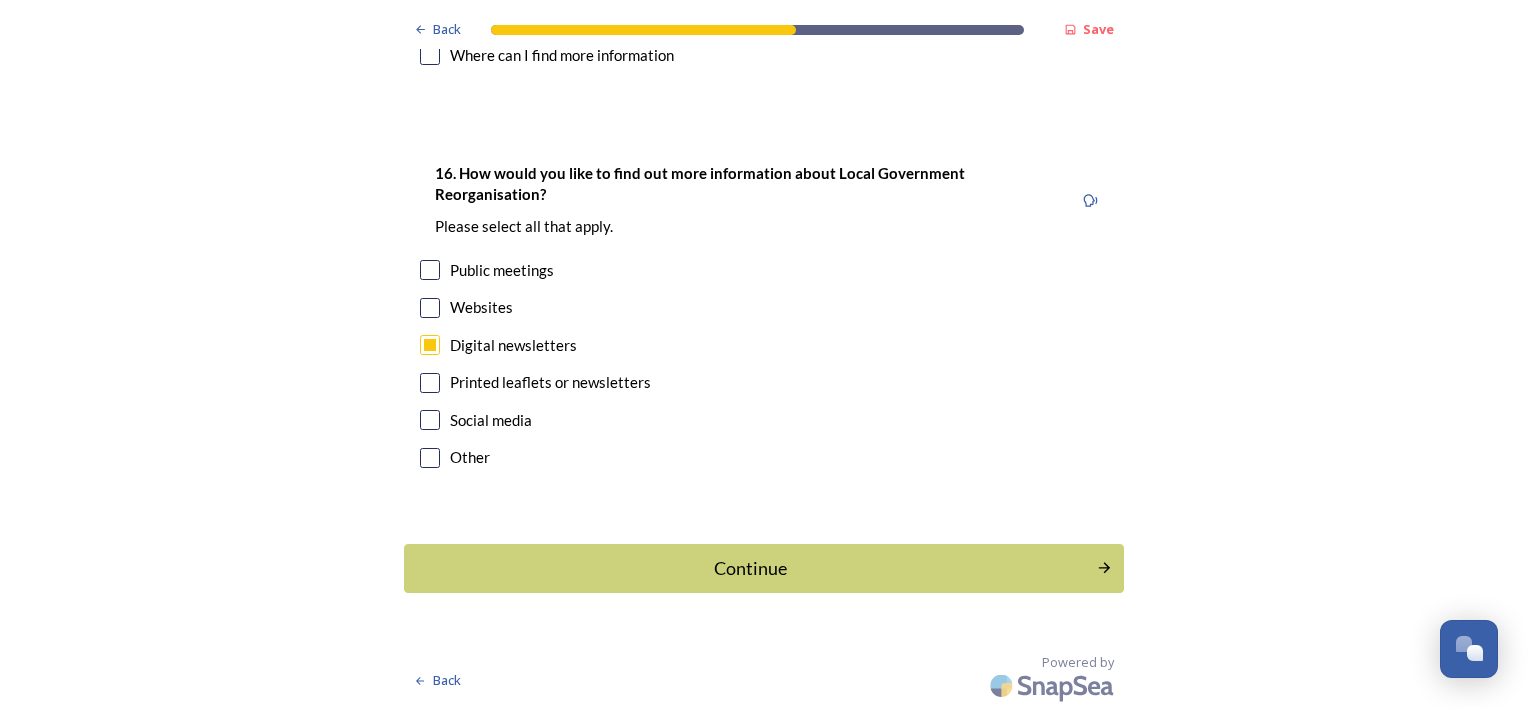 click at bounding box center [430, 308] 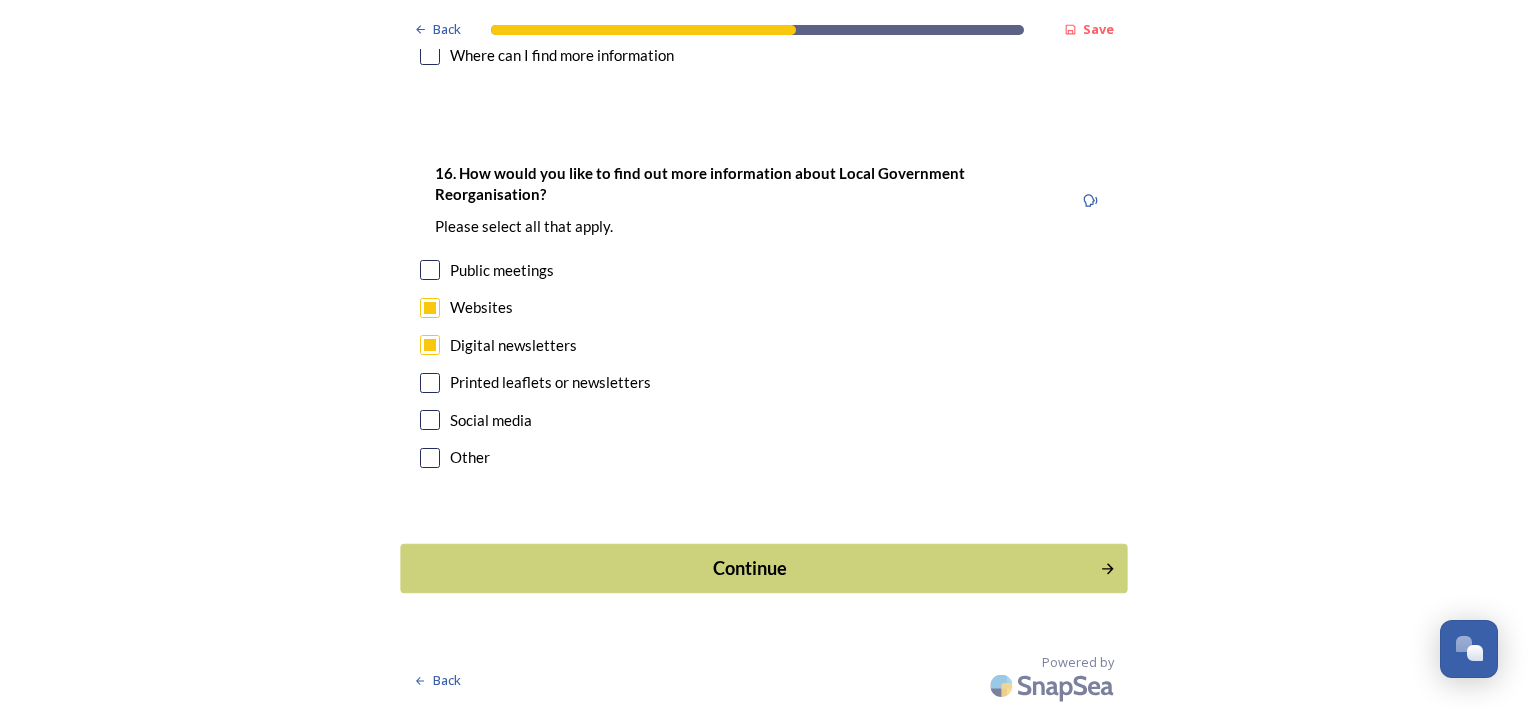 click on "Continue" at bounding box center [750, 568] 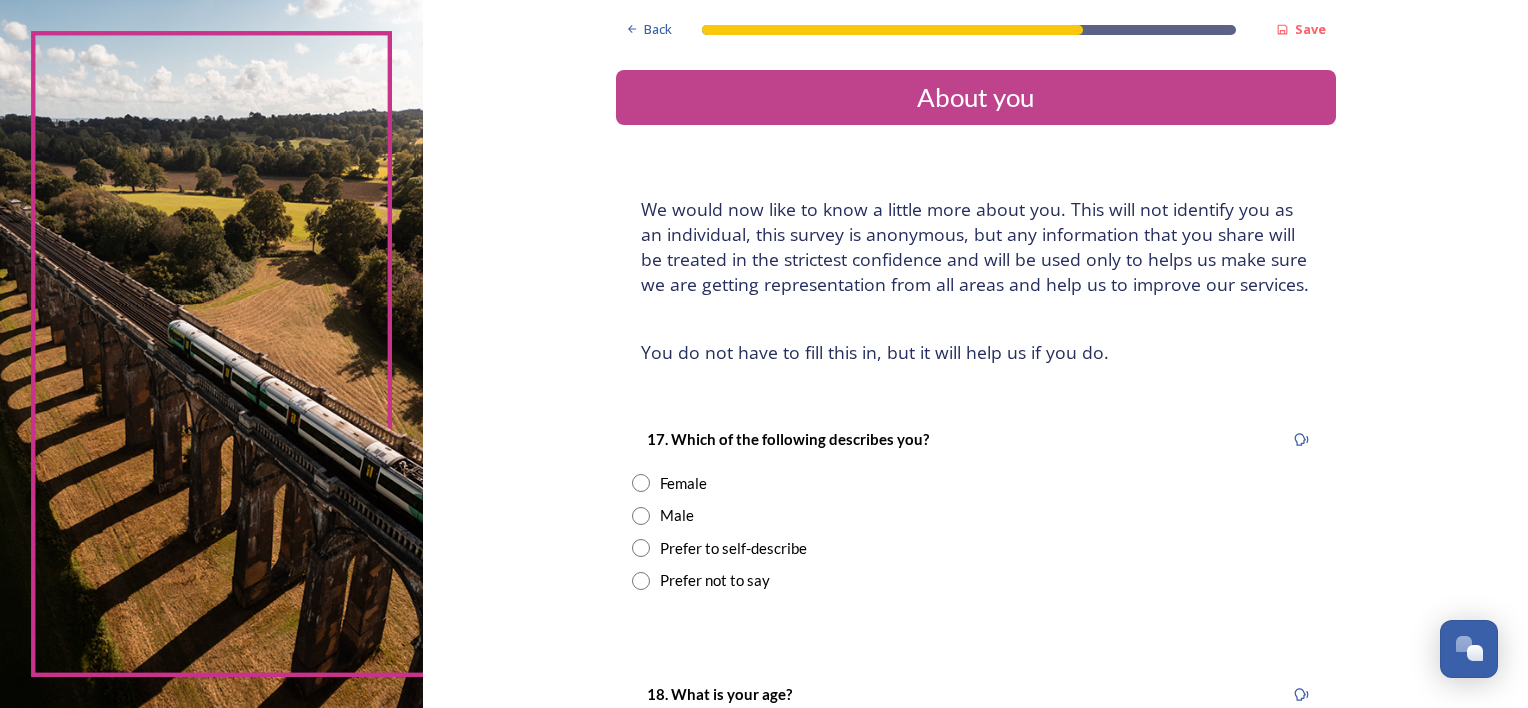 click at bounding box center [641, 516] 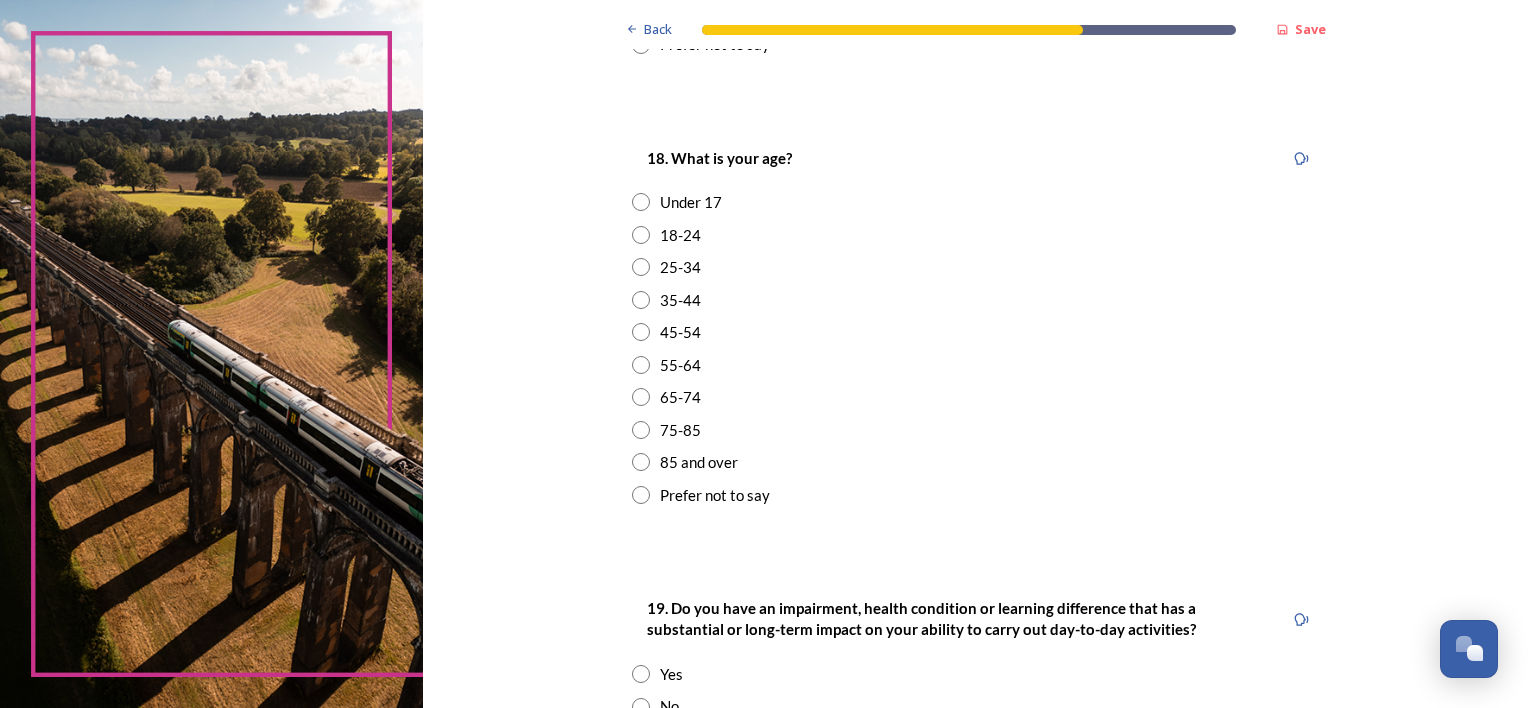 scroll, scrollTop: 569, scrollLeft: 0, axis: vertical 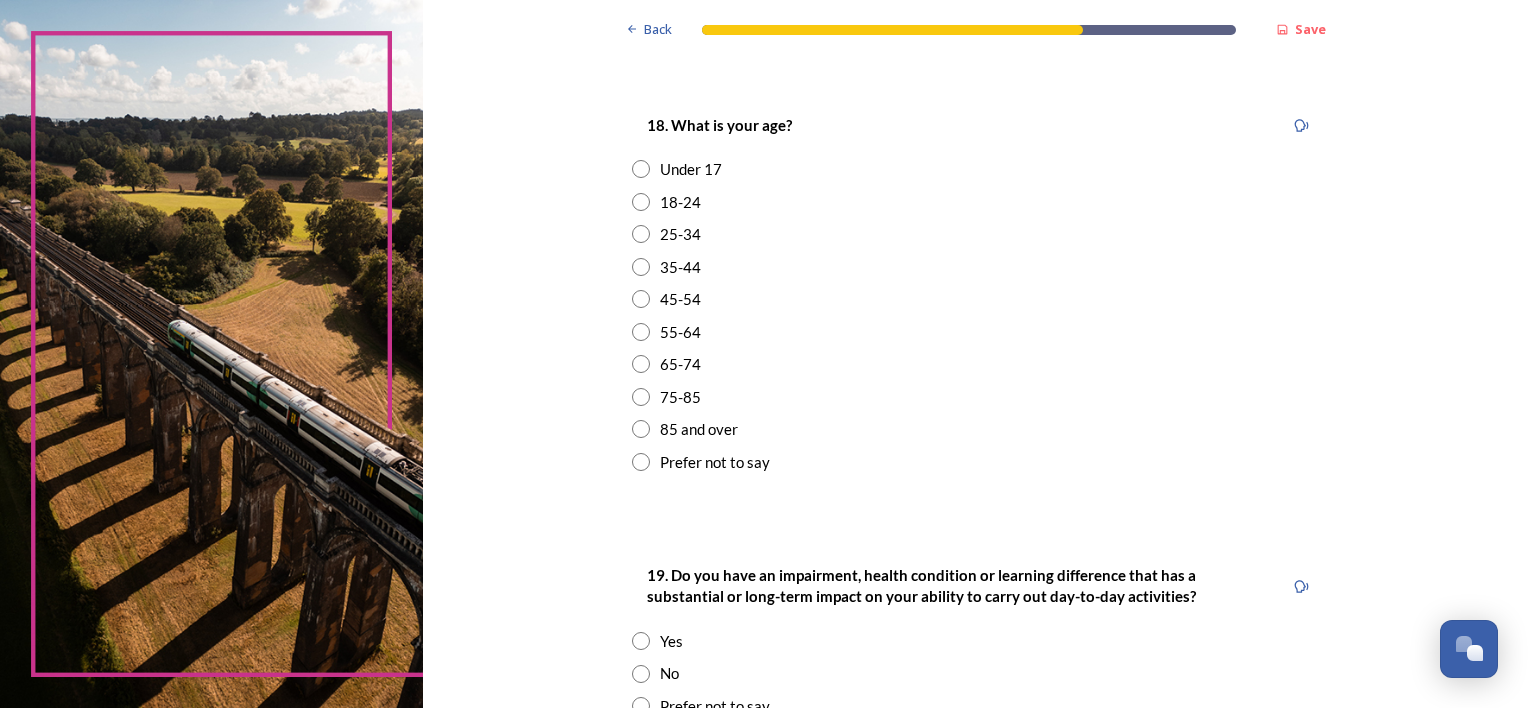 click at bounding box center [641, 364] 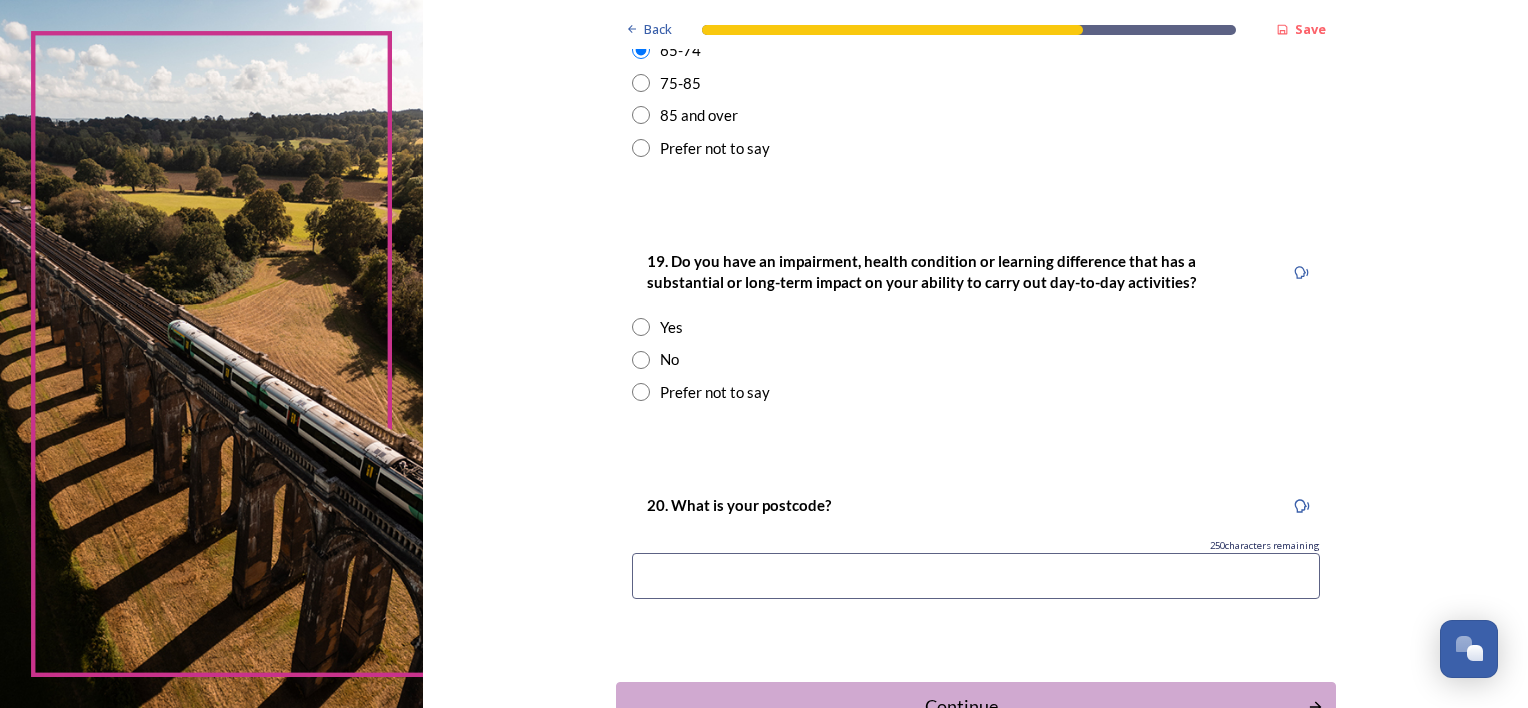 scroll, scrollTop: 889, scrollLeft: 0, axis: vertical 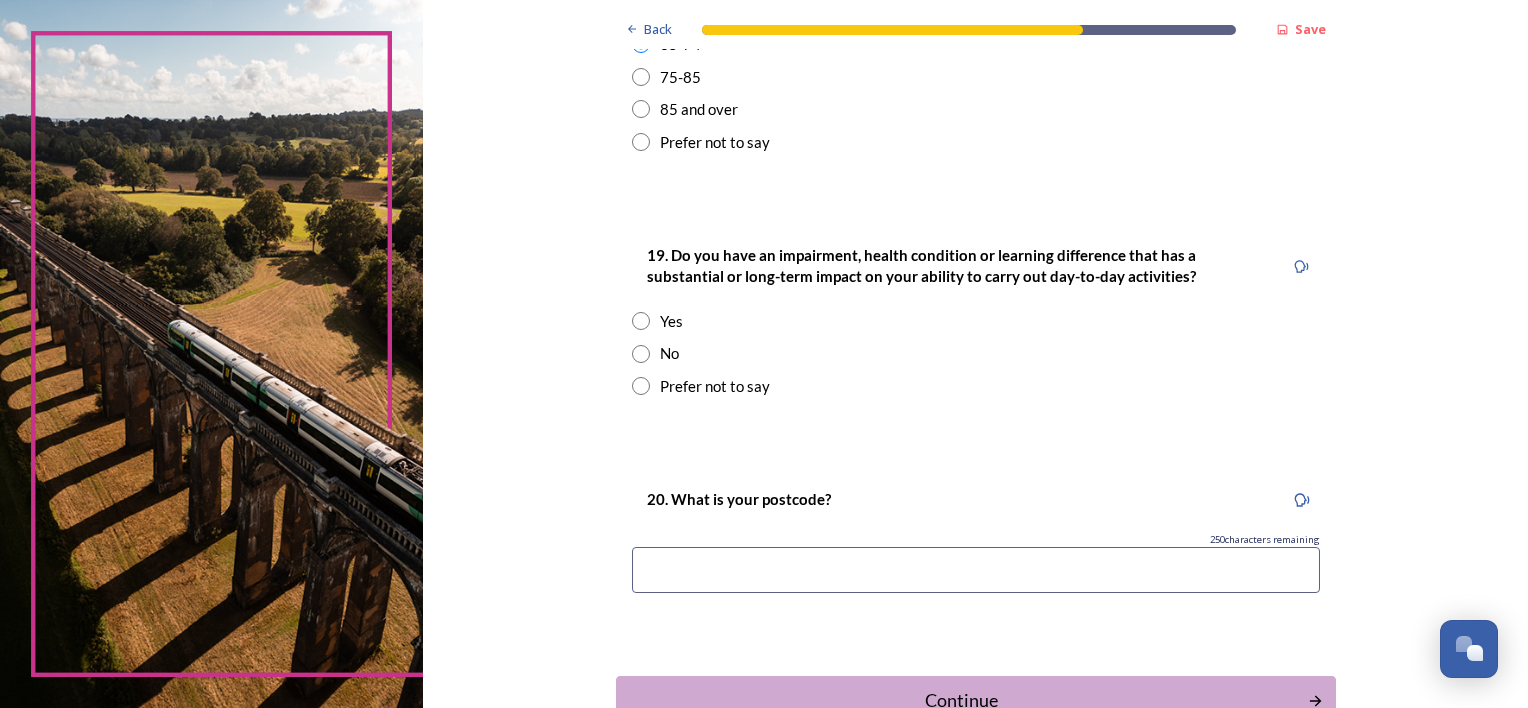 click at bounding box center [641, 354] 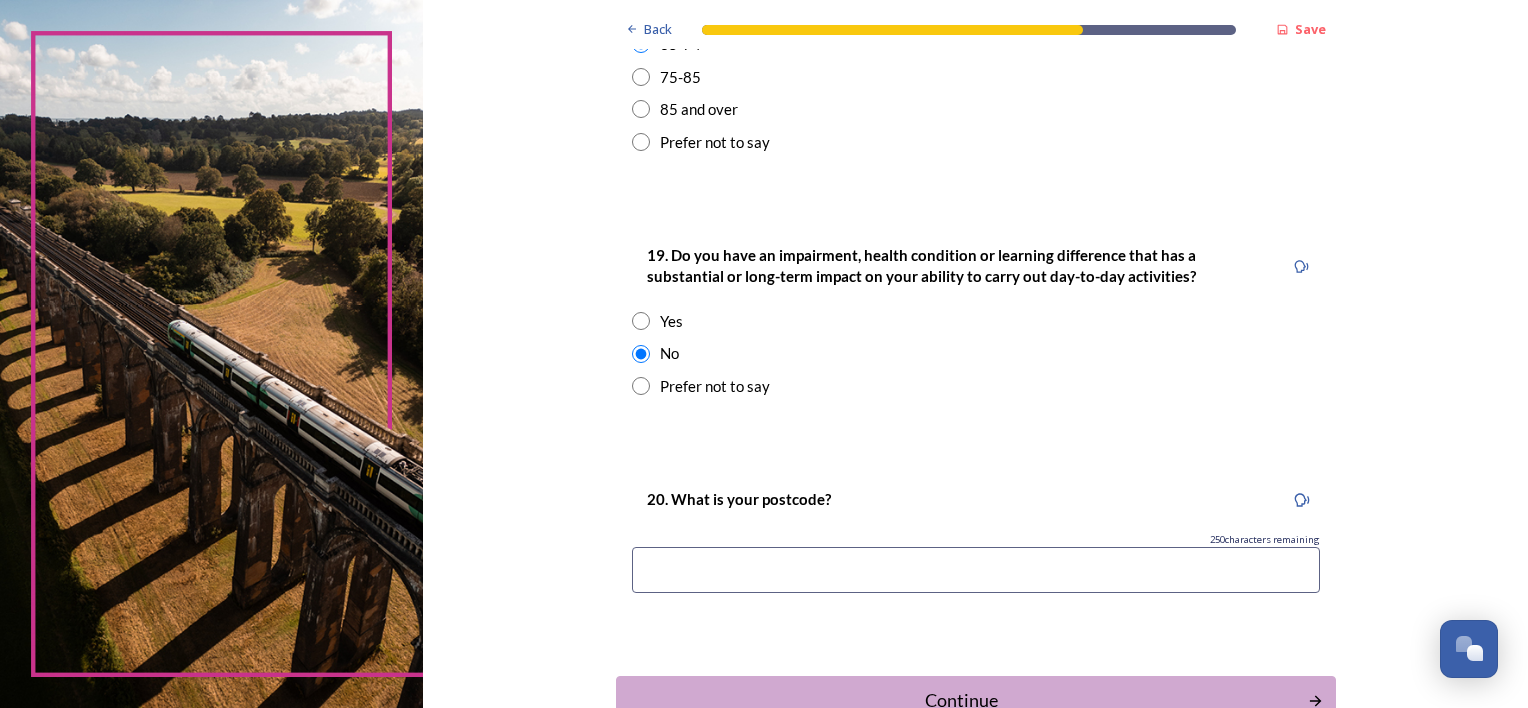 click at bounding box center (976, 570) 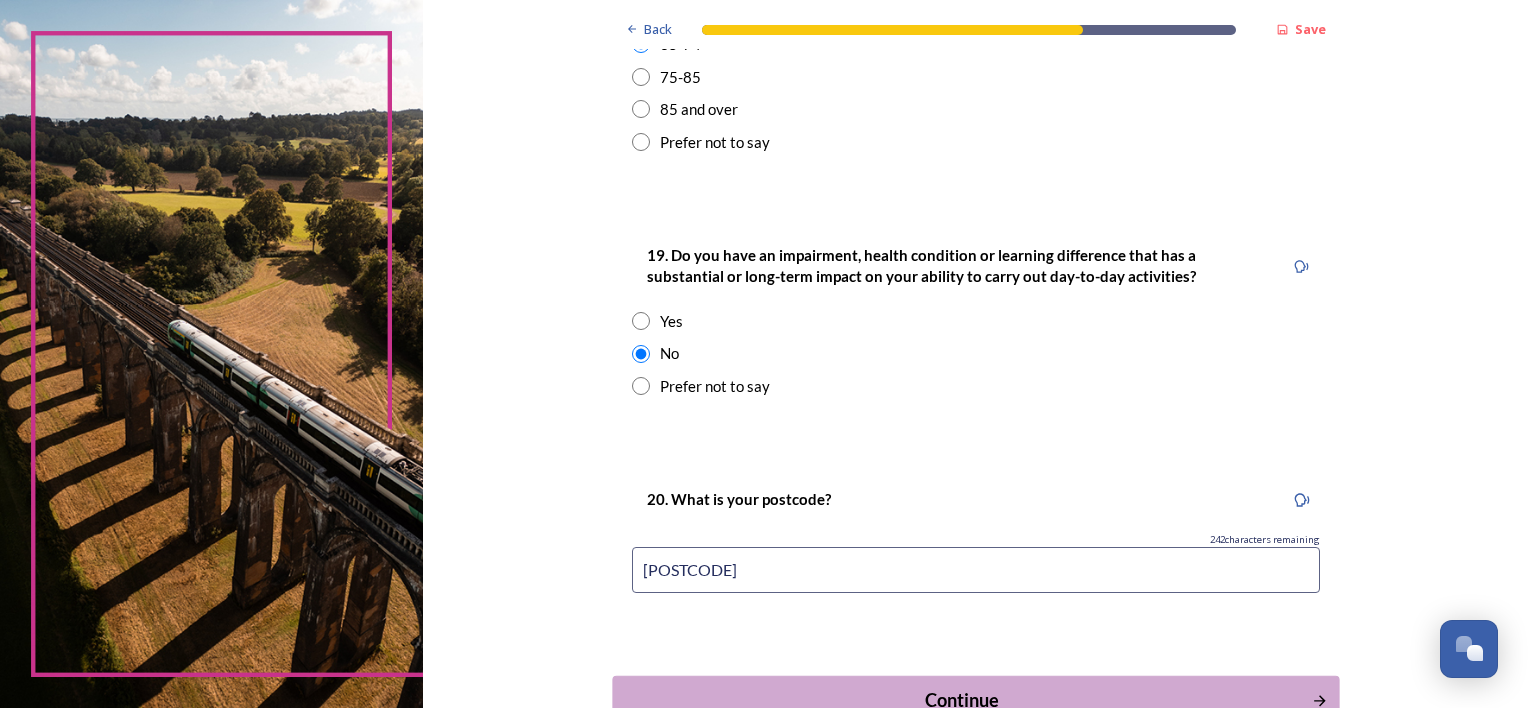 type on "[POSTCODE]" 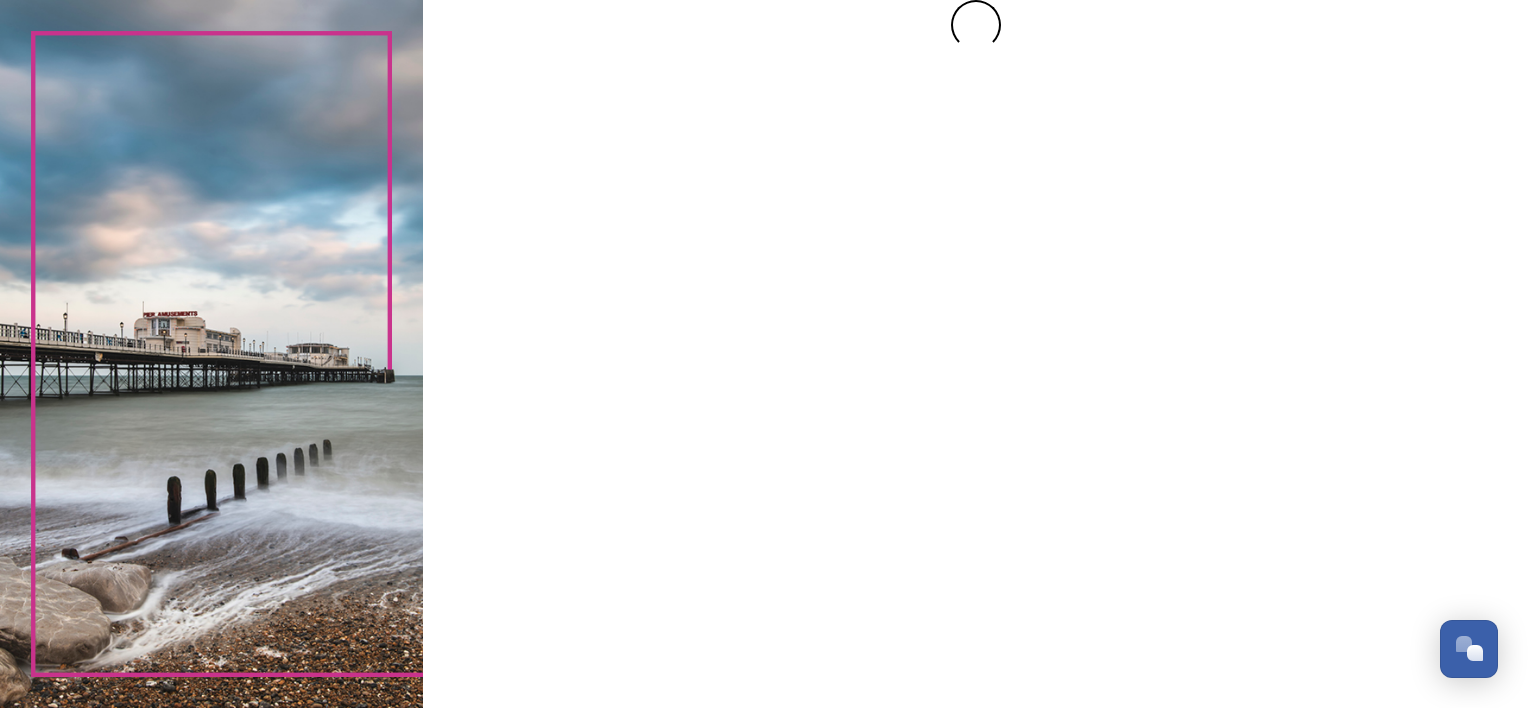 scroll, scrollTop: 0, scrollLeft: 0, axis: both 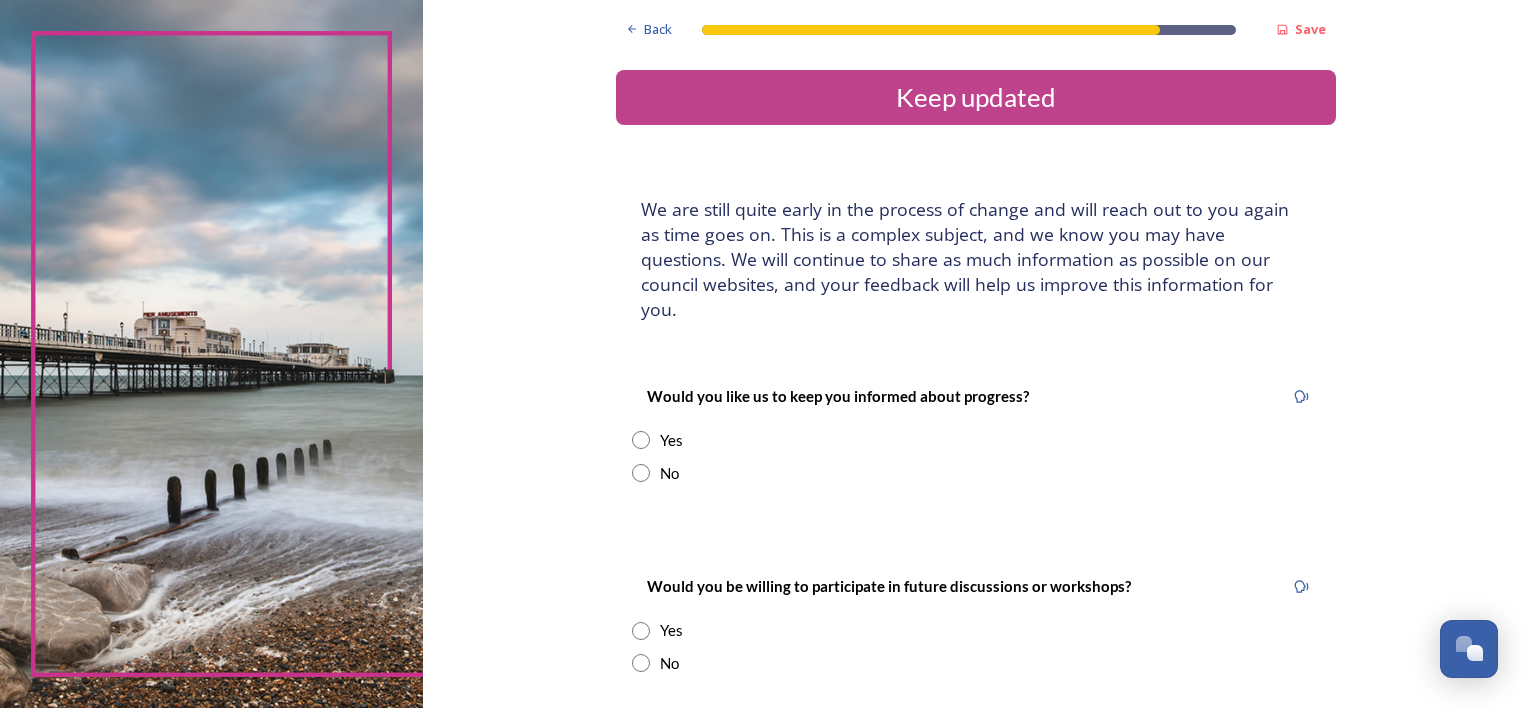 click at bounding box center (641, 440) 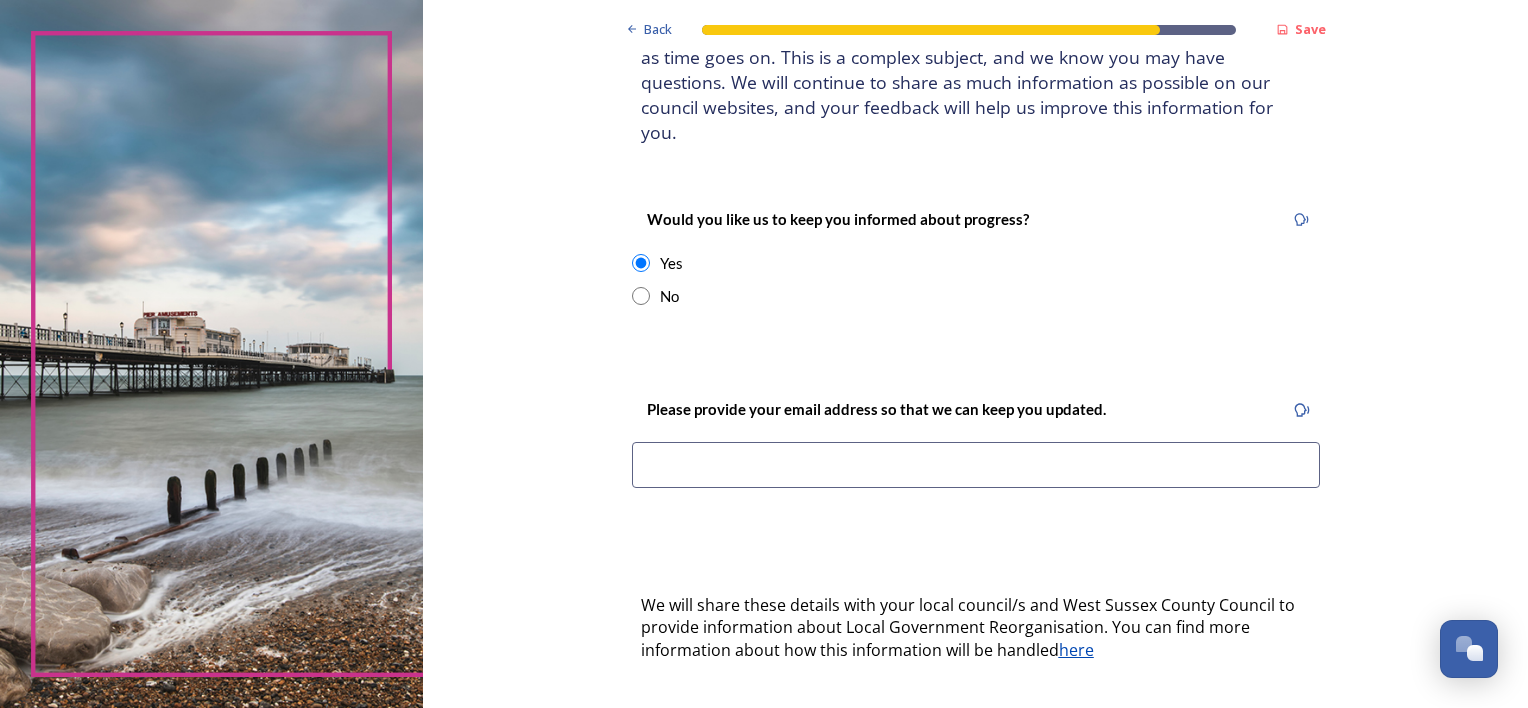 scroll, scrollTop: 220, scrollLeft: 0, axis: vertical 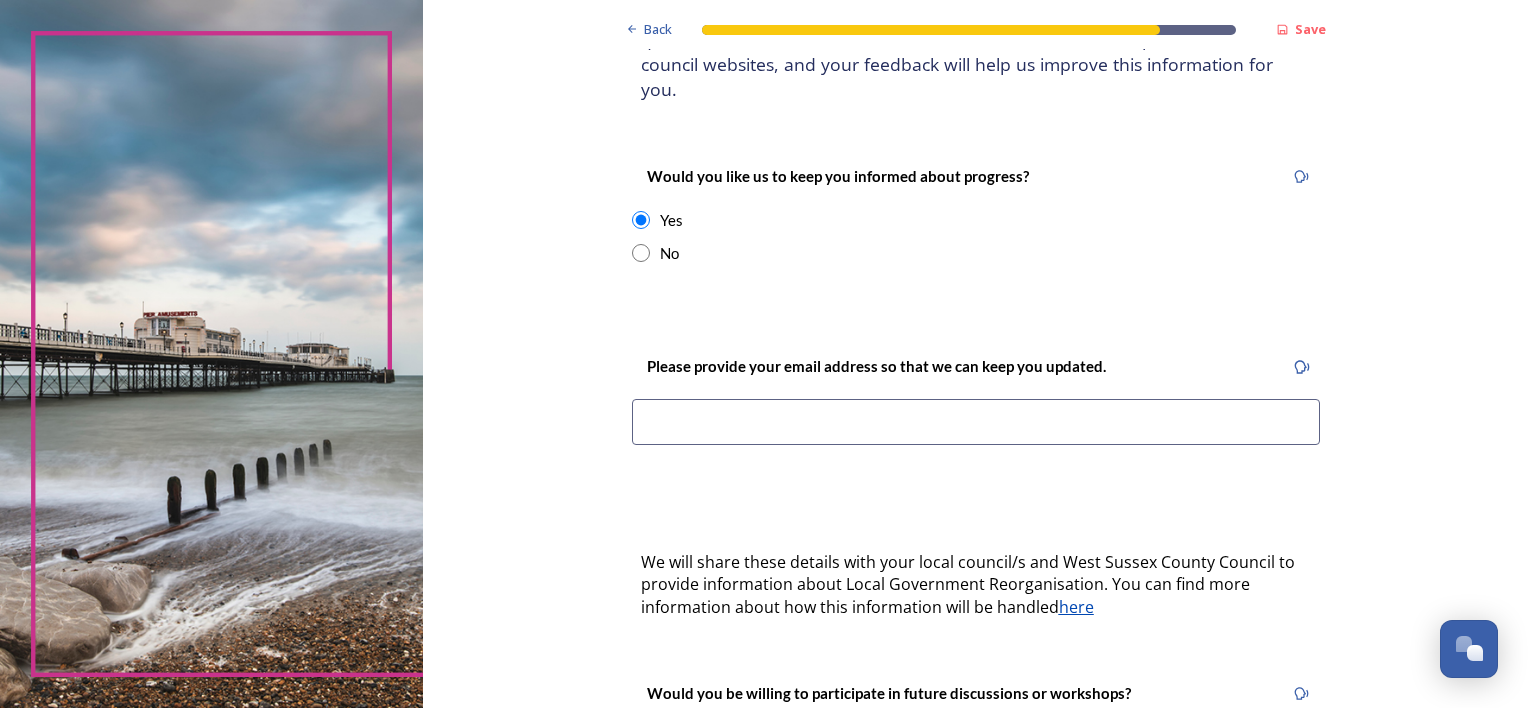 click at bounding box center (976, 422) 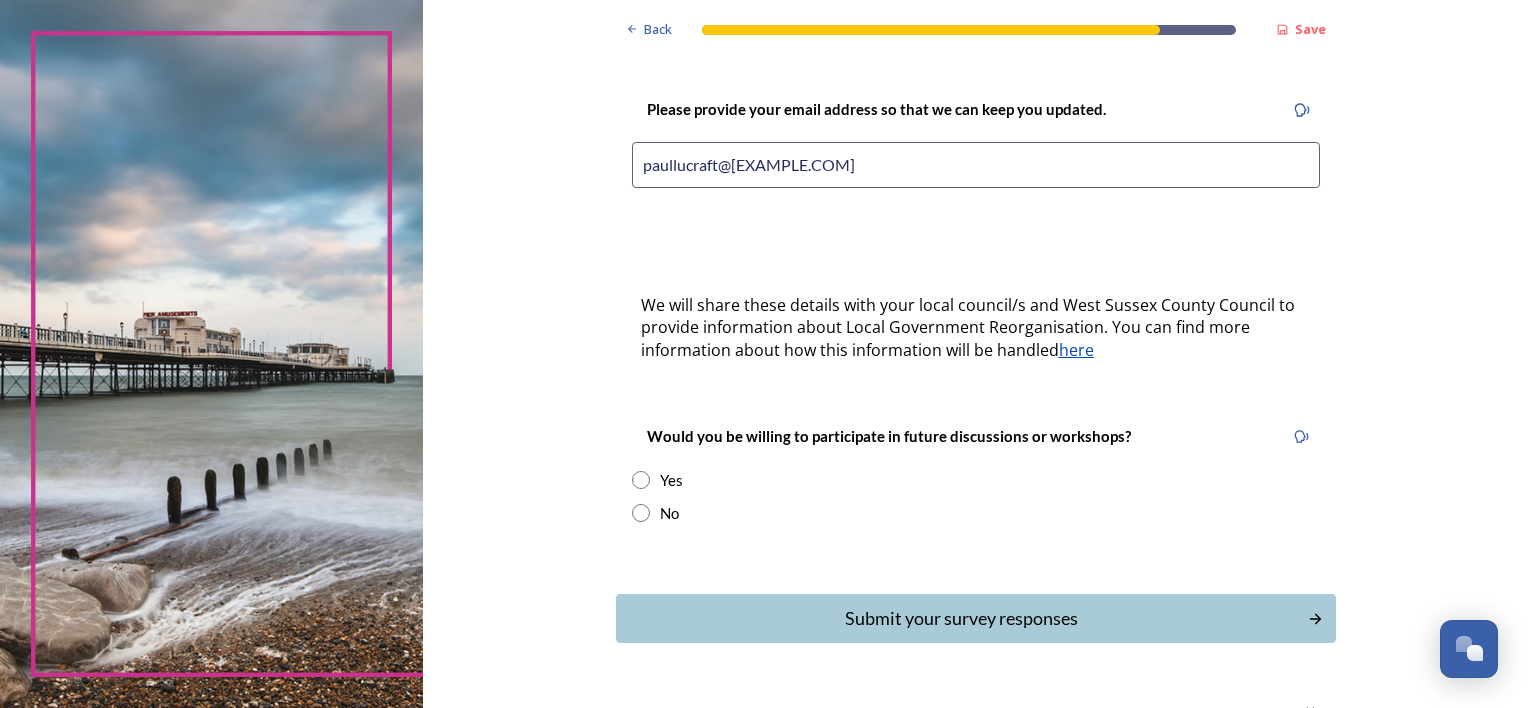 scroll, scrollTop: 479, scrollLeft: 0, axis: vertical 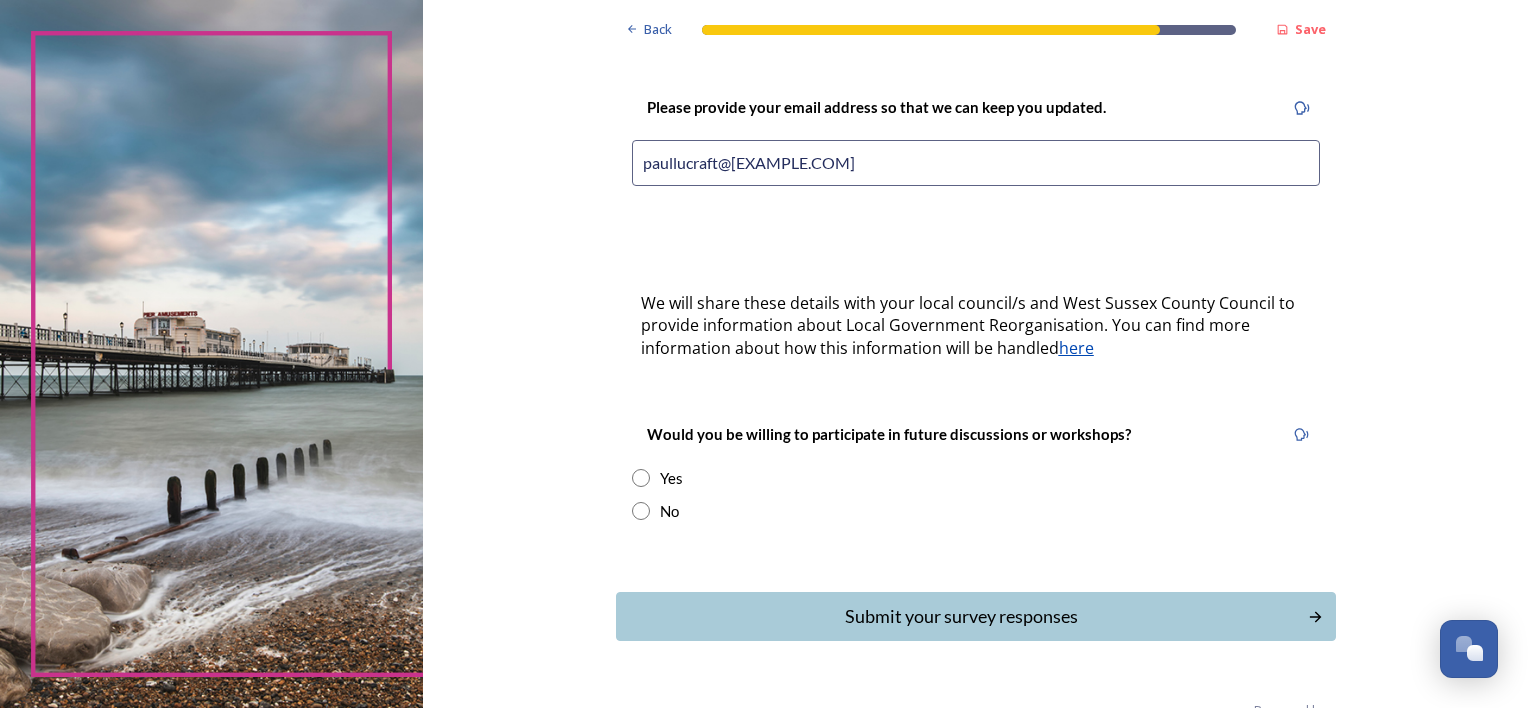 click at bounding box center (641, 478) 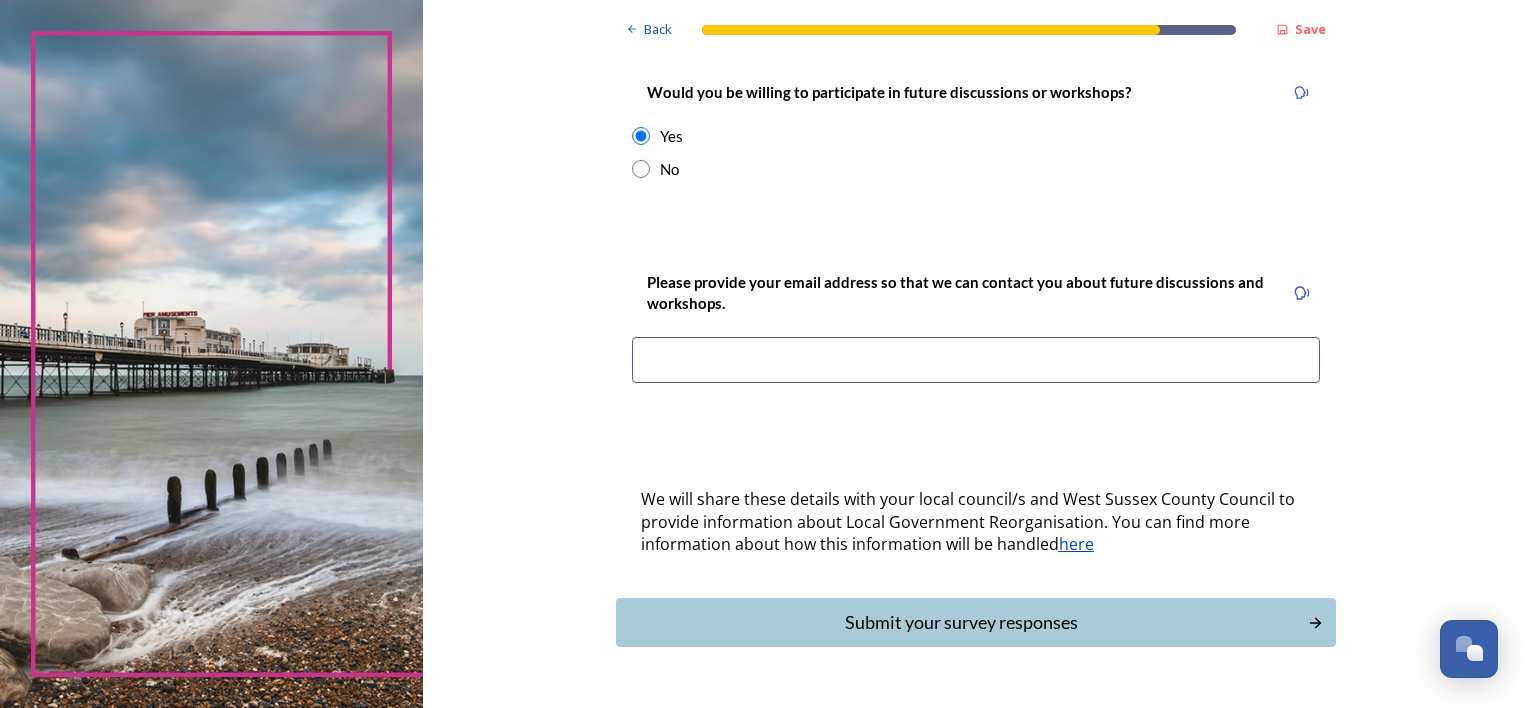 scroll, scrollTop: 849, scrollLeft: 0, axis: vertical 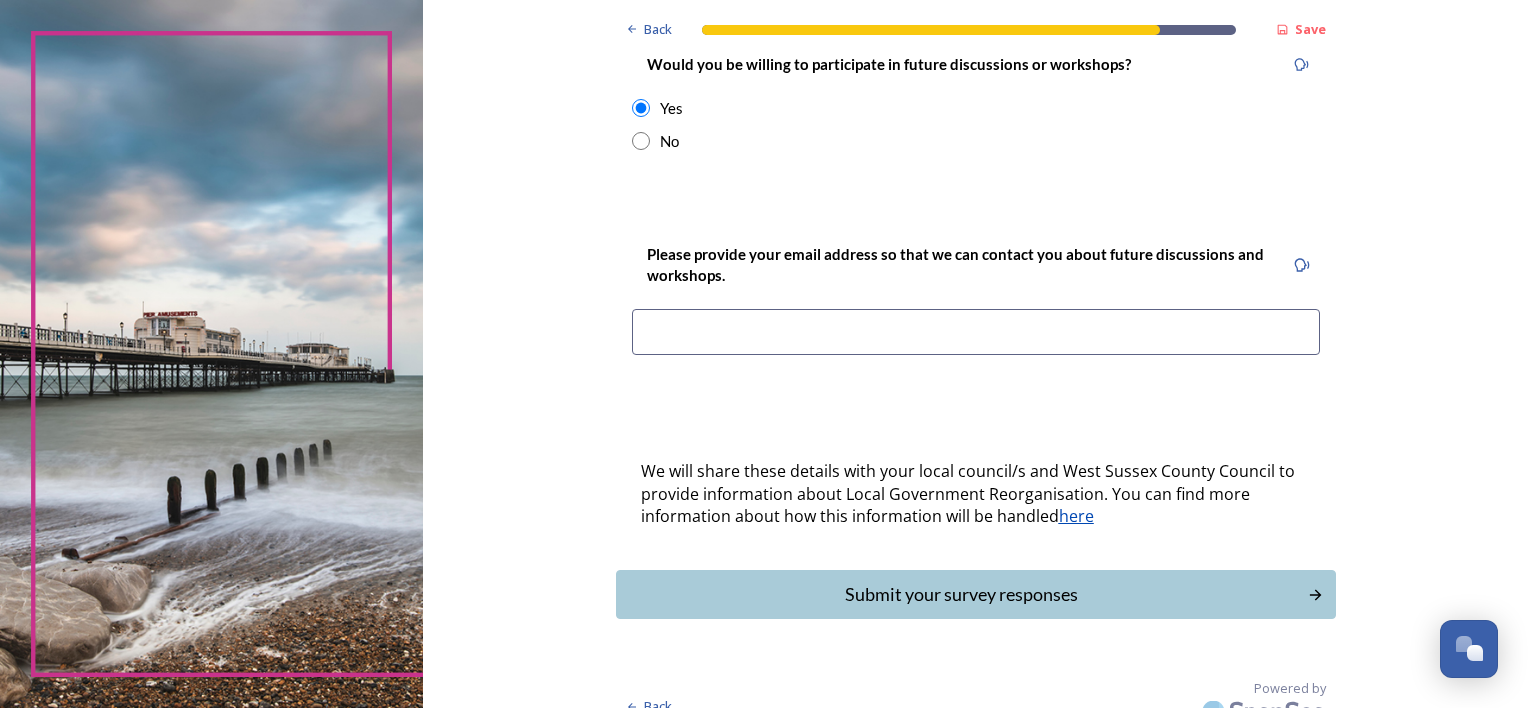 click at bounding box center (976, 332) 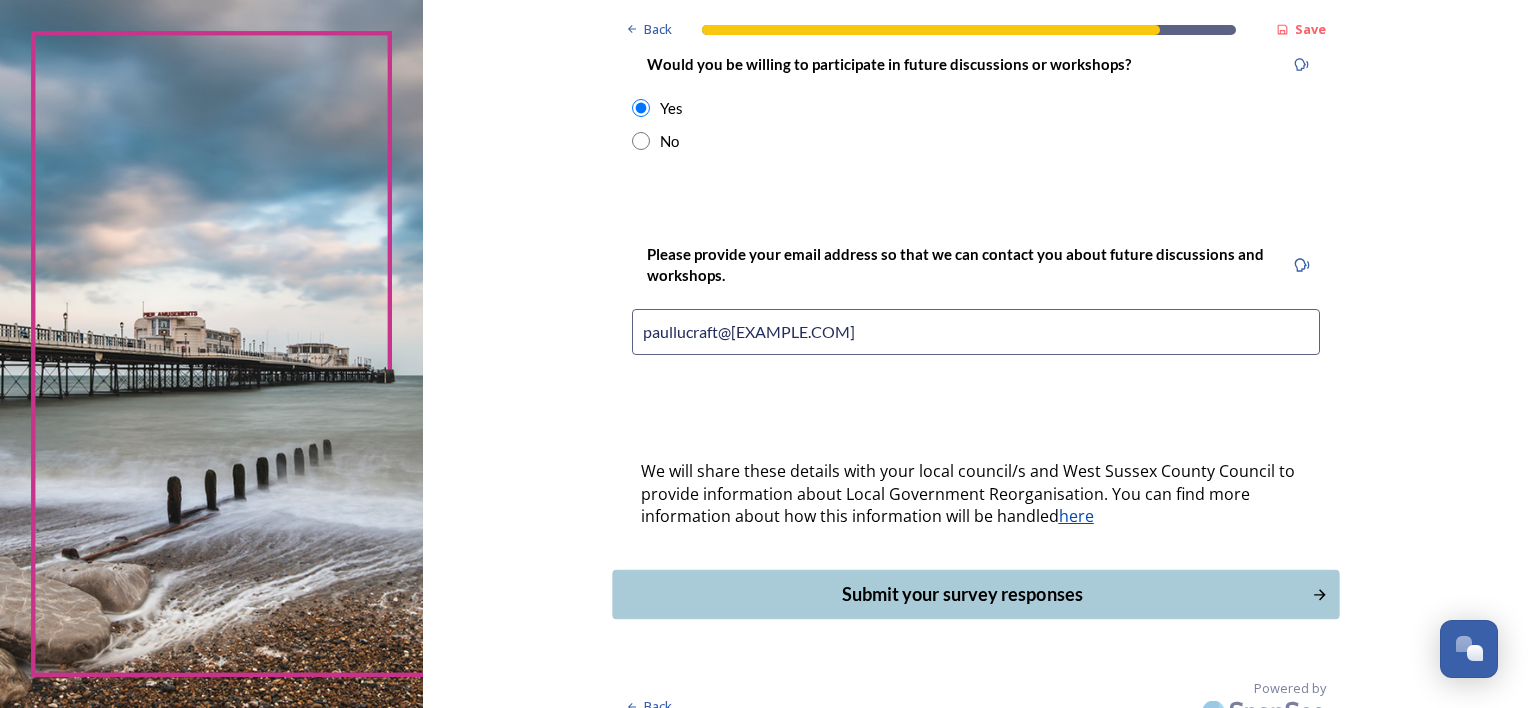 click on "Submit your survey responses" at bounding box center (961, 594) 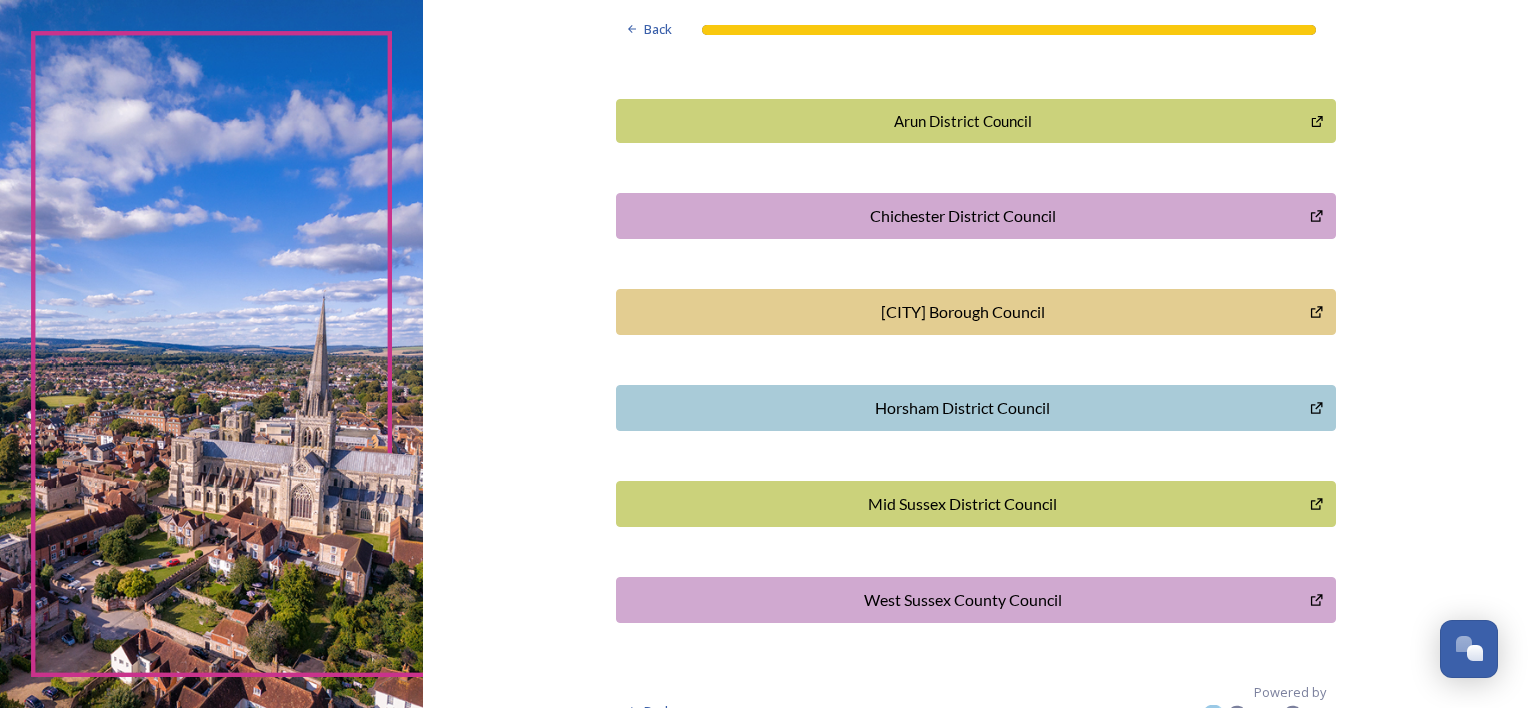 scroll, scrollTop: 576, scrollLeft: 0, axis: vertical 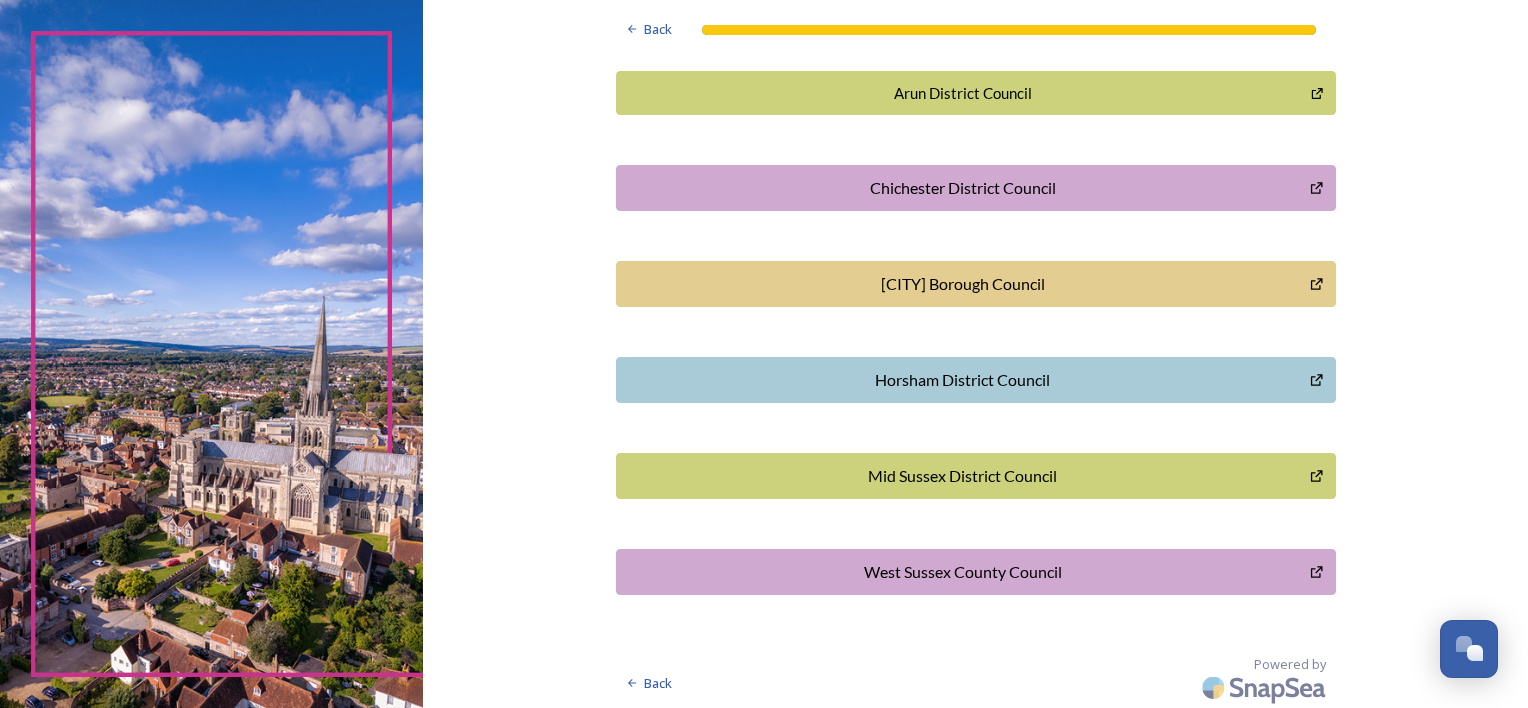 click 